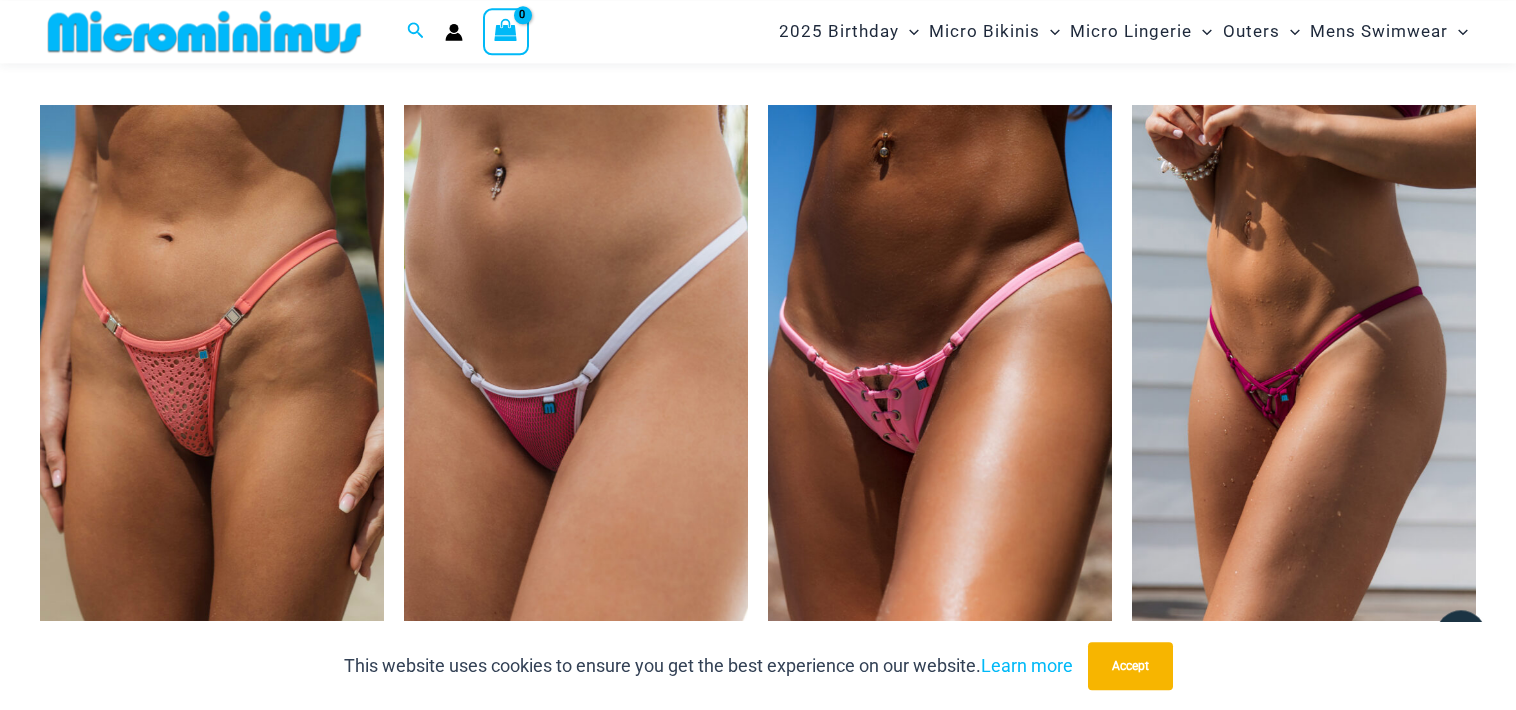 scroll, scrollTop: 5386, scrollLeft: 0, axis: vertical 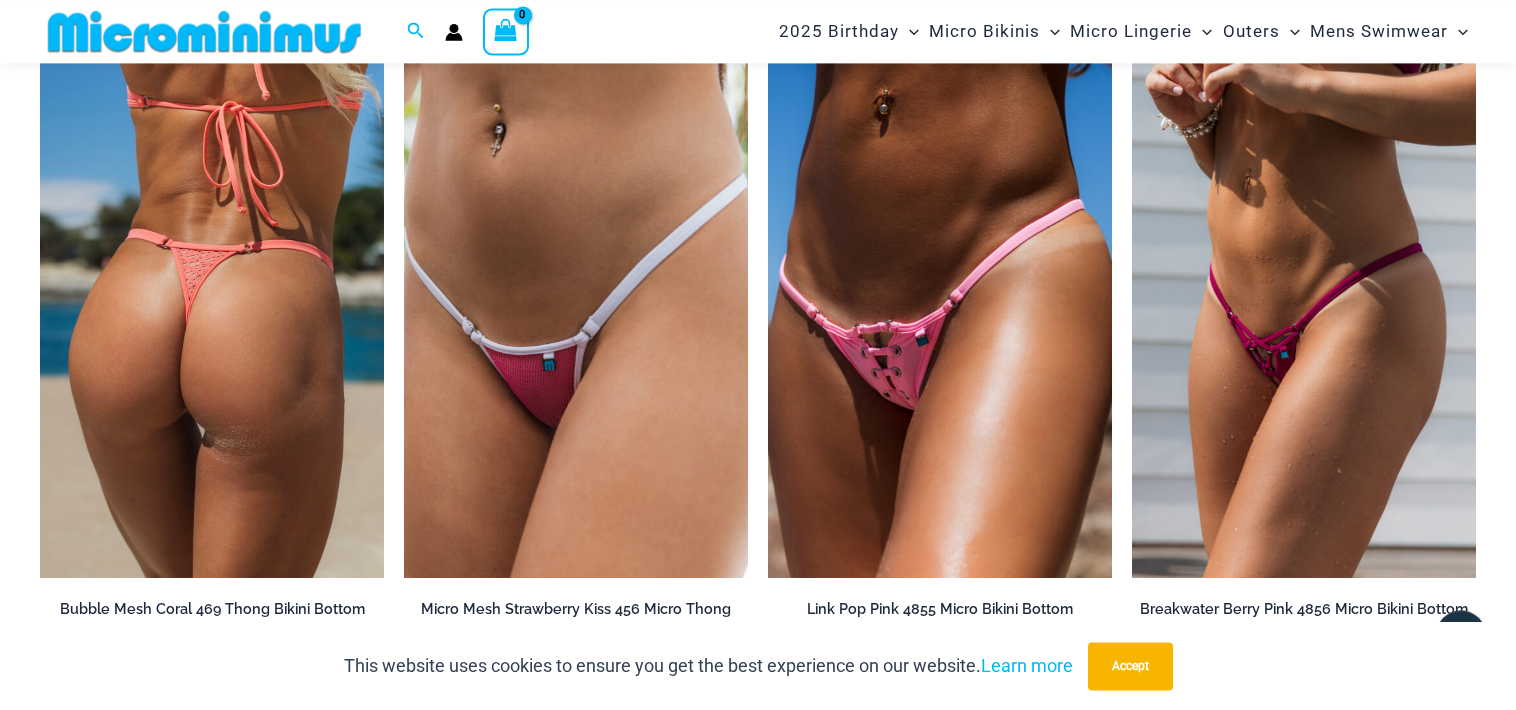 click at bounding box center [212, 320] 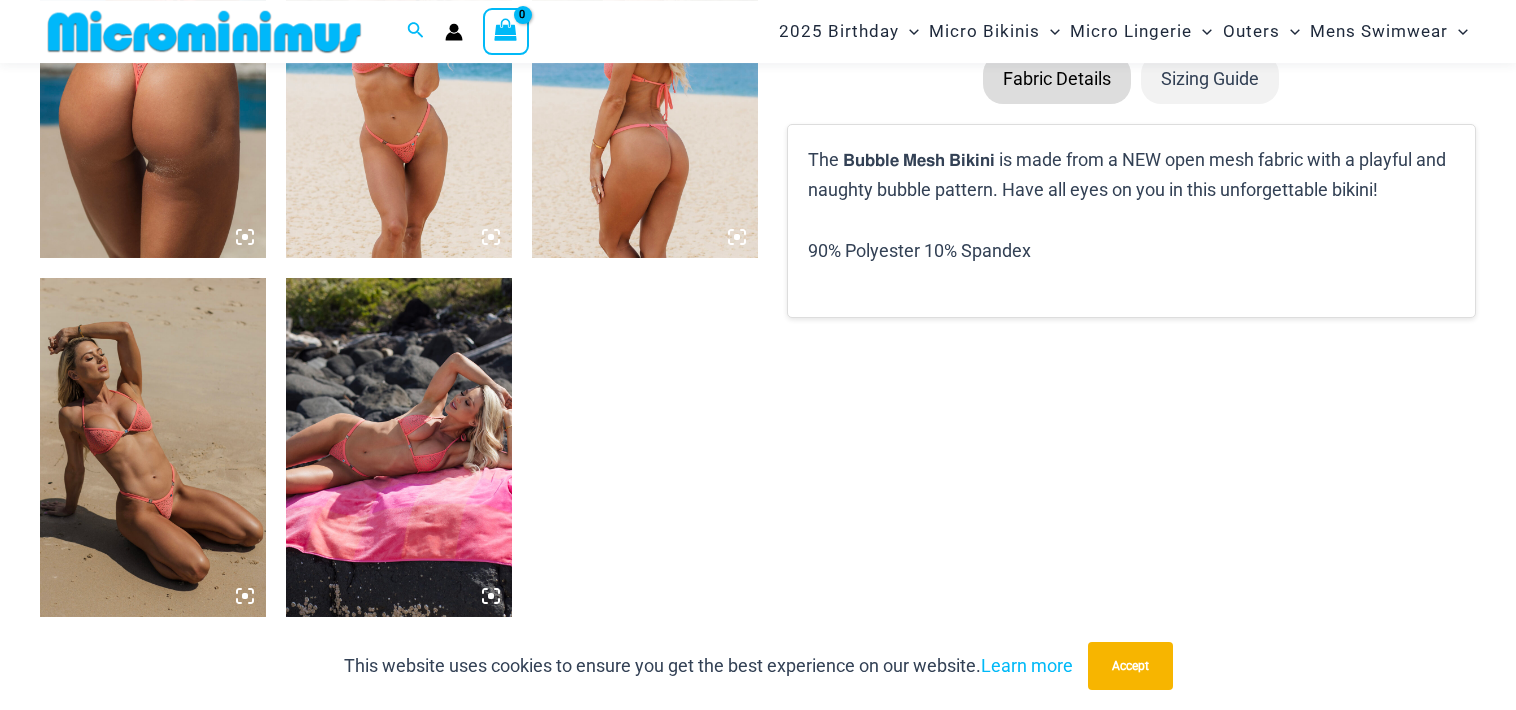 scroll, scrollTop: 2100, scrollLeft: 0, axis: vertical 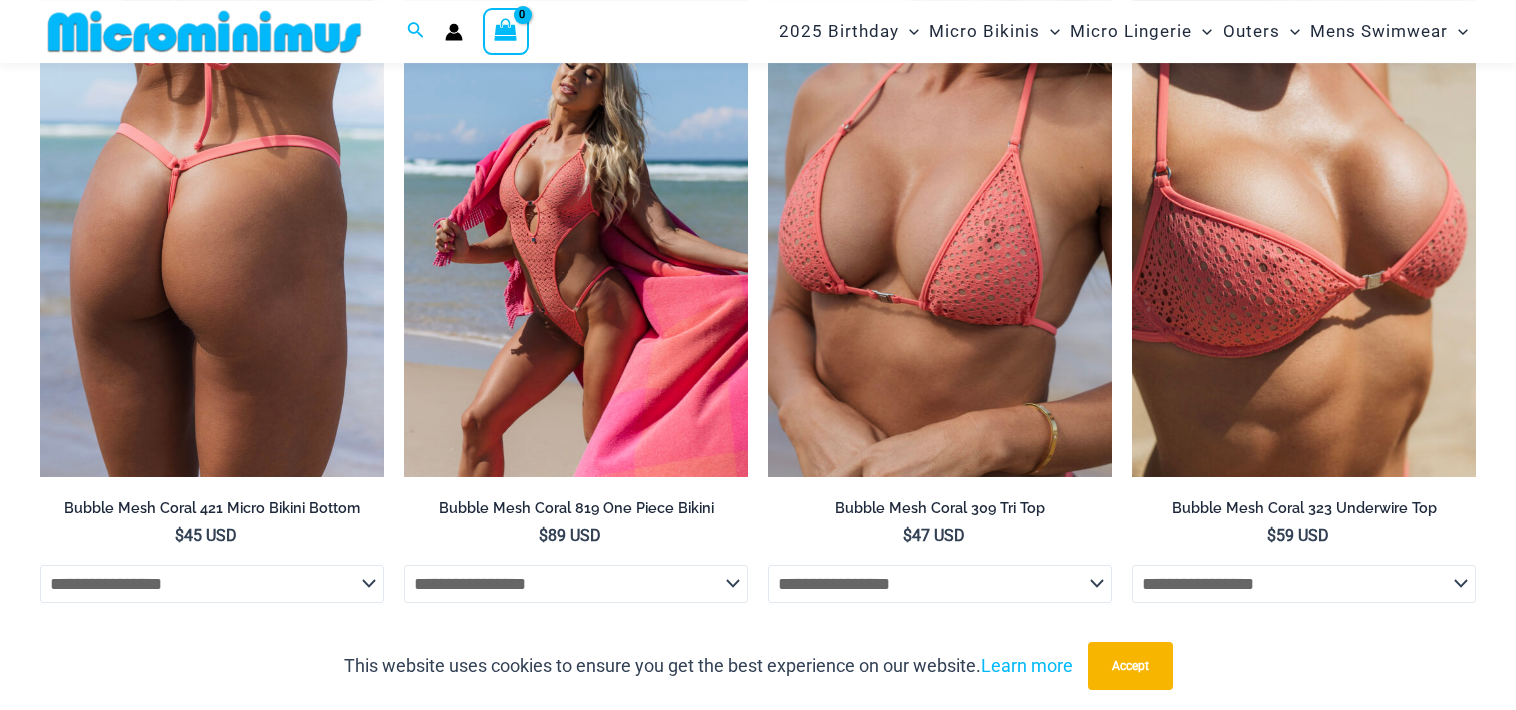 click at bounding box center [212, 219] 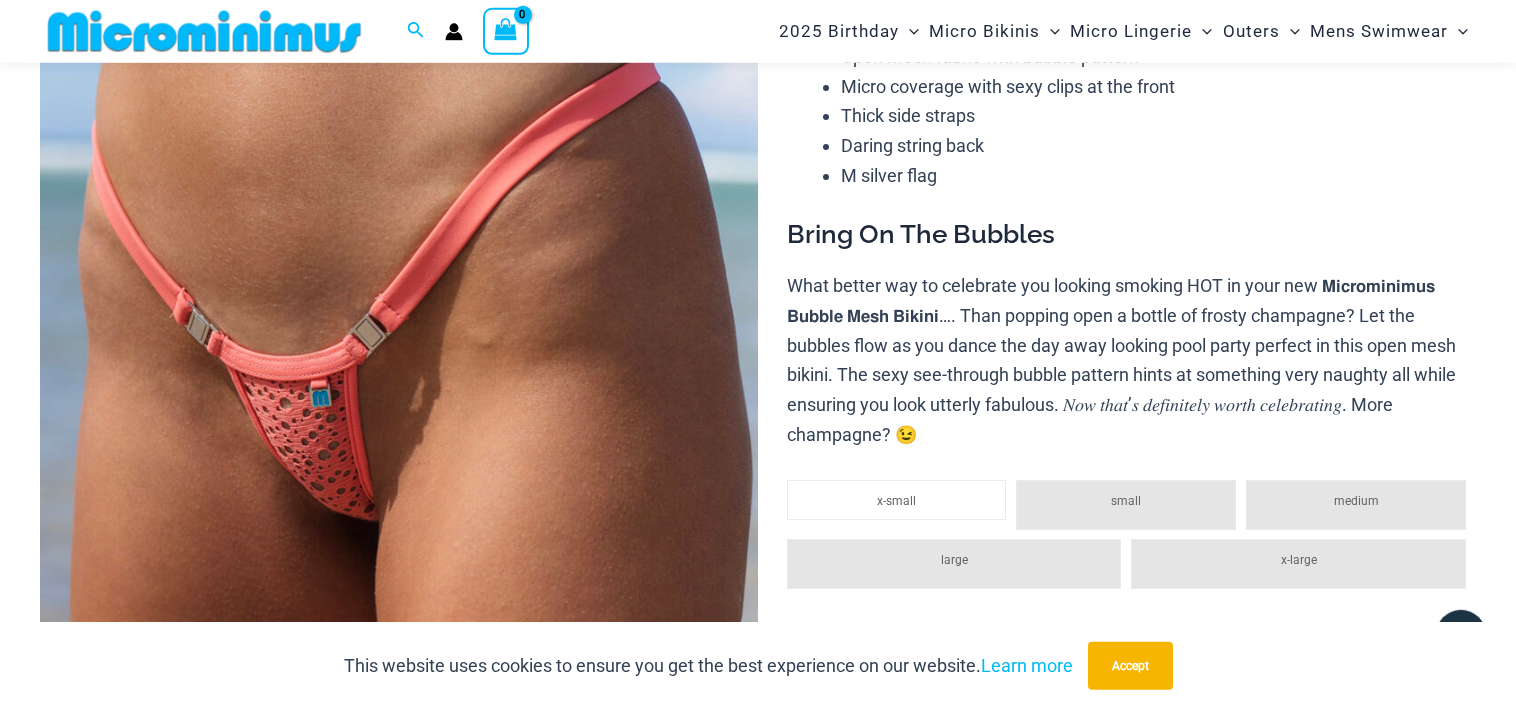 scroll, scrollTop: 306, scrollLeft: 0, axis: vertical 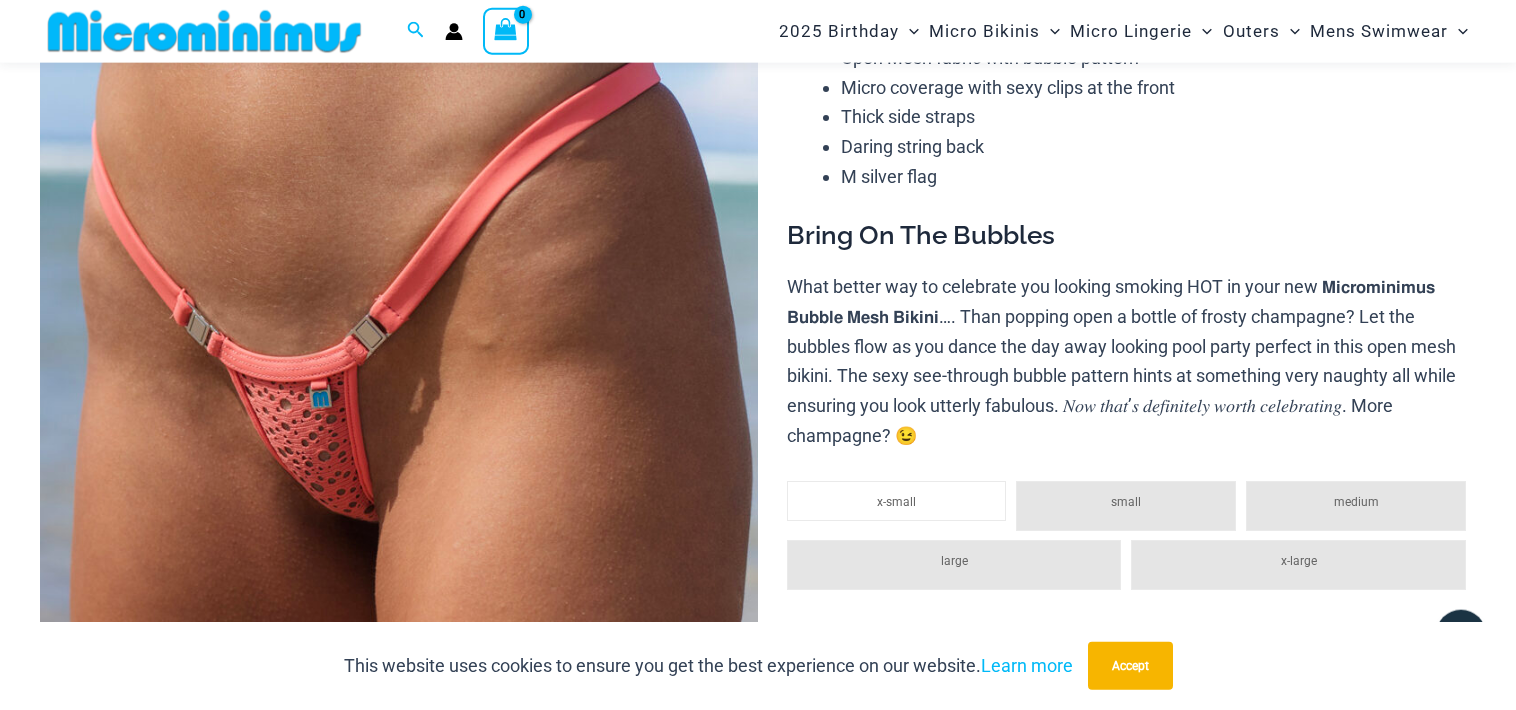 click at bounding box center [399, 414] 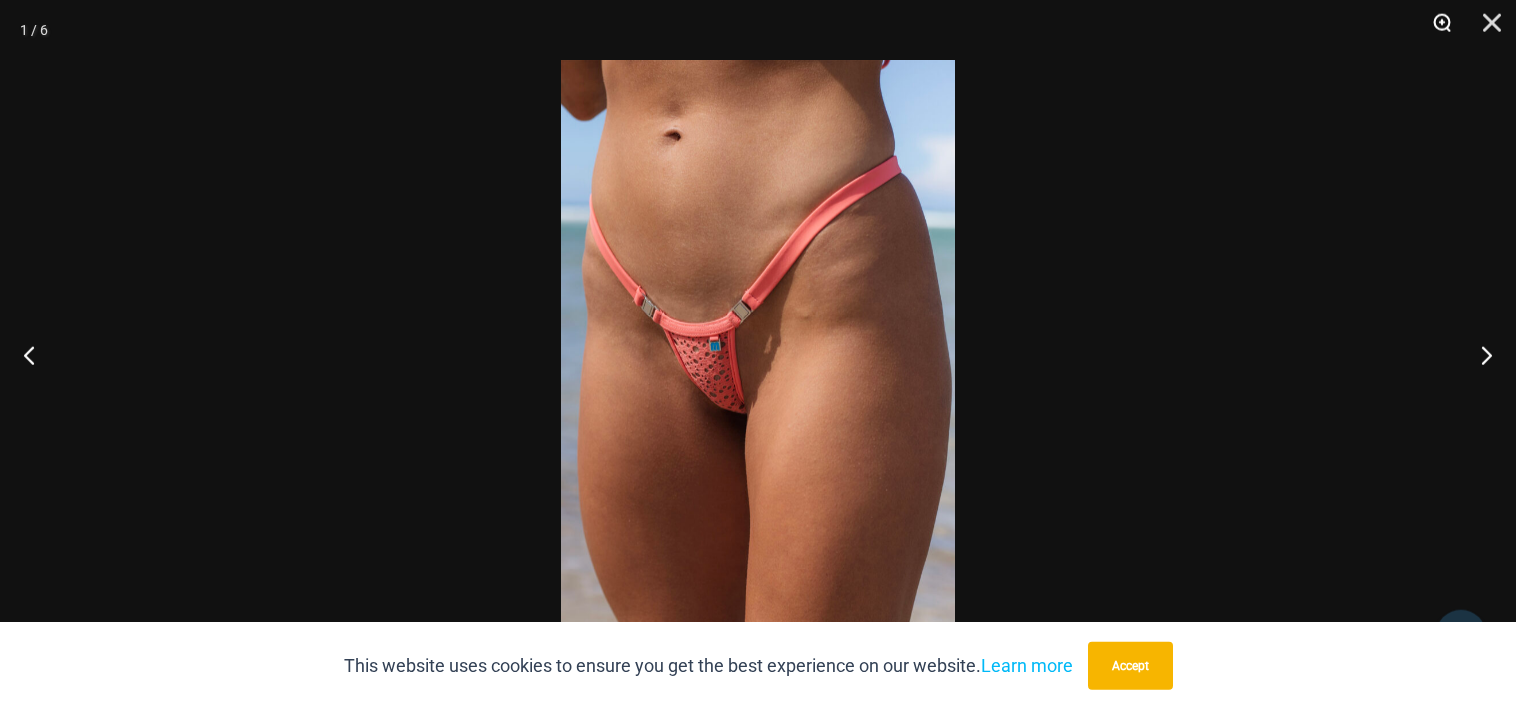 click at bounding box center (1435, 30) 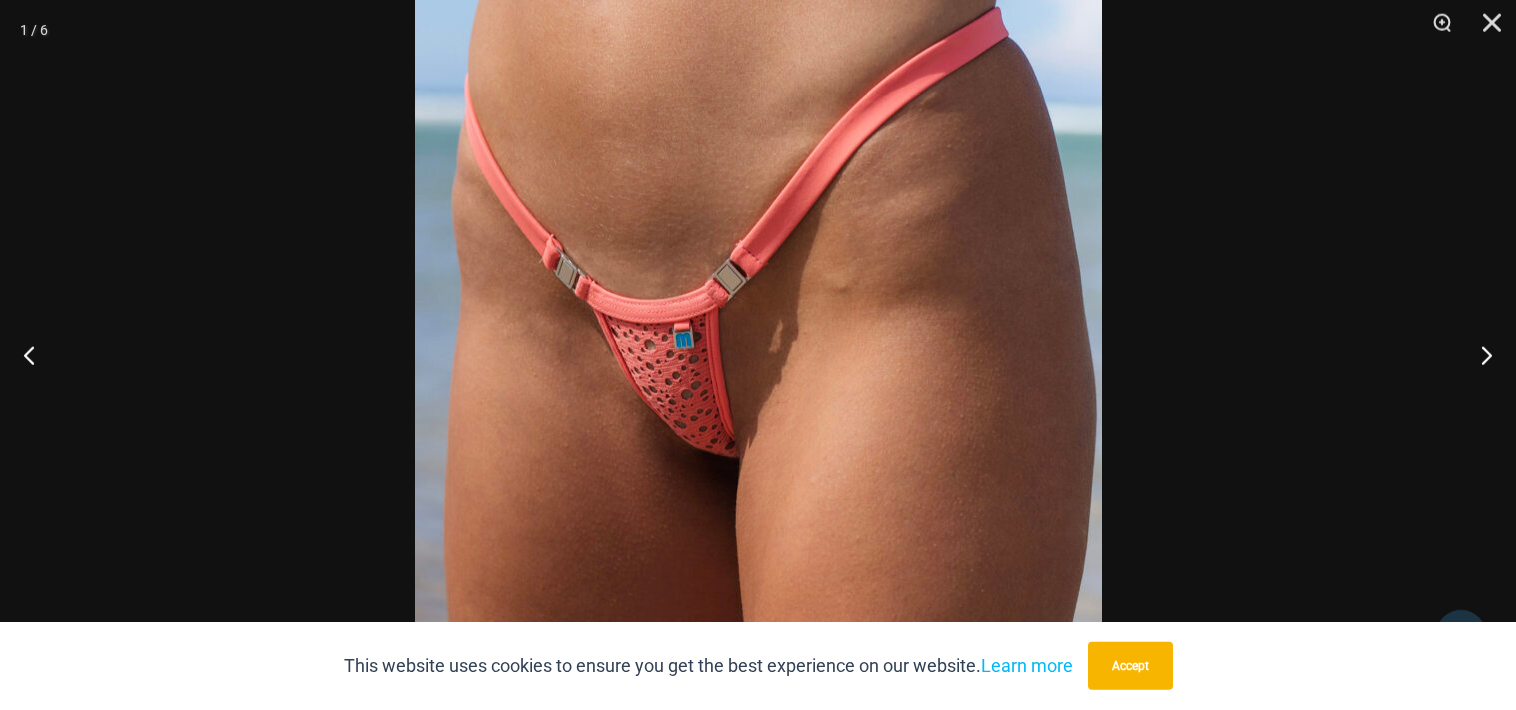 click at bounding box center [758, 355] 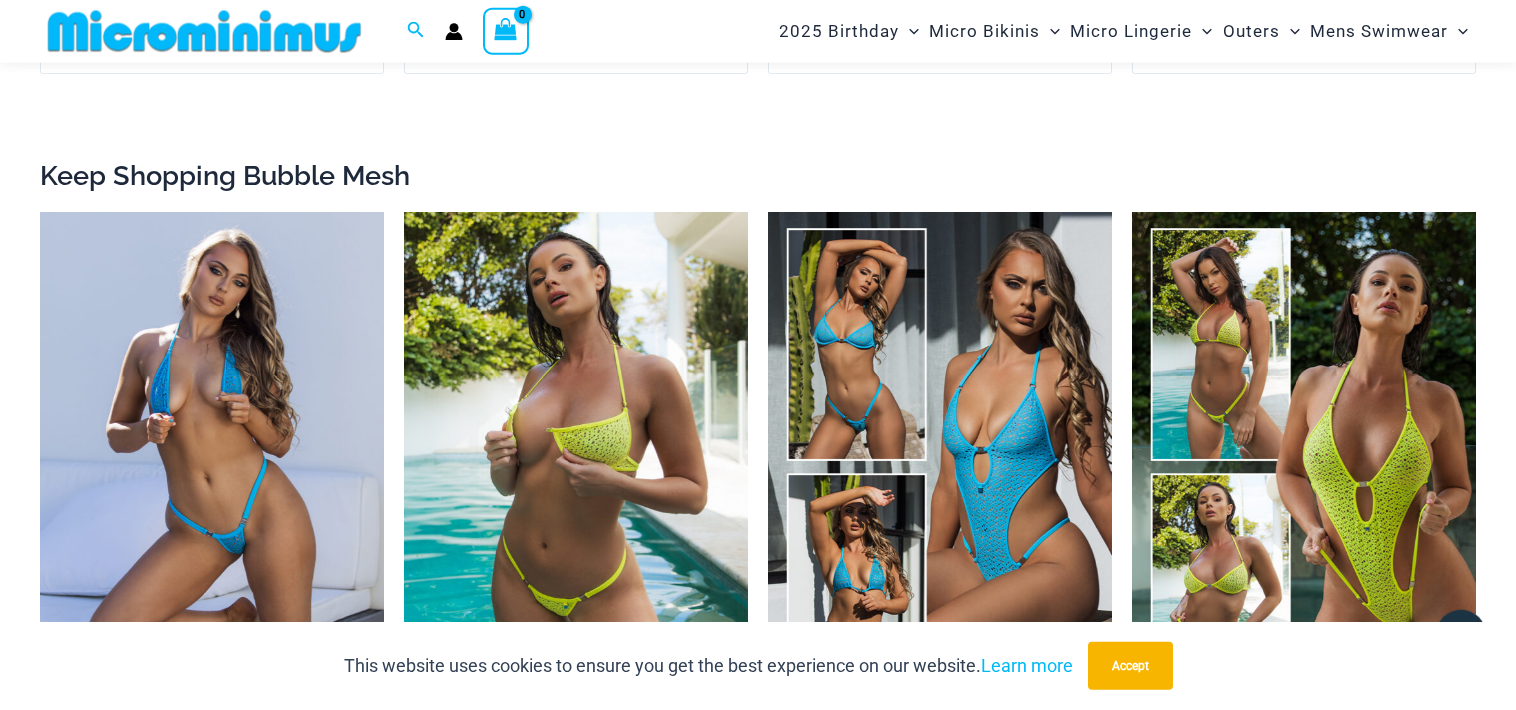 scroll, scrollTop: 2734, scrollLeft: 0, axis: vertical 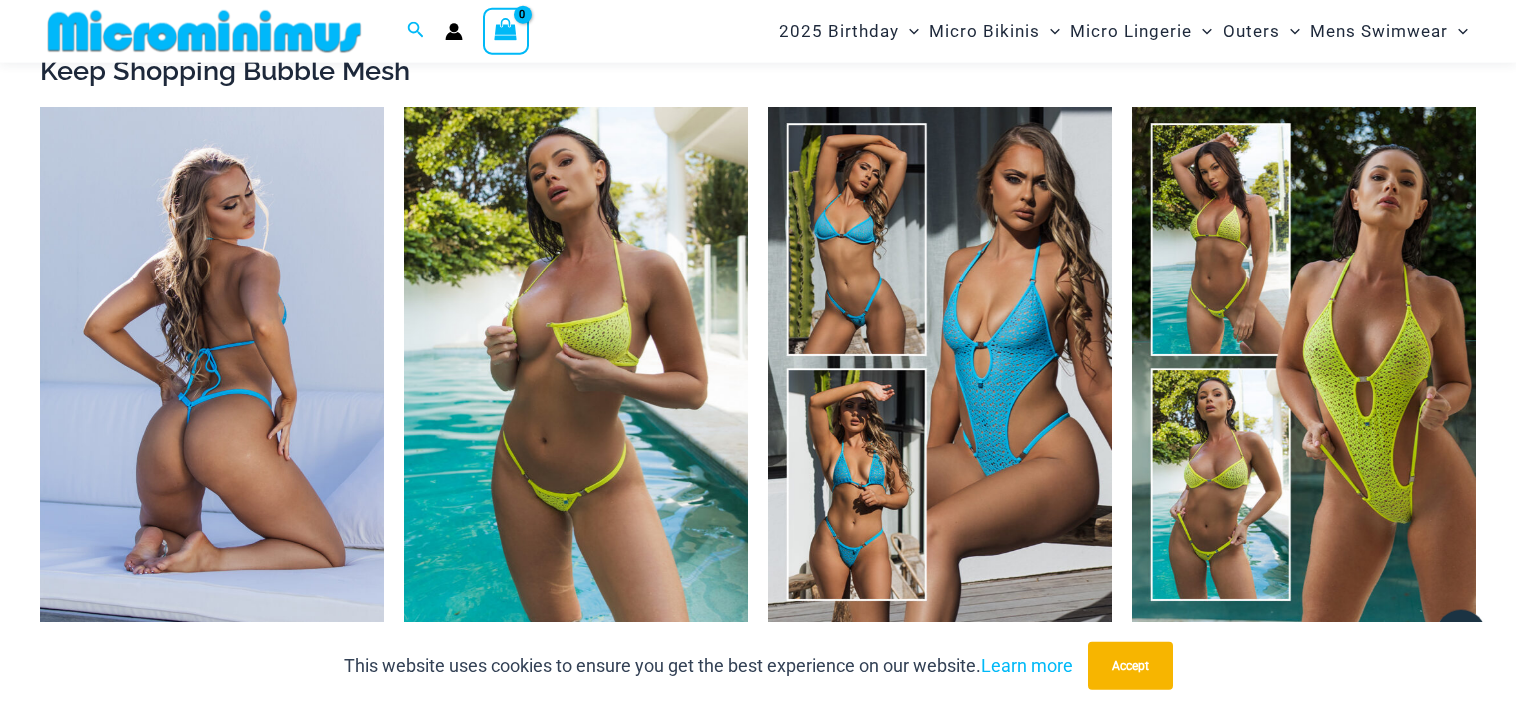 click at bounding box center [212, 365] 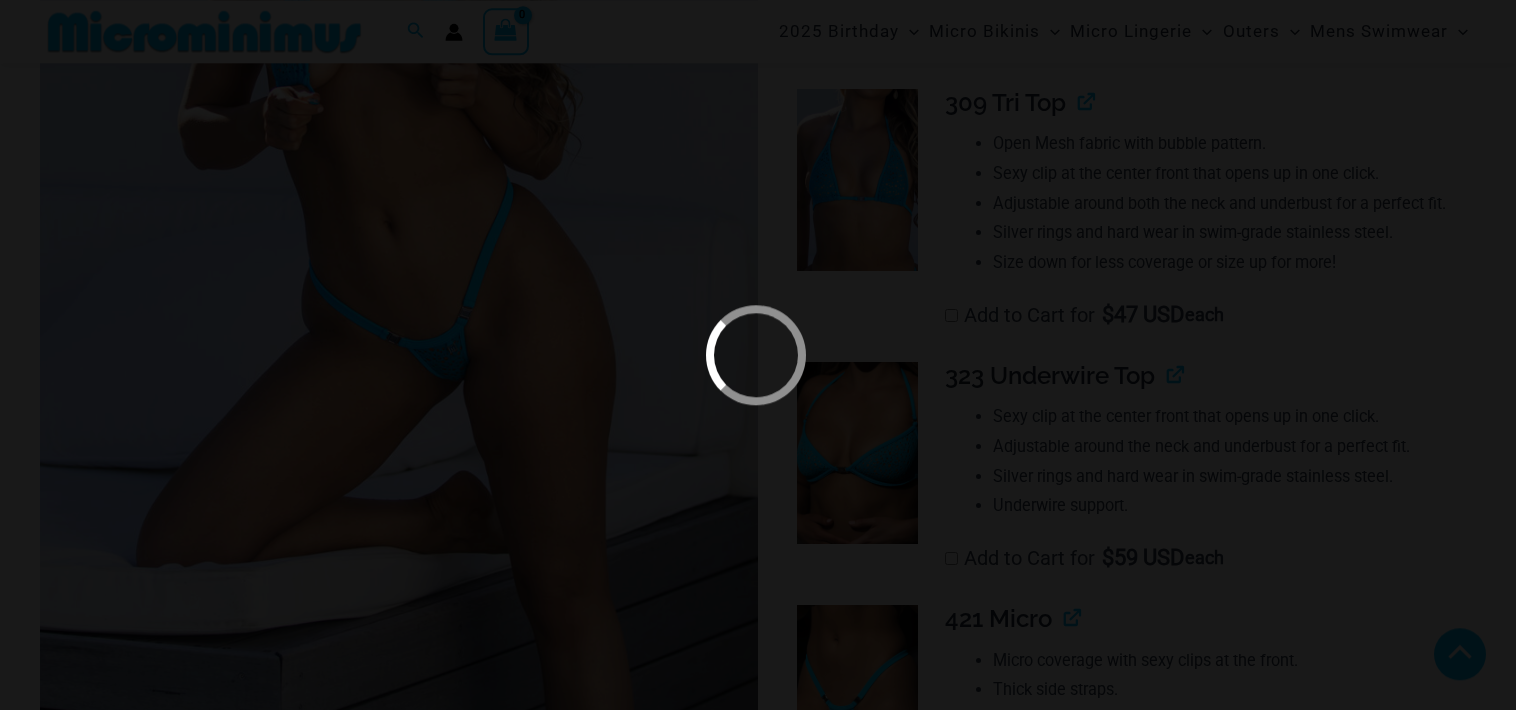 scroll, scrollTop: 516, scrollLeft: 0, axis: vertical 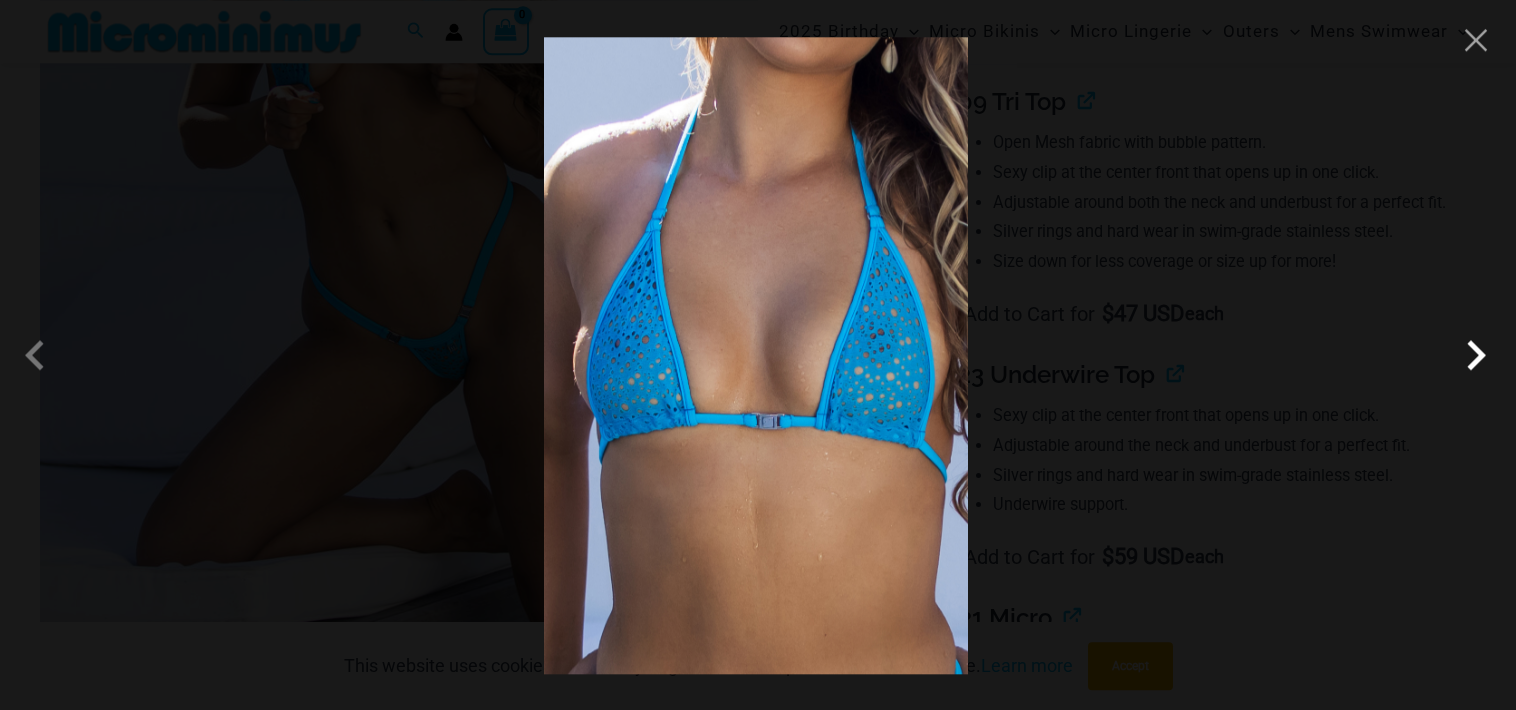 click at bounding box center [825, 512] 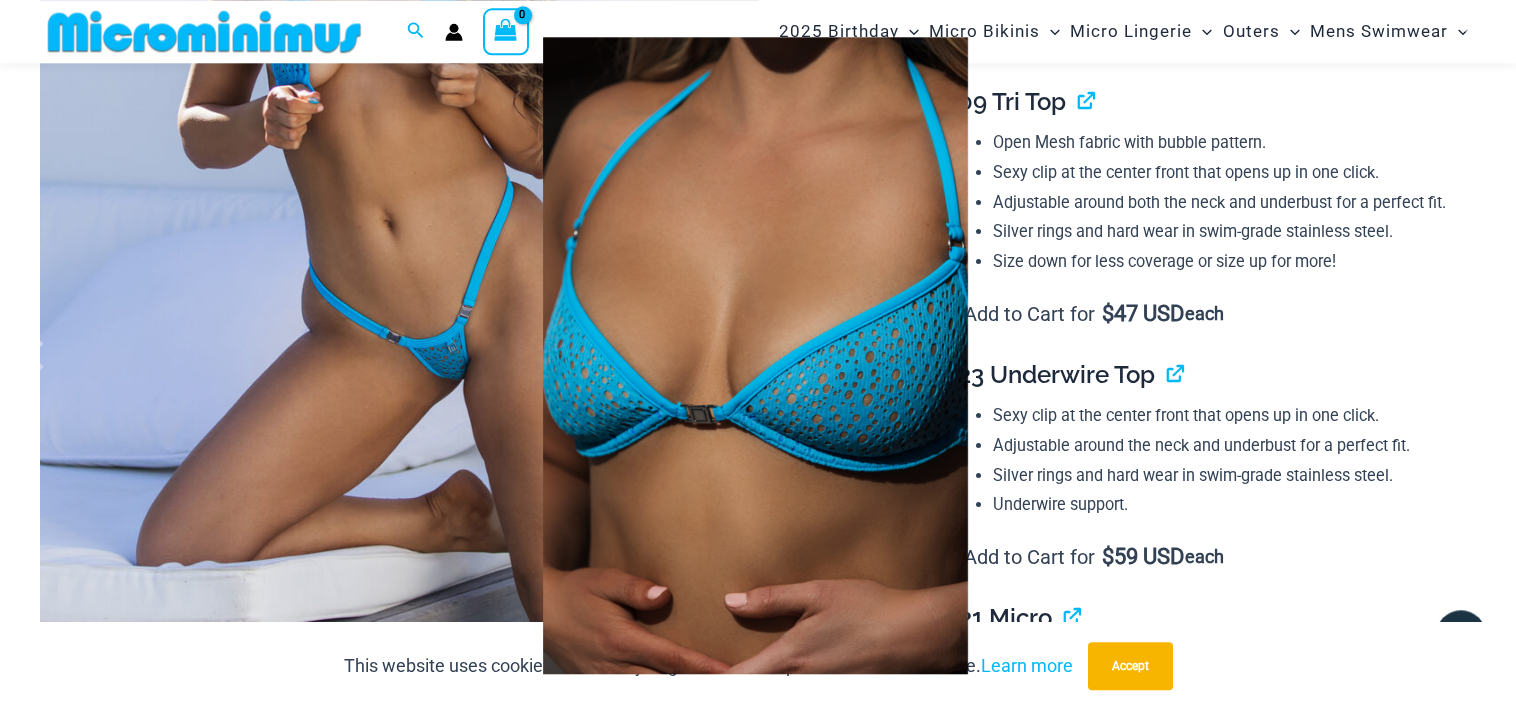 click at bounding box center (685, 512) 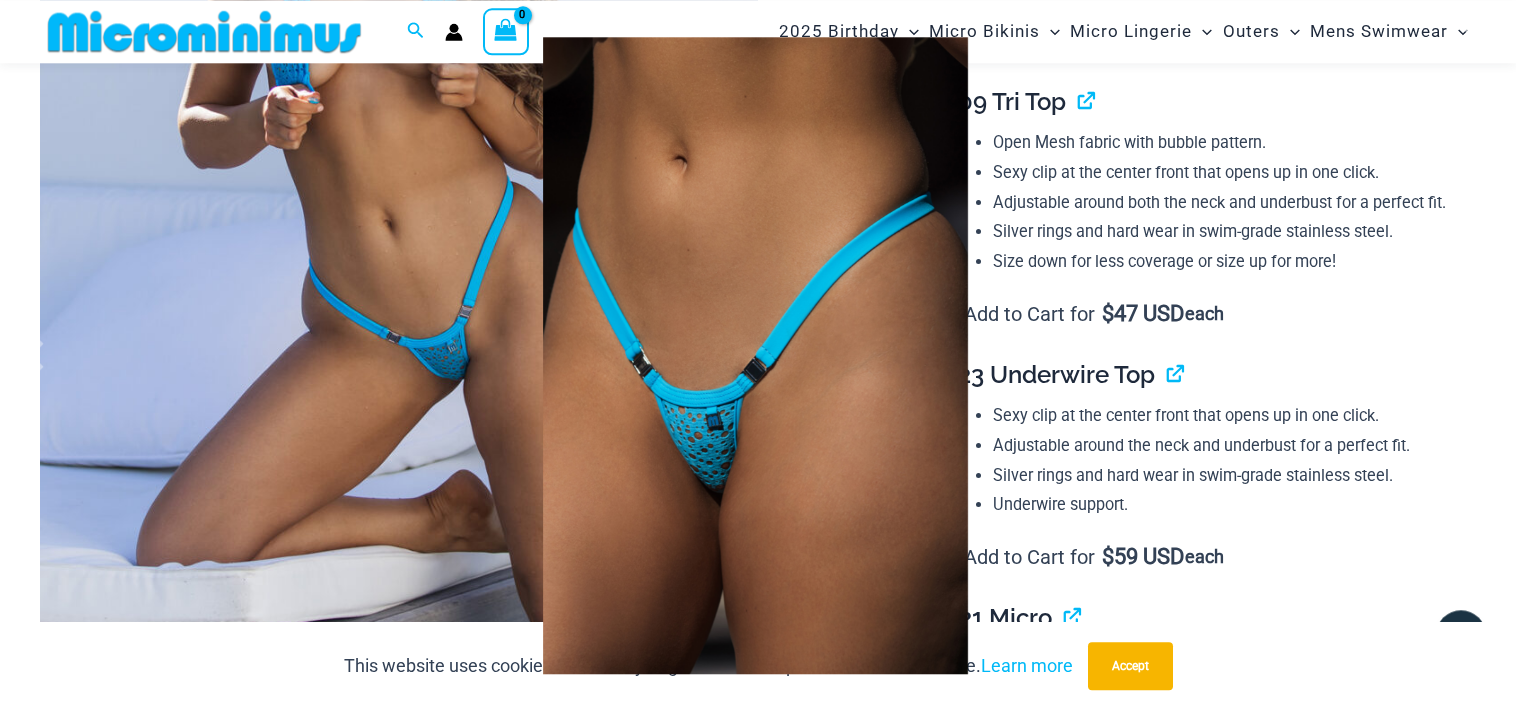 click at bounding box center (756, 355) 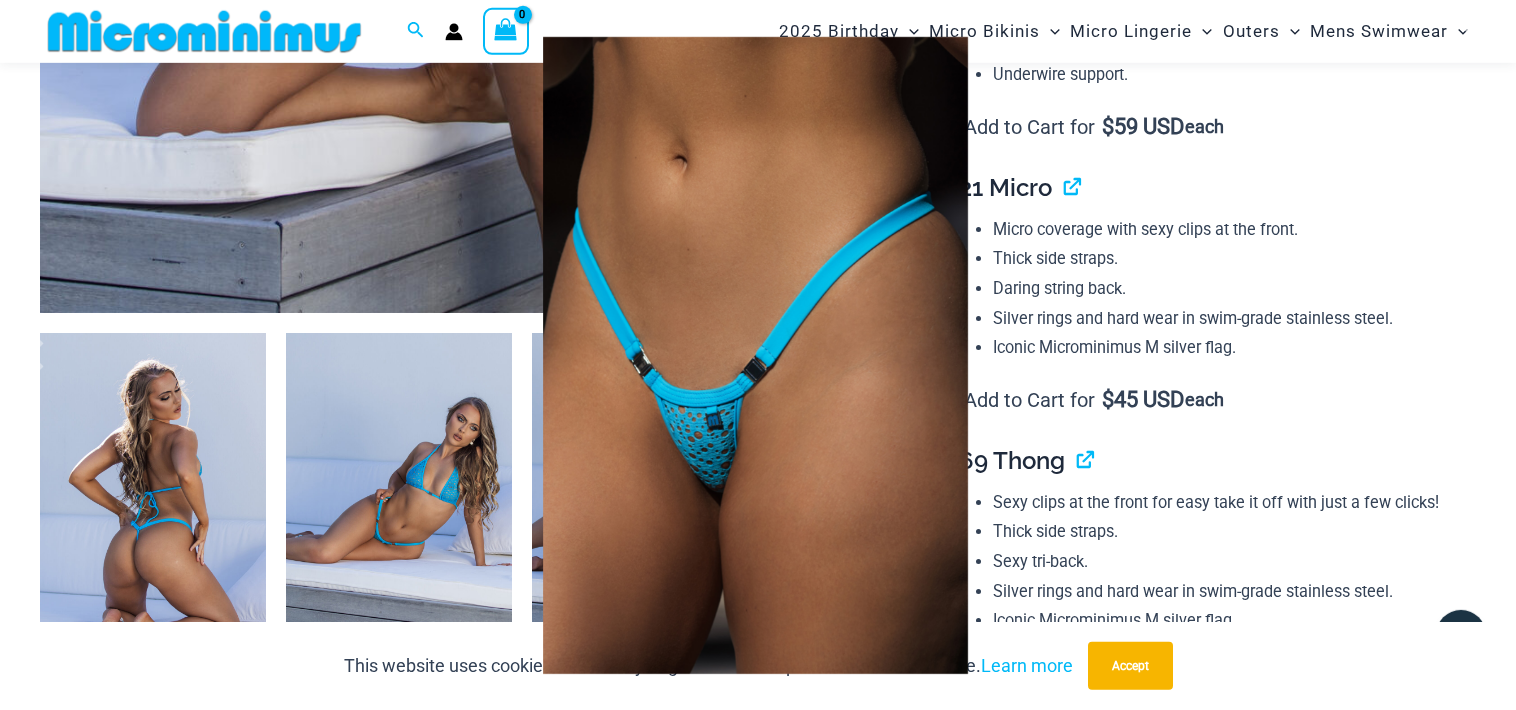 scroll, scrollTop: 1044, scrollLeft: 0, axis: vertical 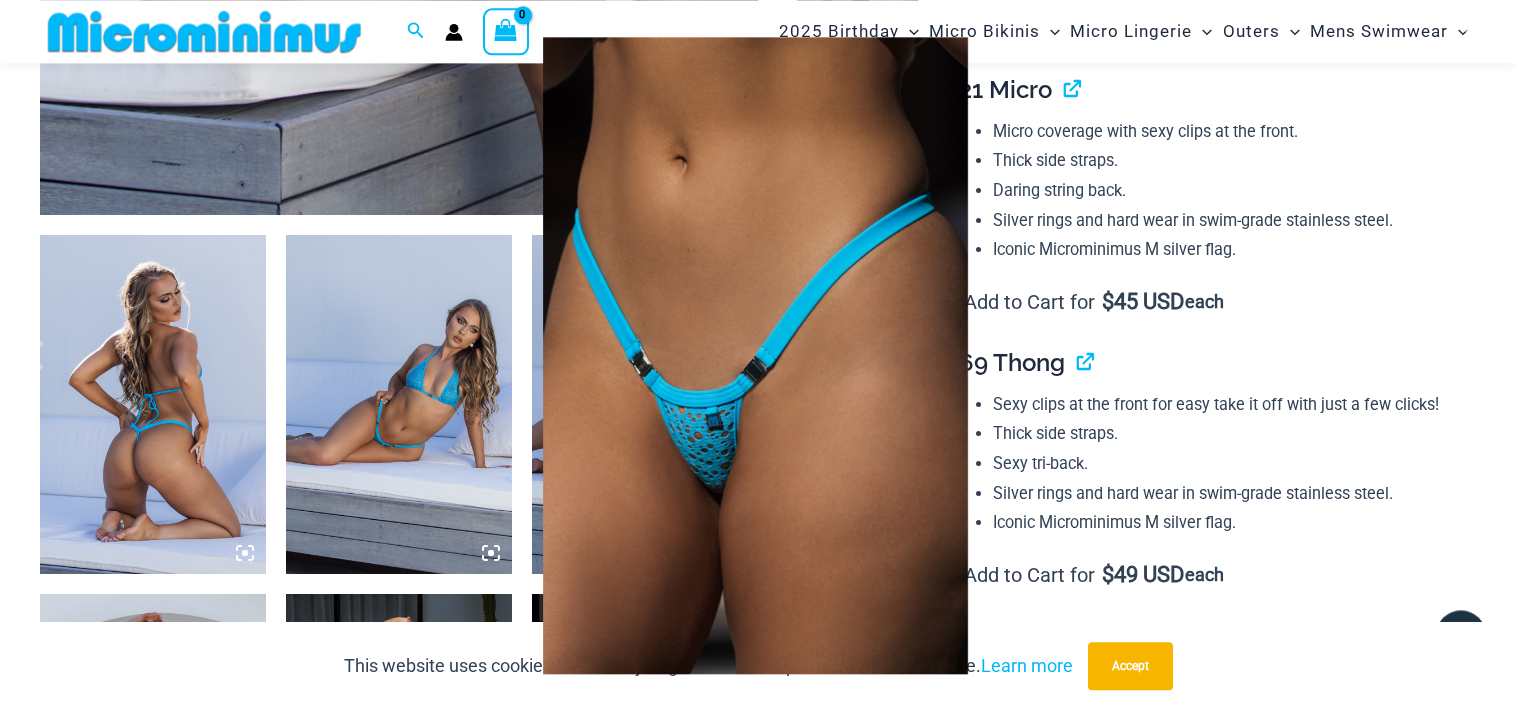 click at bounding box center [871, 483] 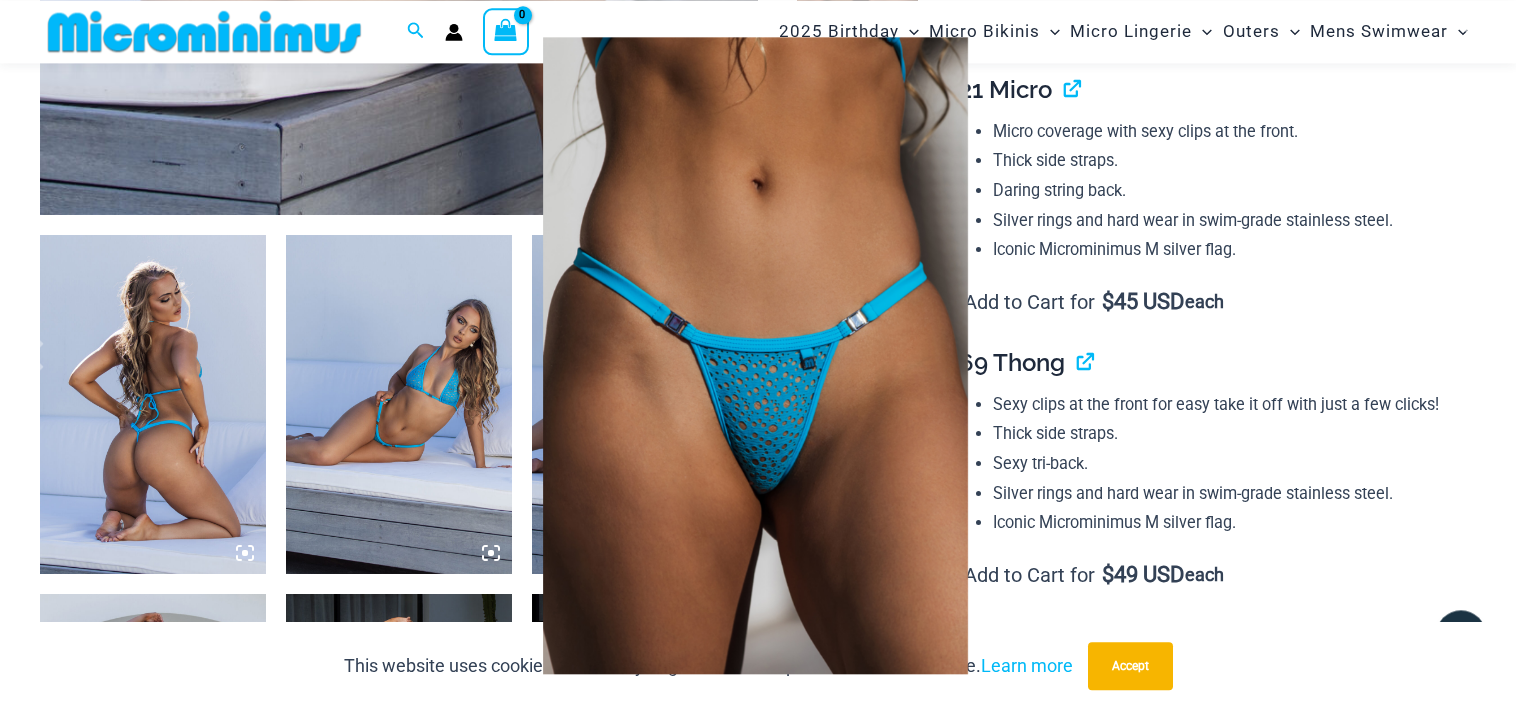 click at bounding box center (756, 355) 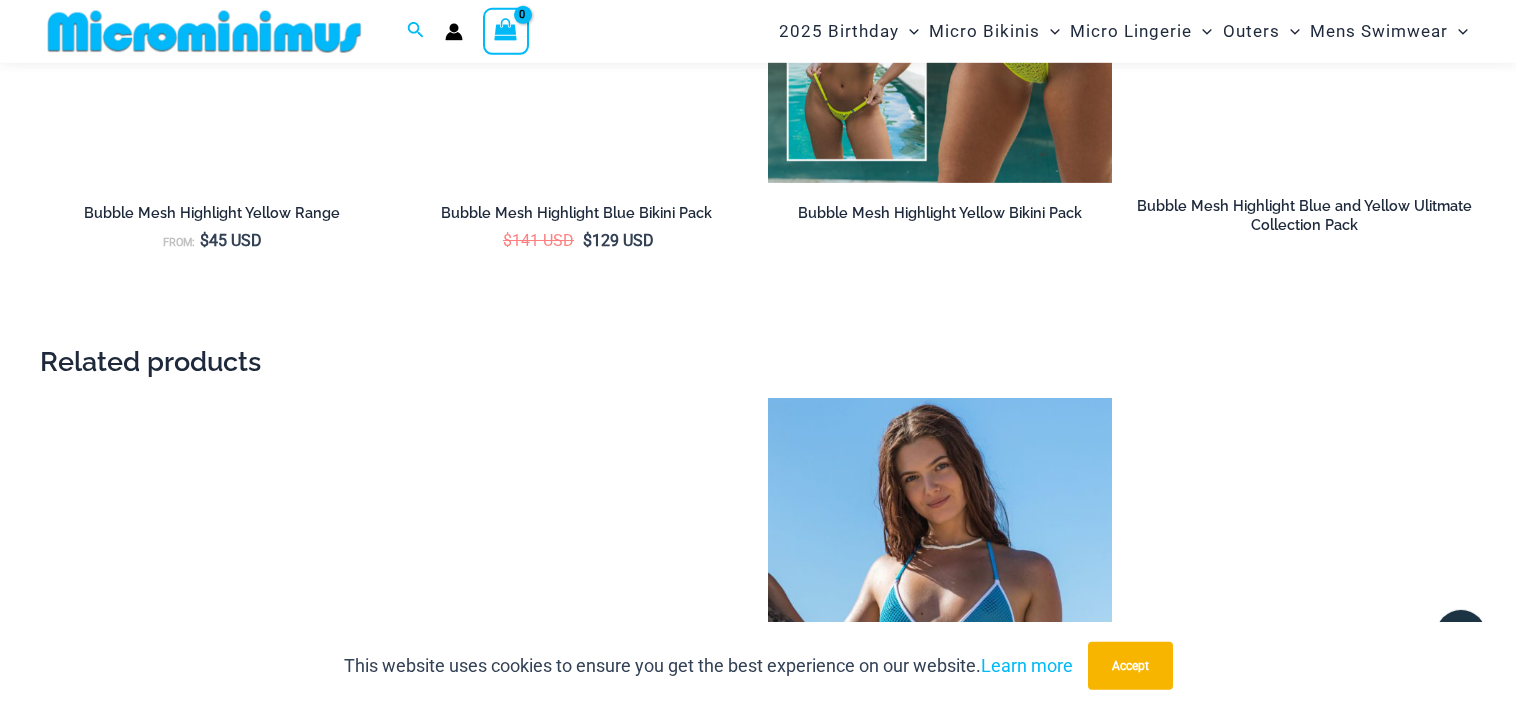 scroll, scrollTop: 3156, scrollLeft: 0, axis: vertical 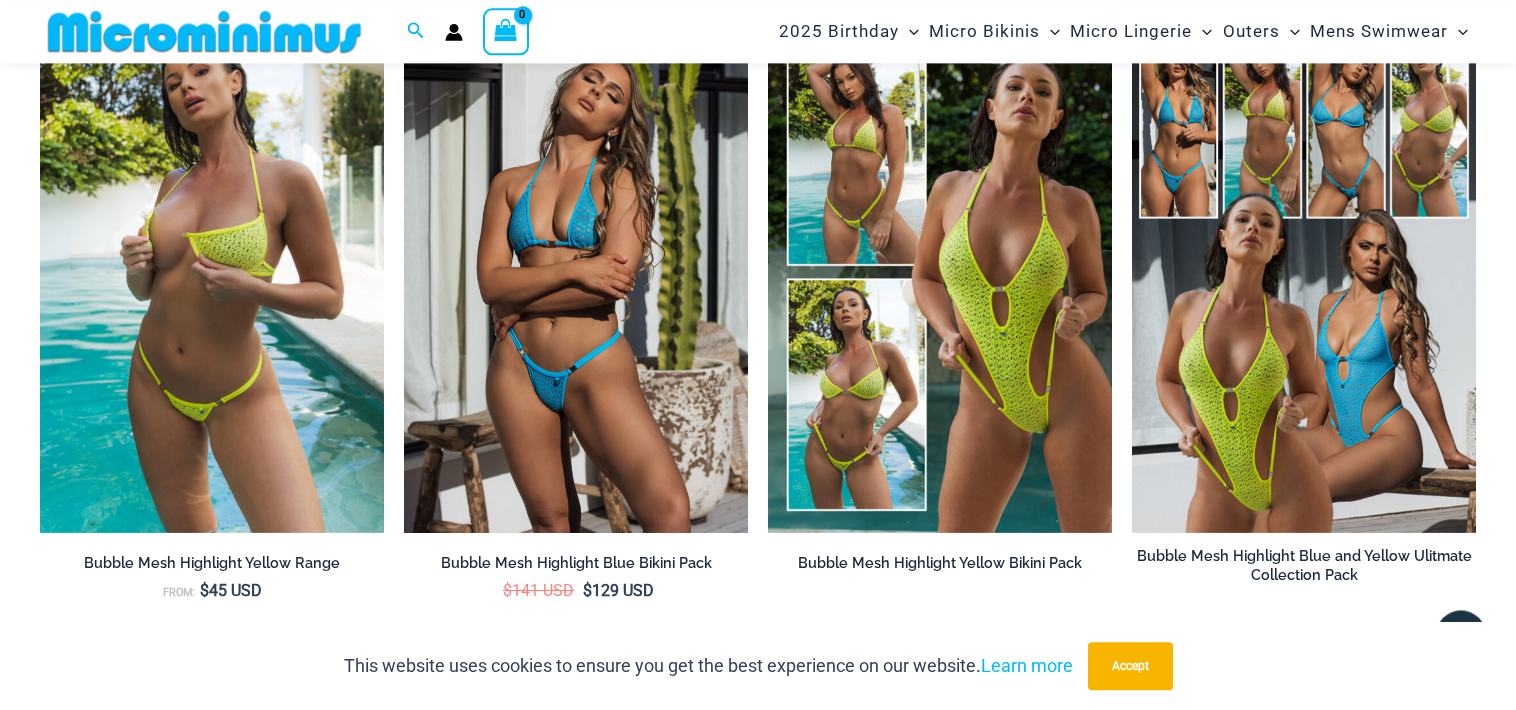 click at bounding box center (576, 275) 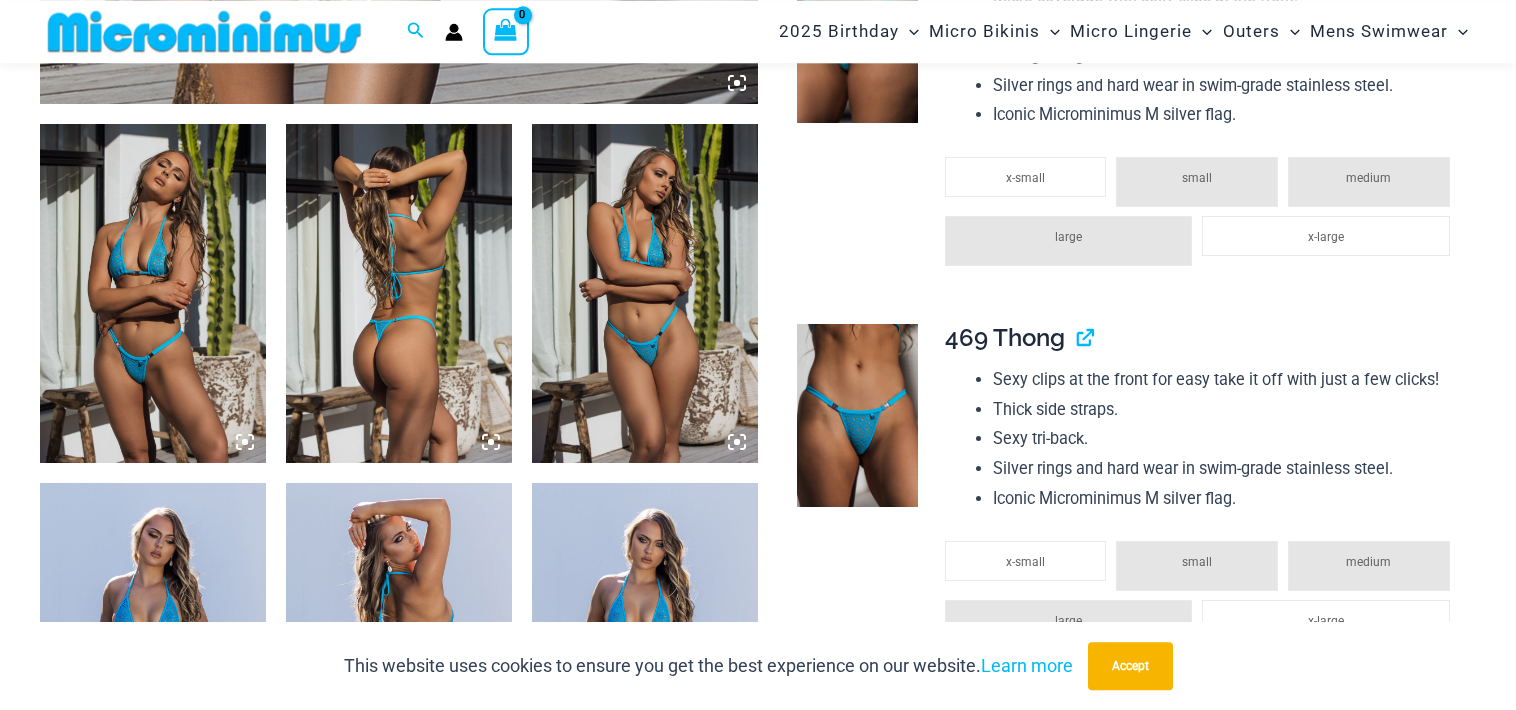 scroll, scrollTop: 1156, scrollLeft: 0, axis: vertical 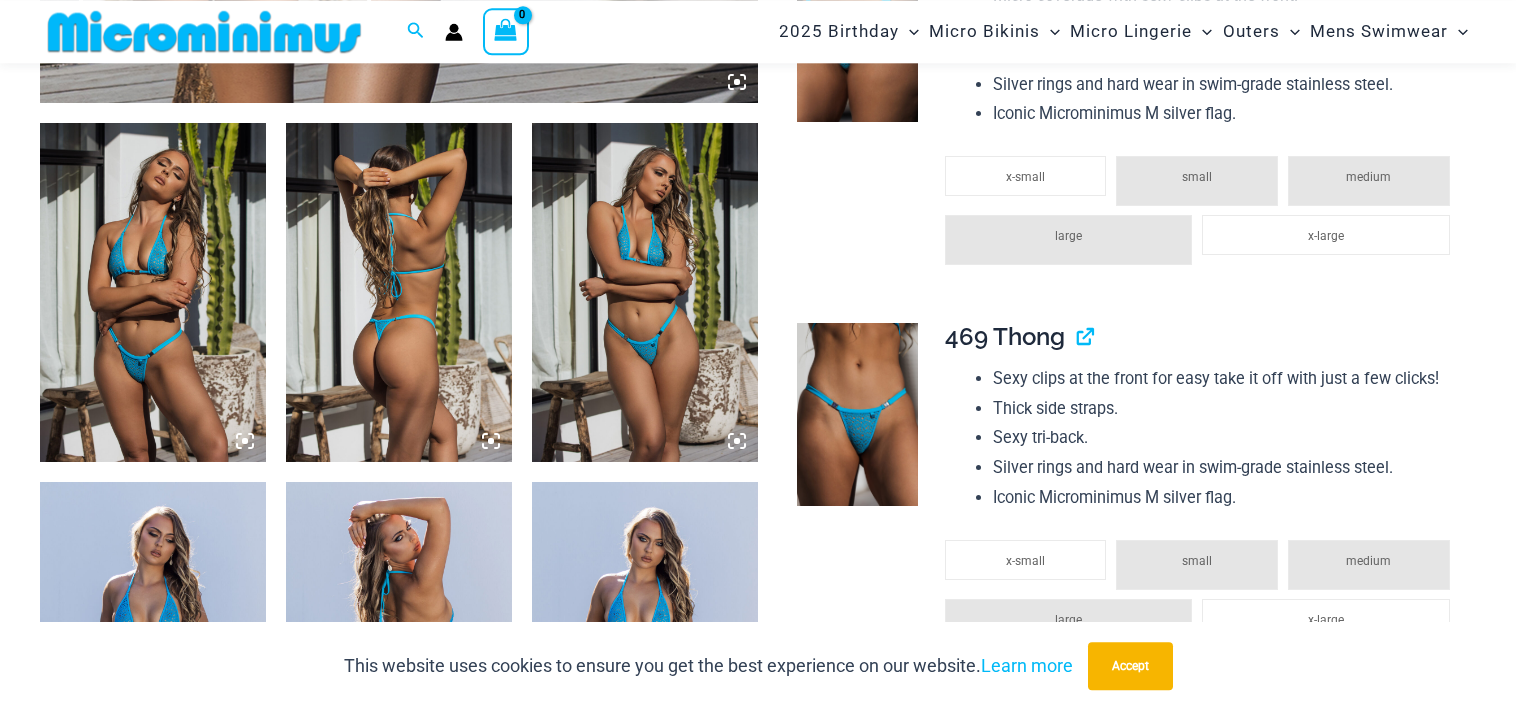 click at bounding box center [153, 292] 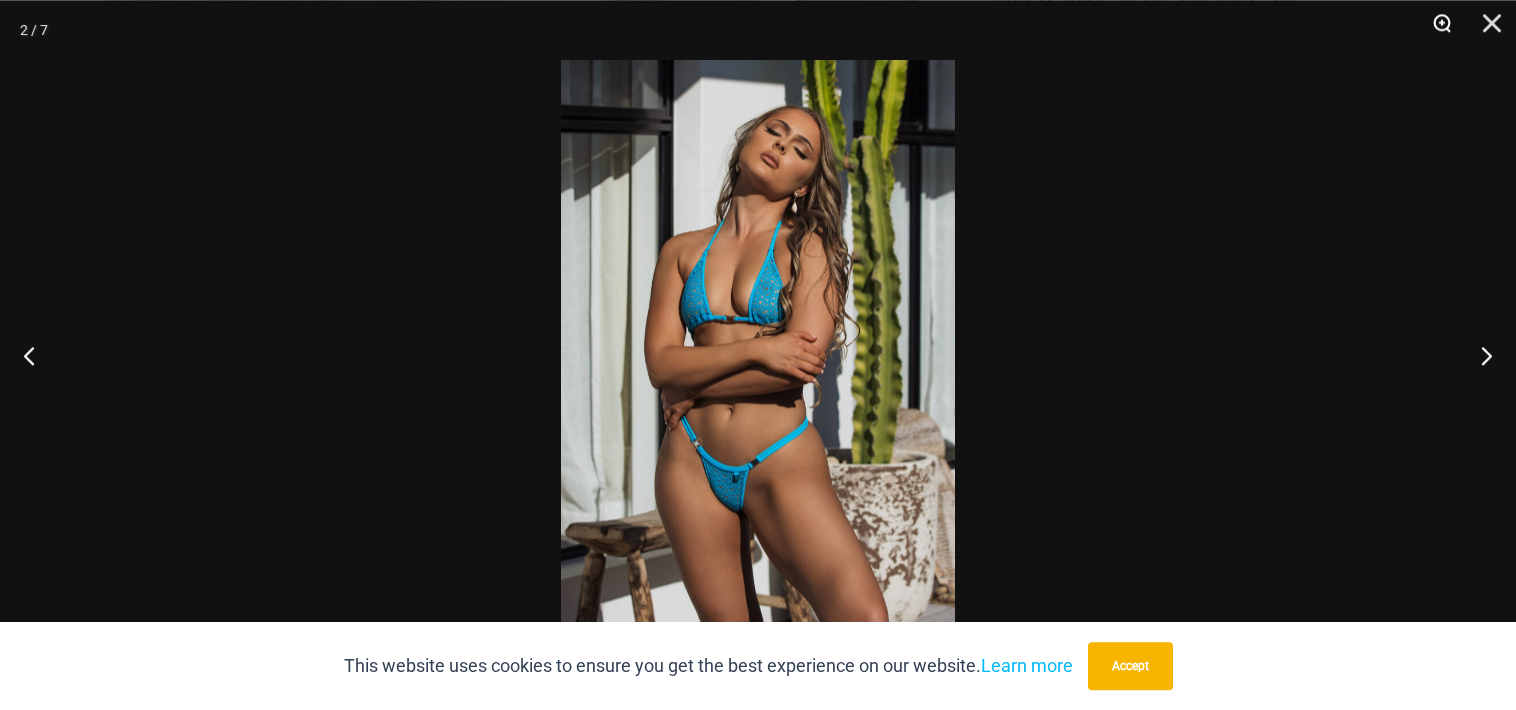 click at bounding box center [1435, 30] 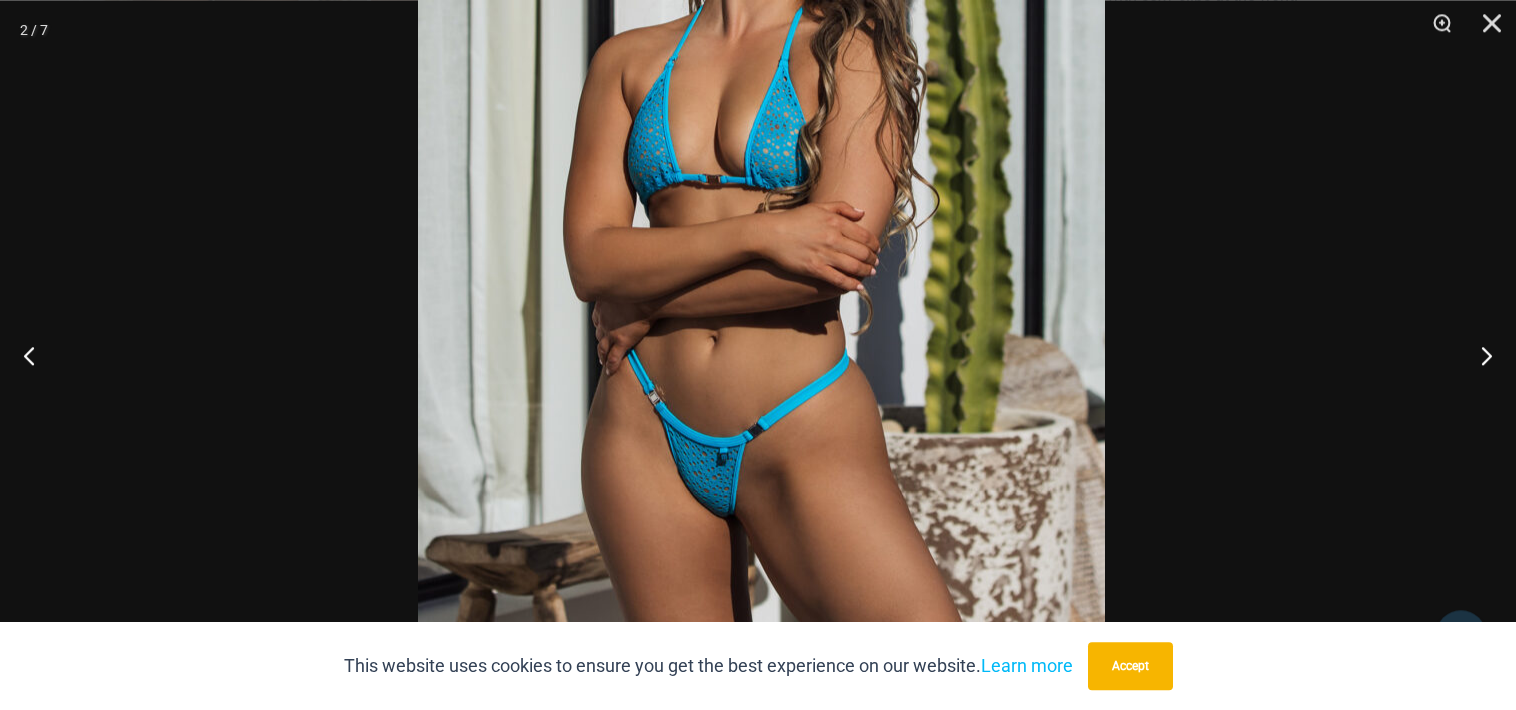 click at bounding box center [761, 243] 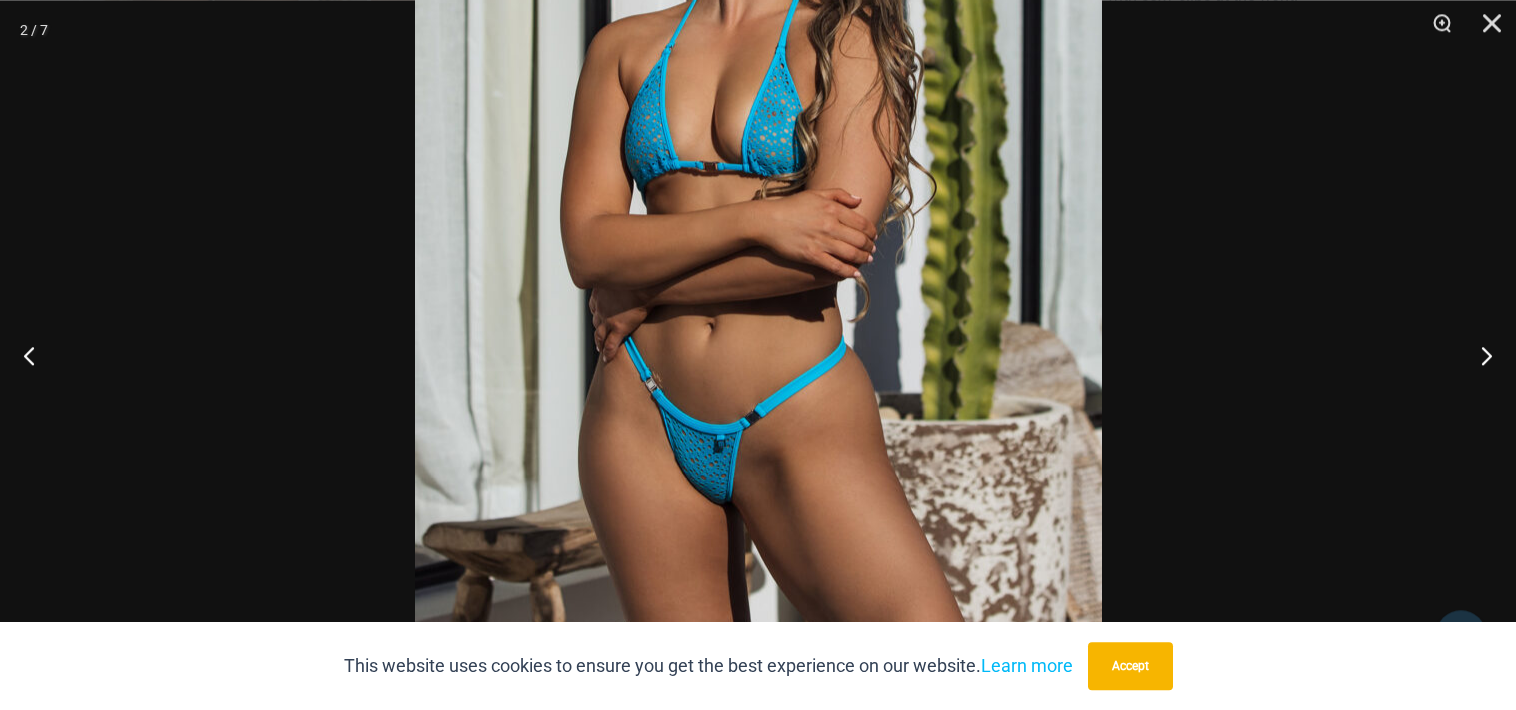click at bounding box center (758, 355) 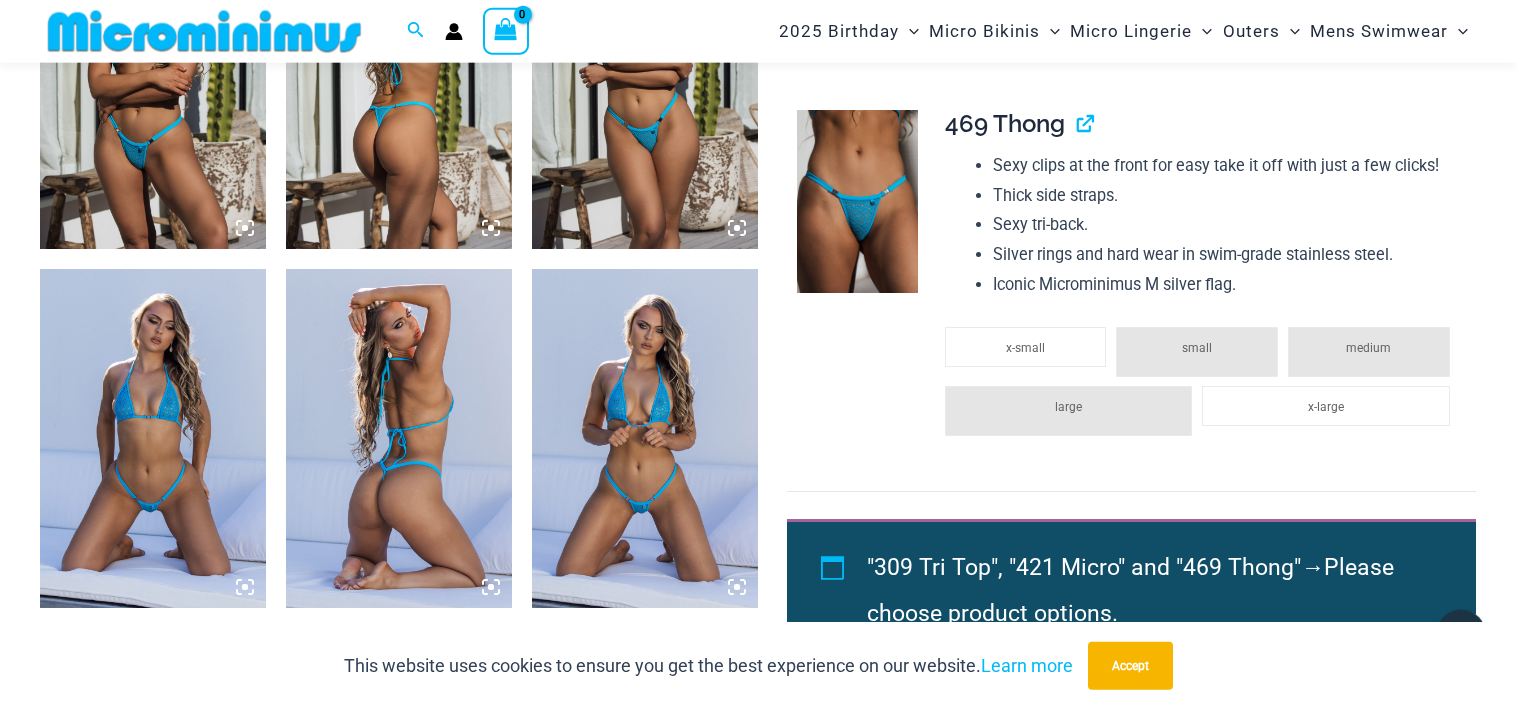 scroll, scrollTop: 1366, scrollLeft: 0, axis: vertical 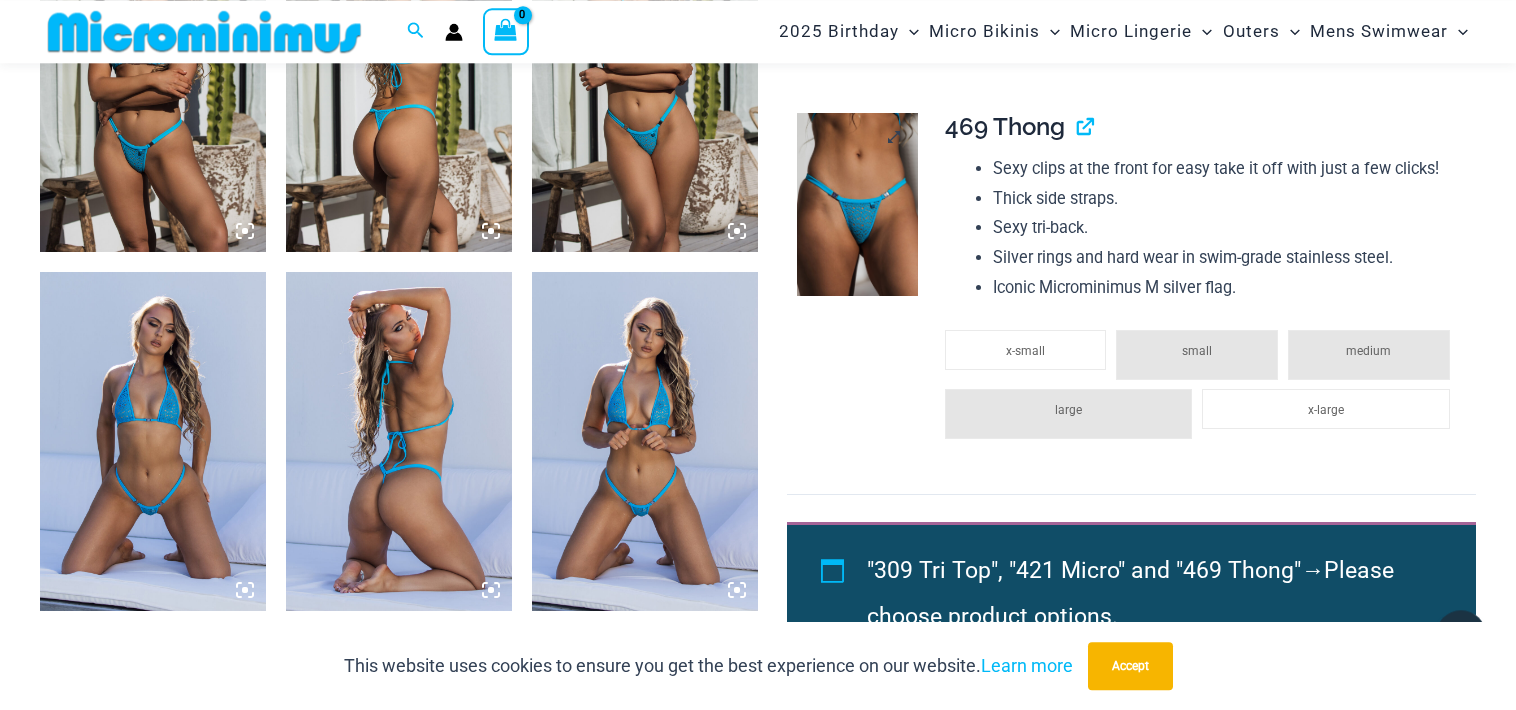 click at bounding box center [858, 204] 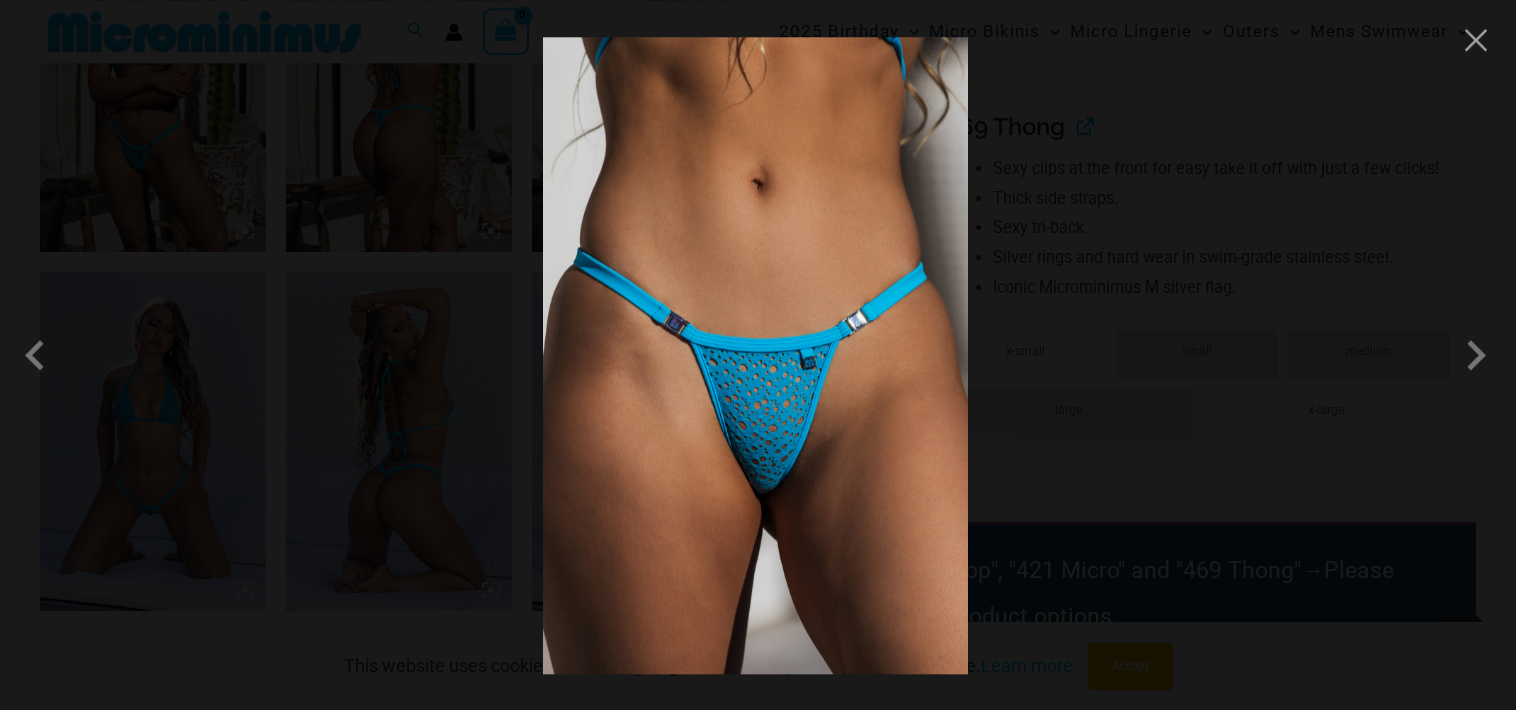 click at bounding box center [758, 355] 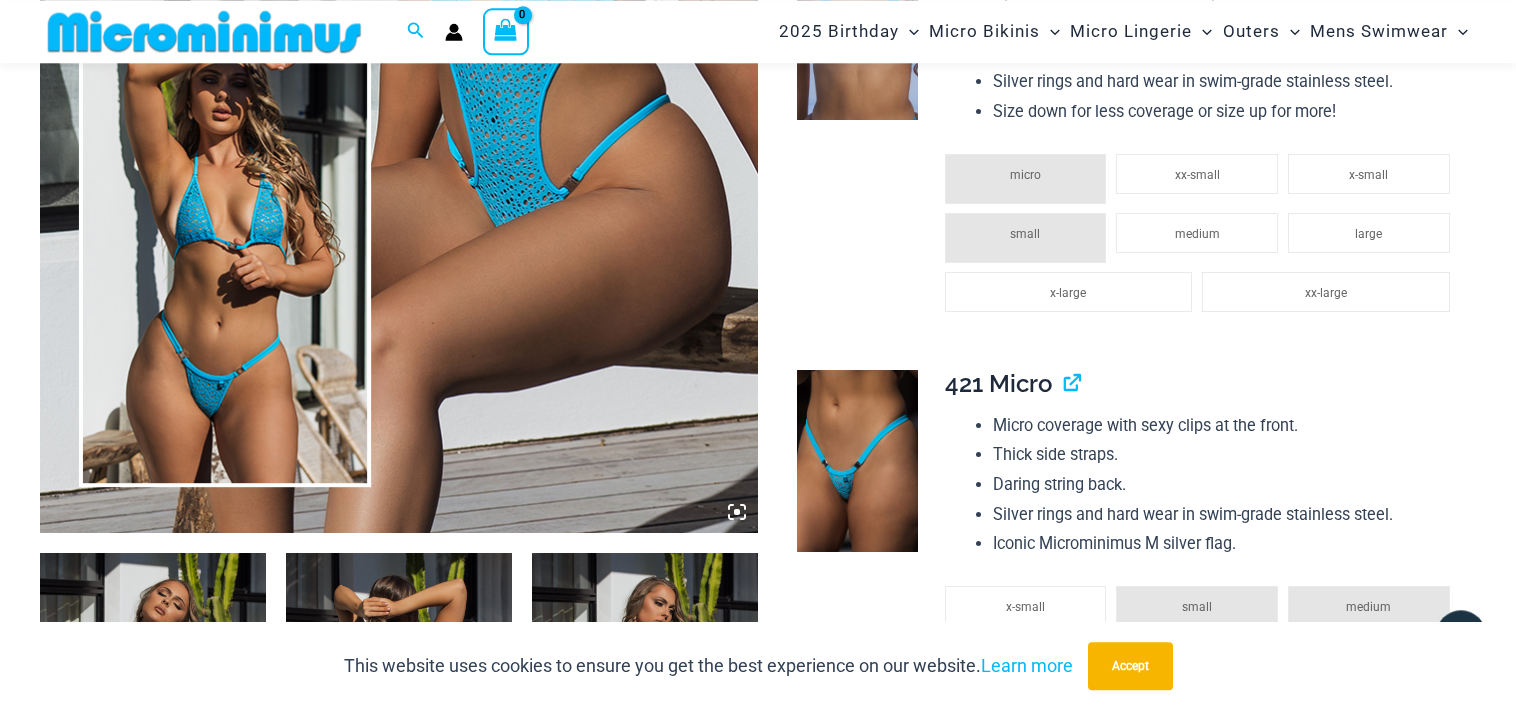 scroll, scrollTop: 627, scrollLeft: 0, axis: vertical 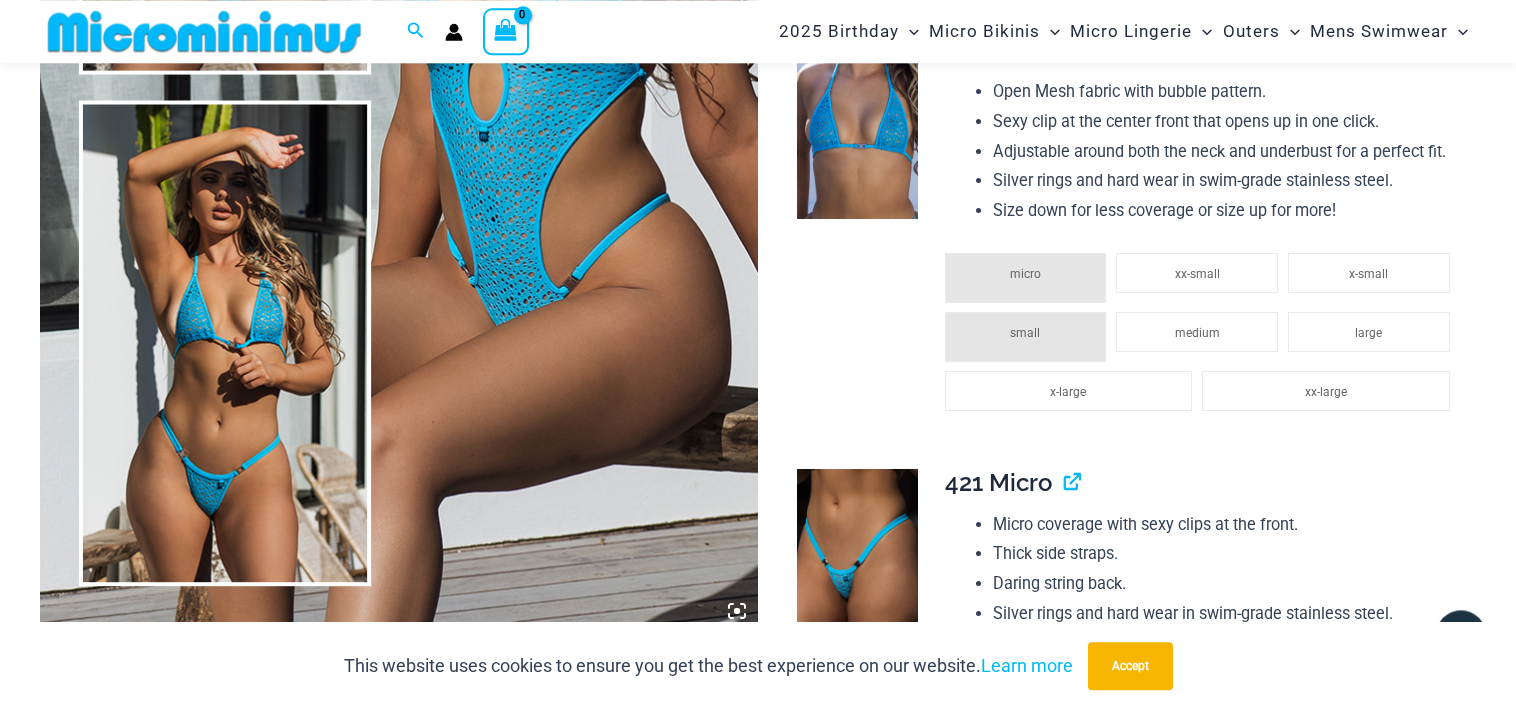 click at bounding box center [399, 93] 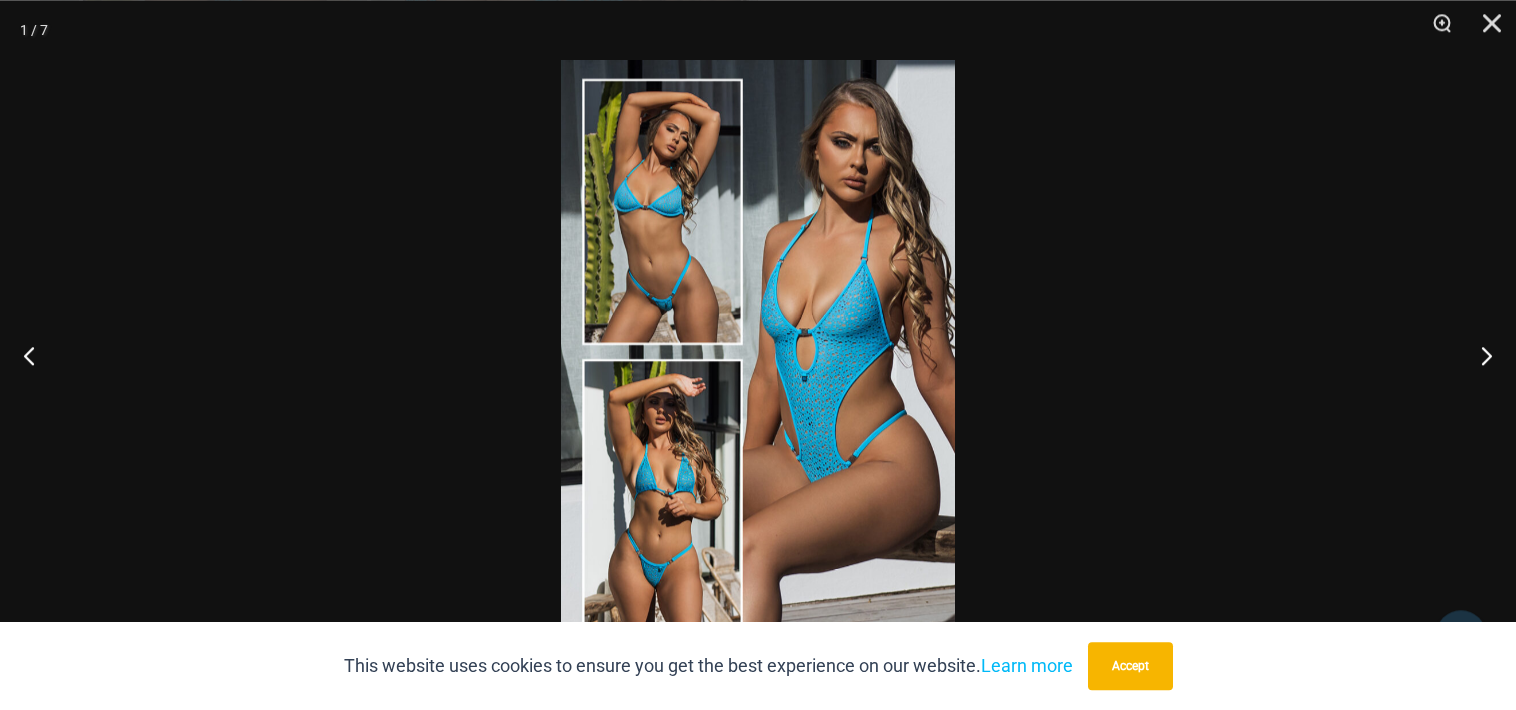 click at bounding box center (758, 355) 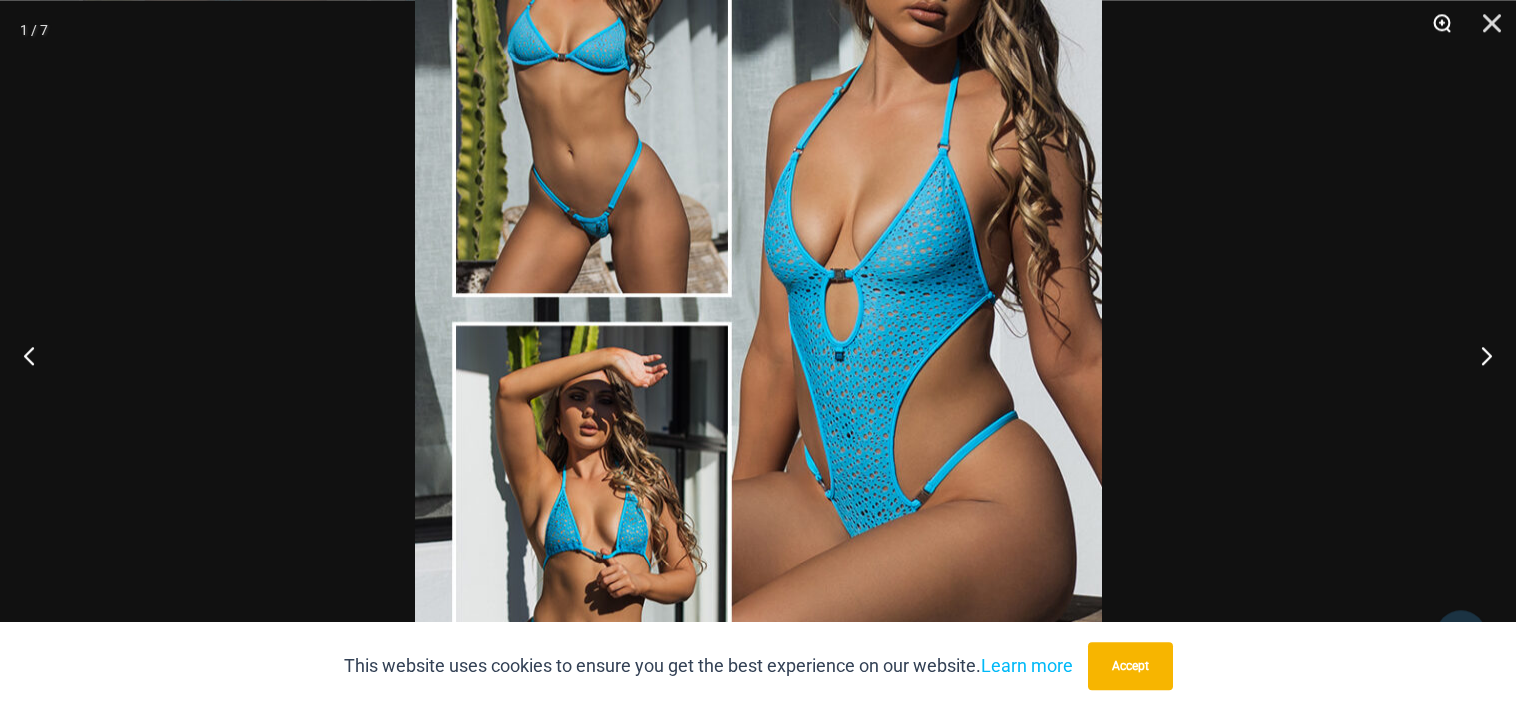 click at bounding box center [1435, 30] 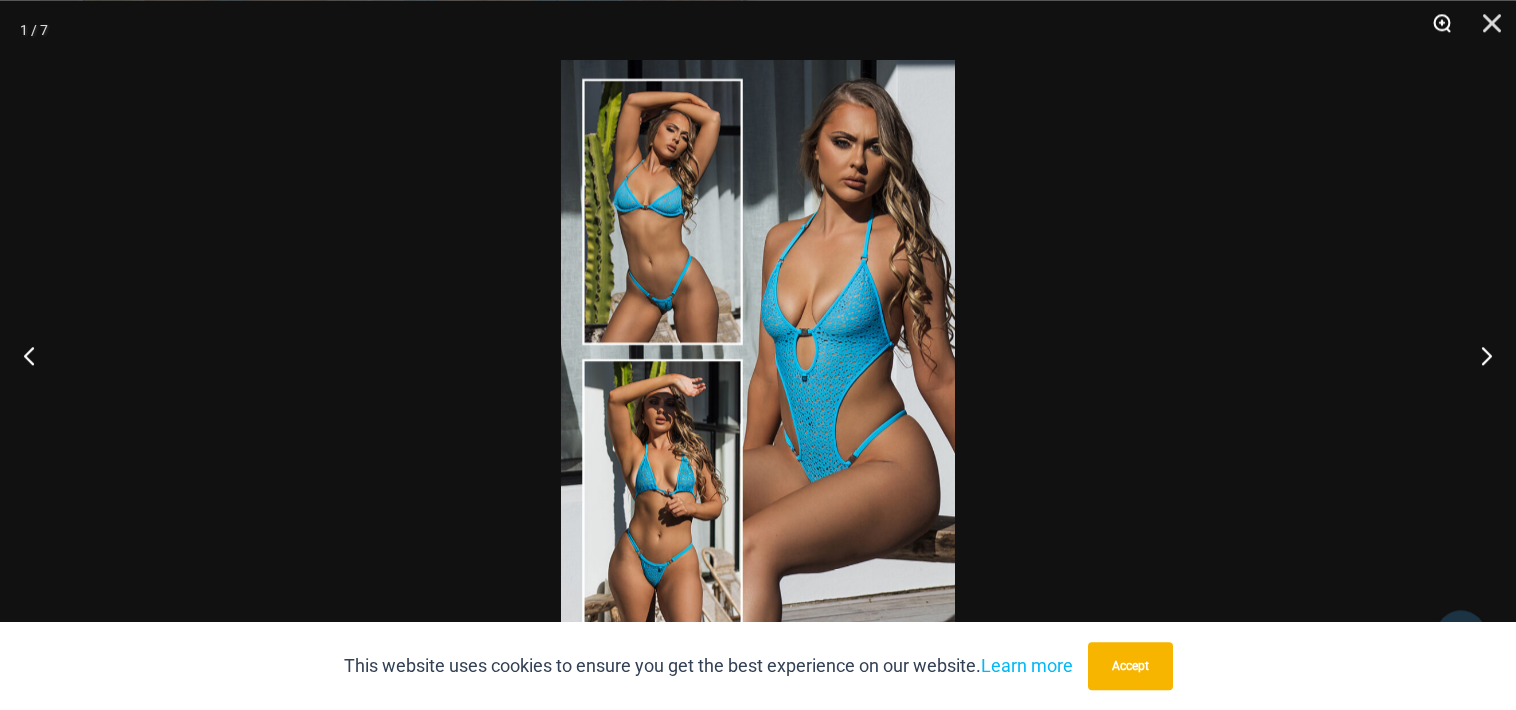 click at bounding box center (1435, 30) 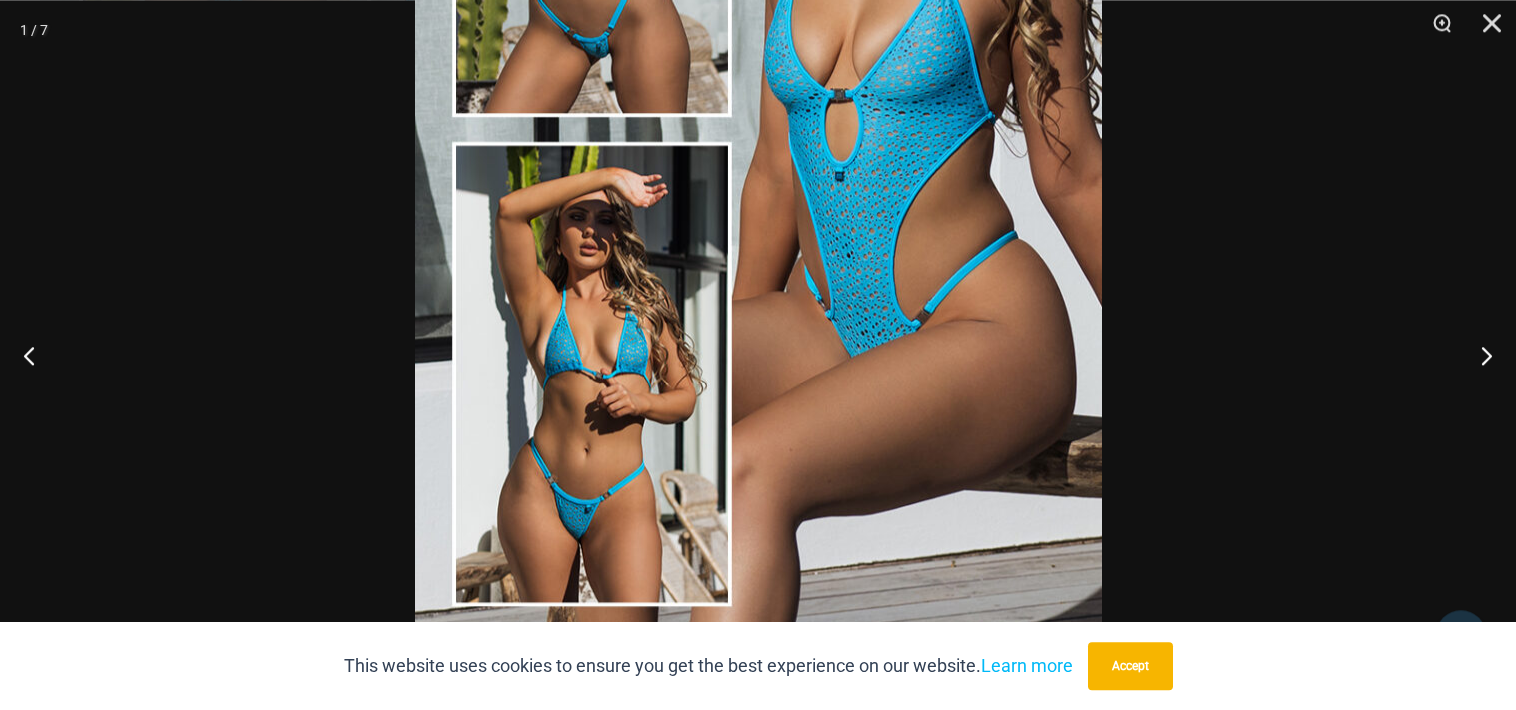 click at bounding box center (758, 355) 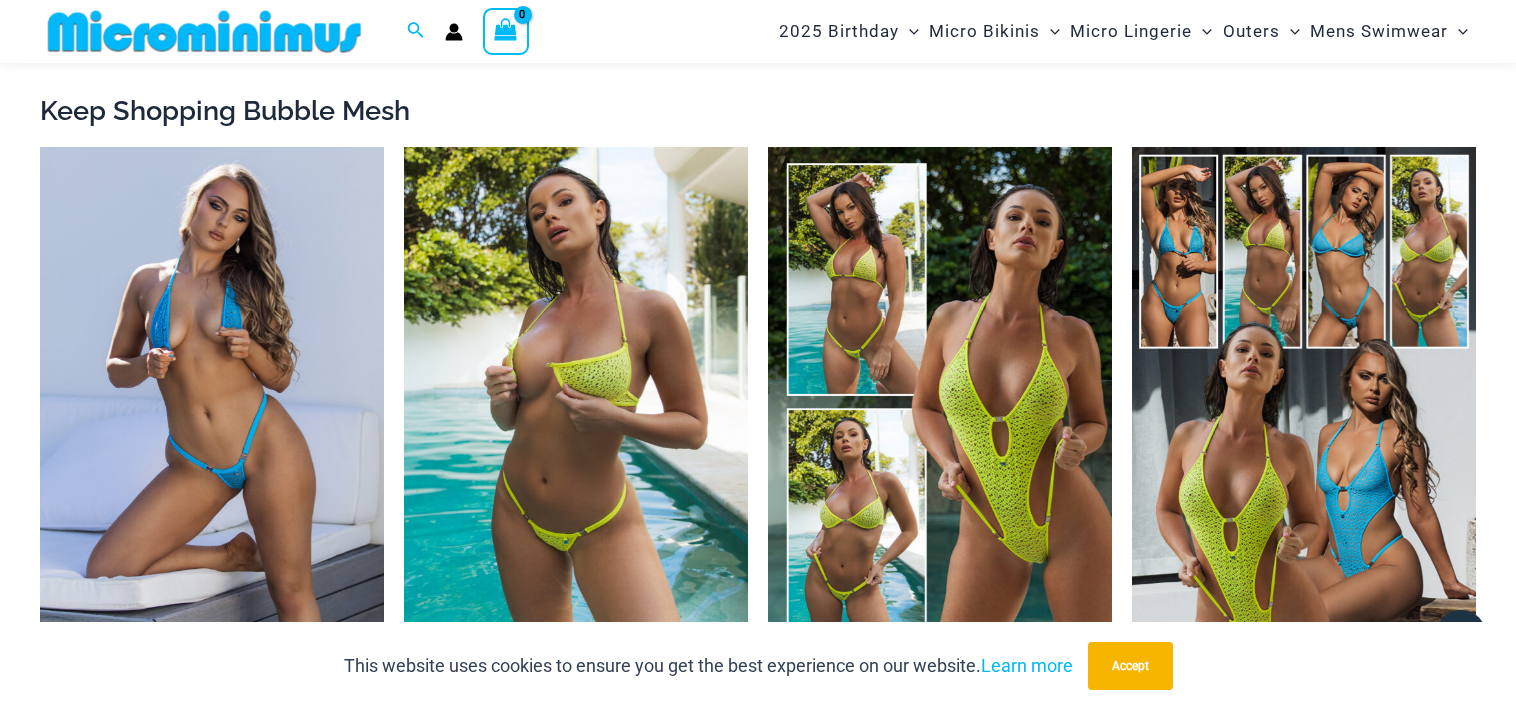 scroll, scrollTop: 2845, scrollLeft: 0, axis: vertical 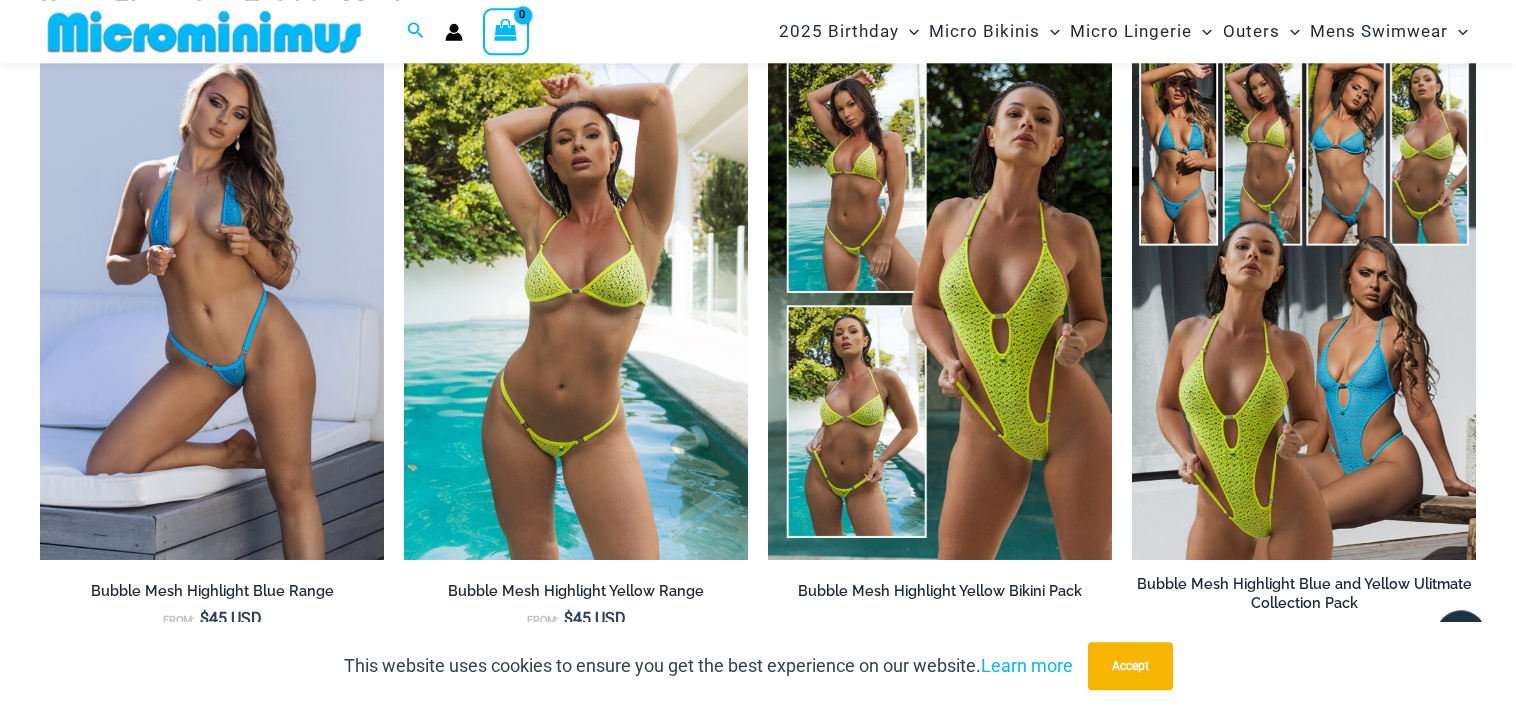 click at bounding box center [576, 302] 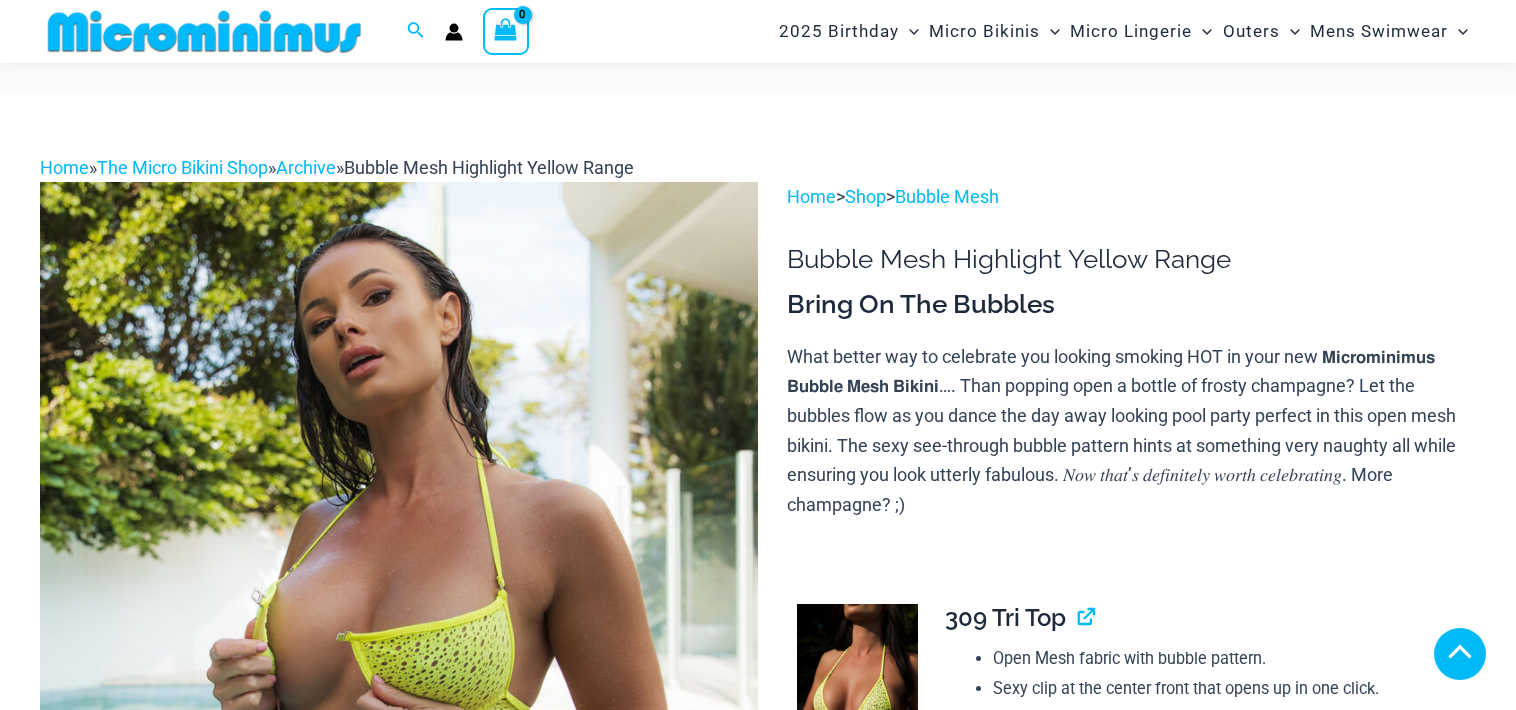 scroll, scrollTop: 1472, scrollLeft: 0, axis: vertical 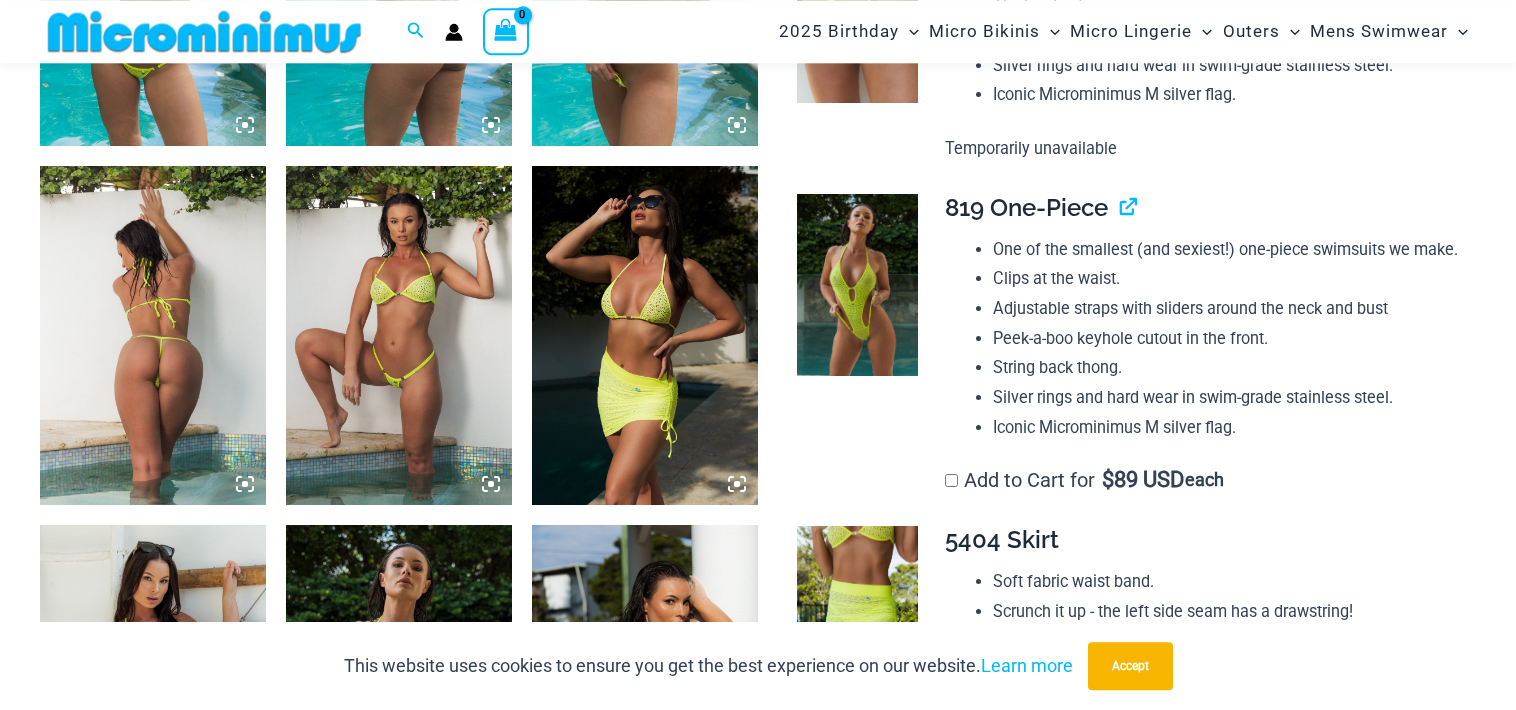click 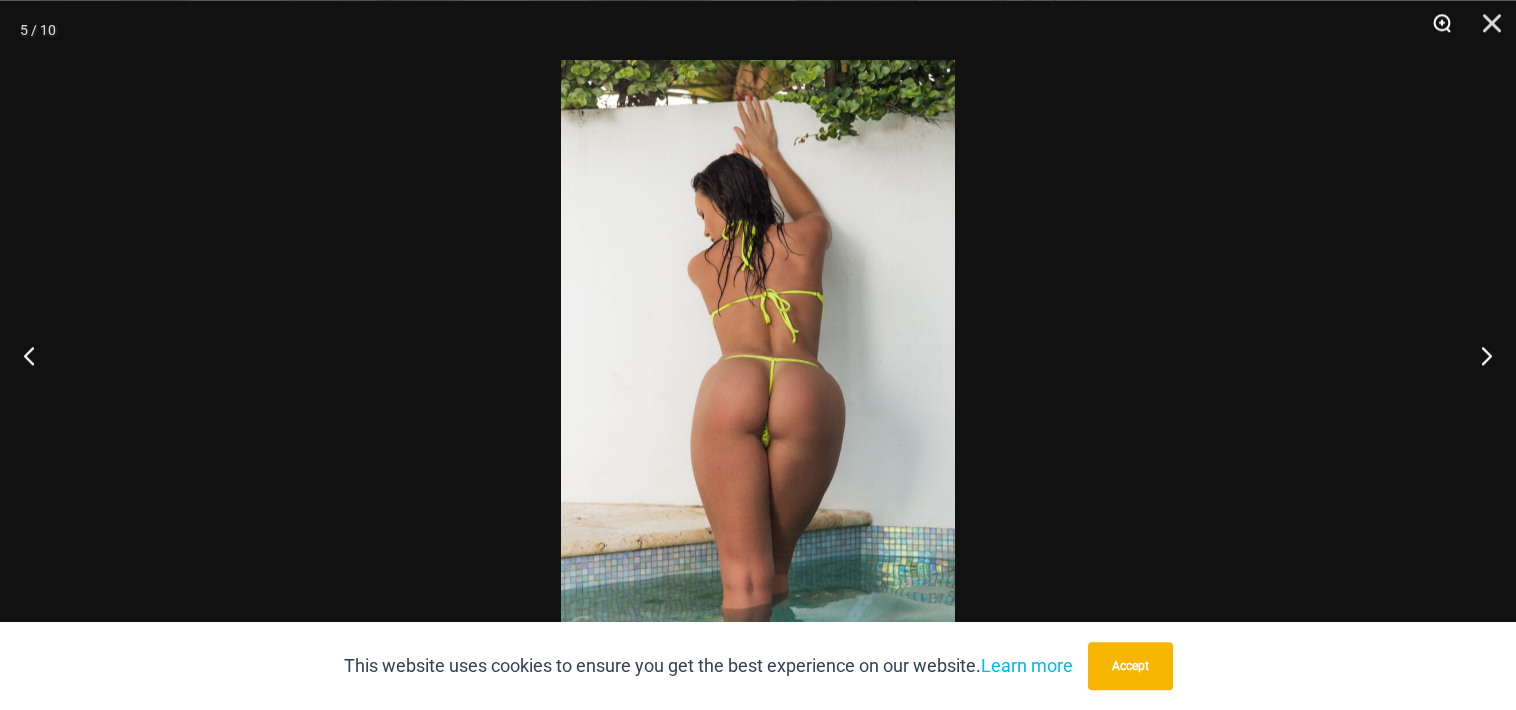 click at bounding box center (1435, 30) 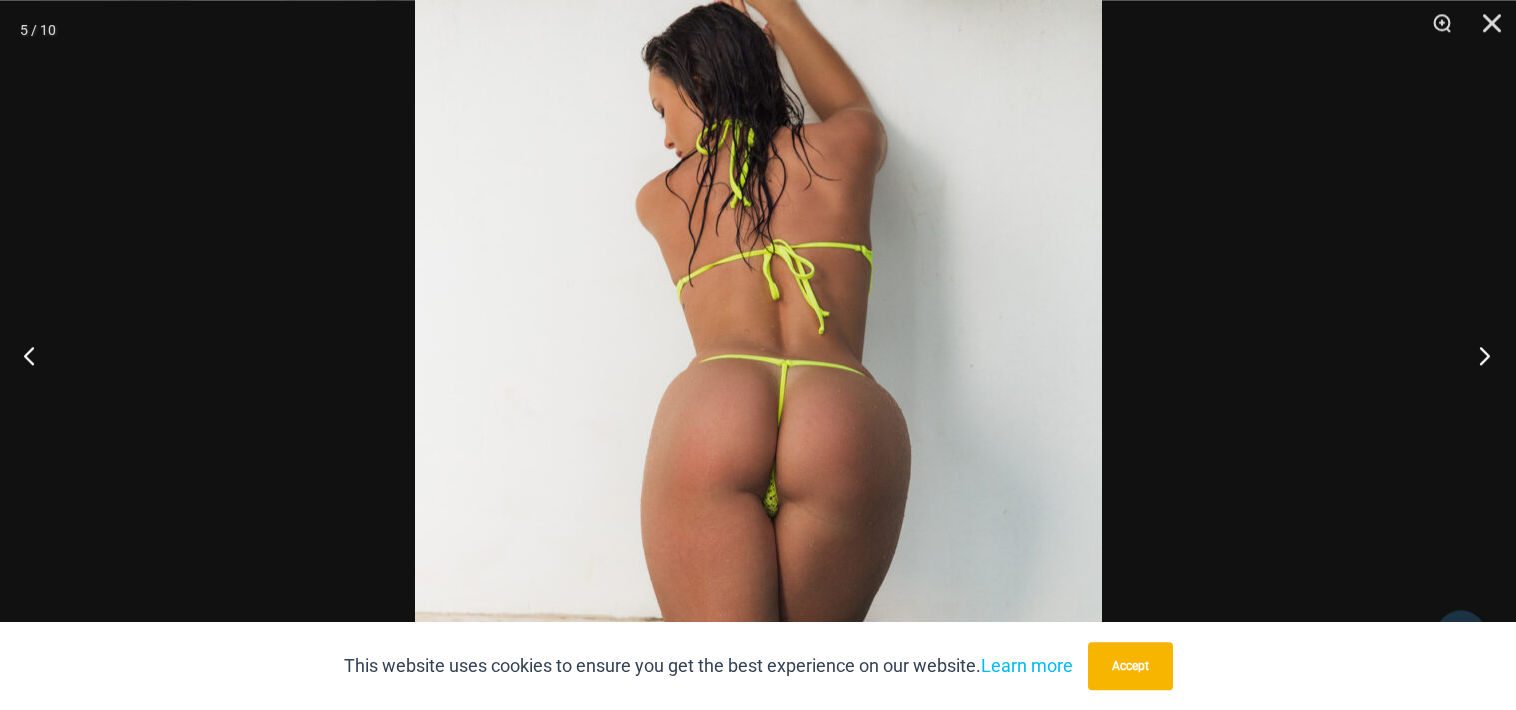 click at bounding box center [1478, 355] 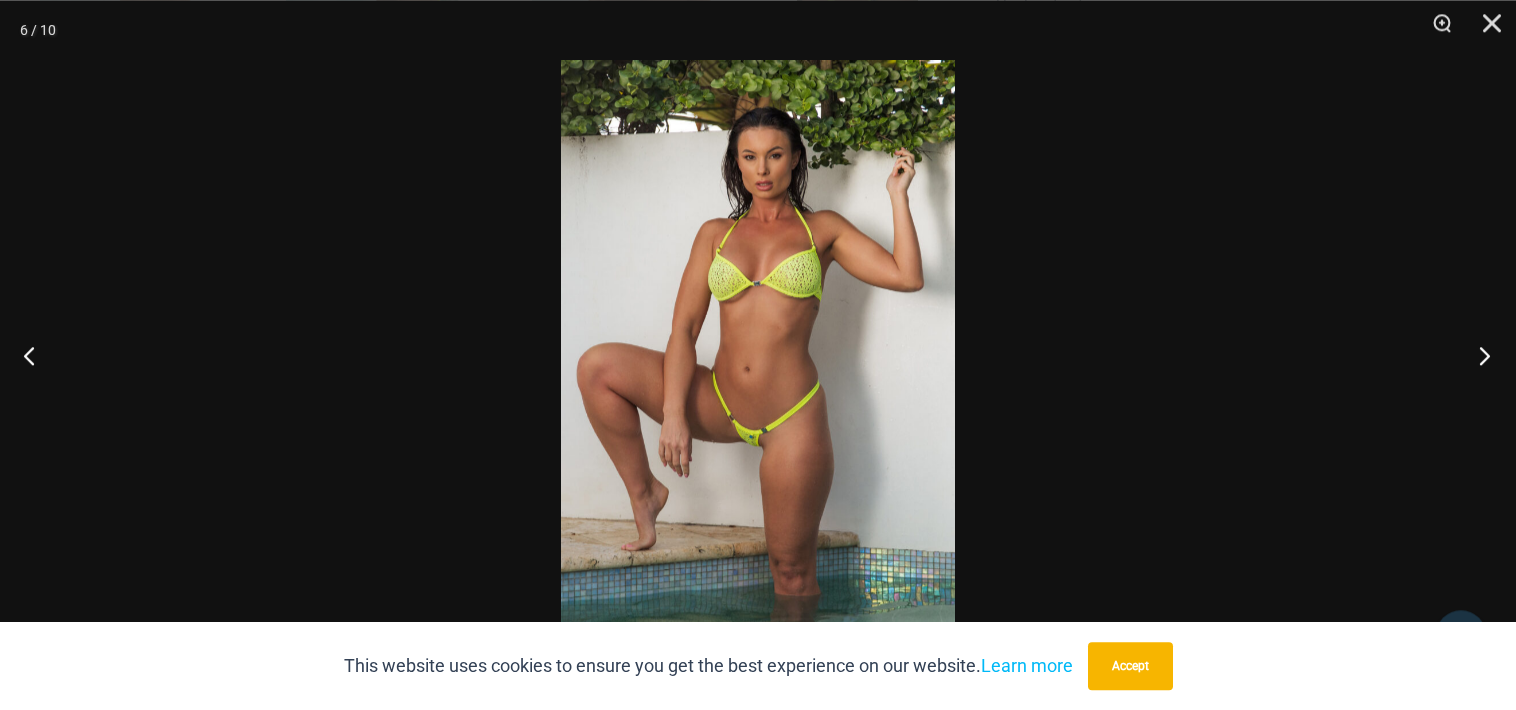 click at bounding box center (1478, 355) 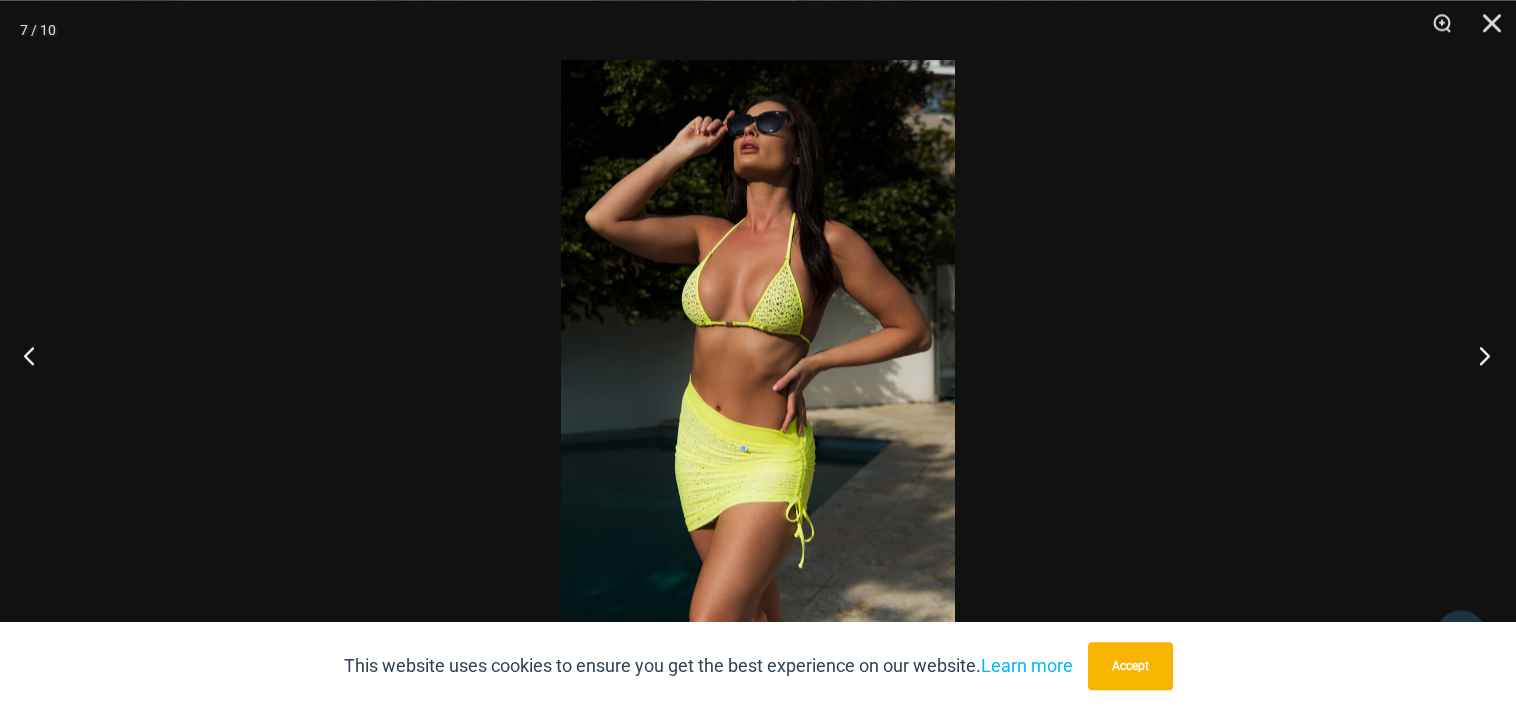 click at bounding box center (1478, 355) 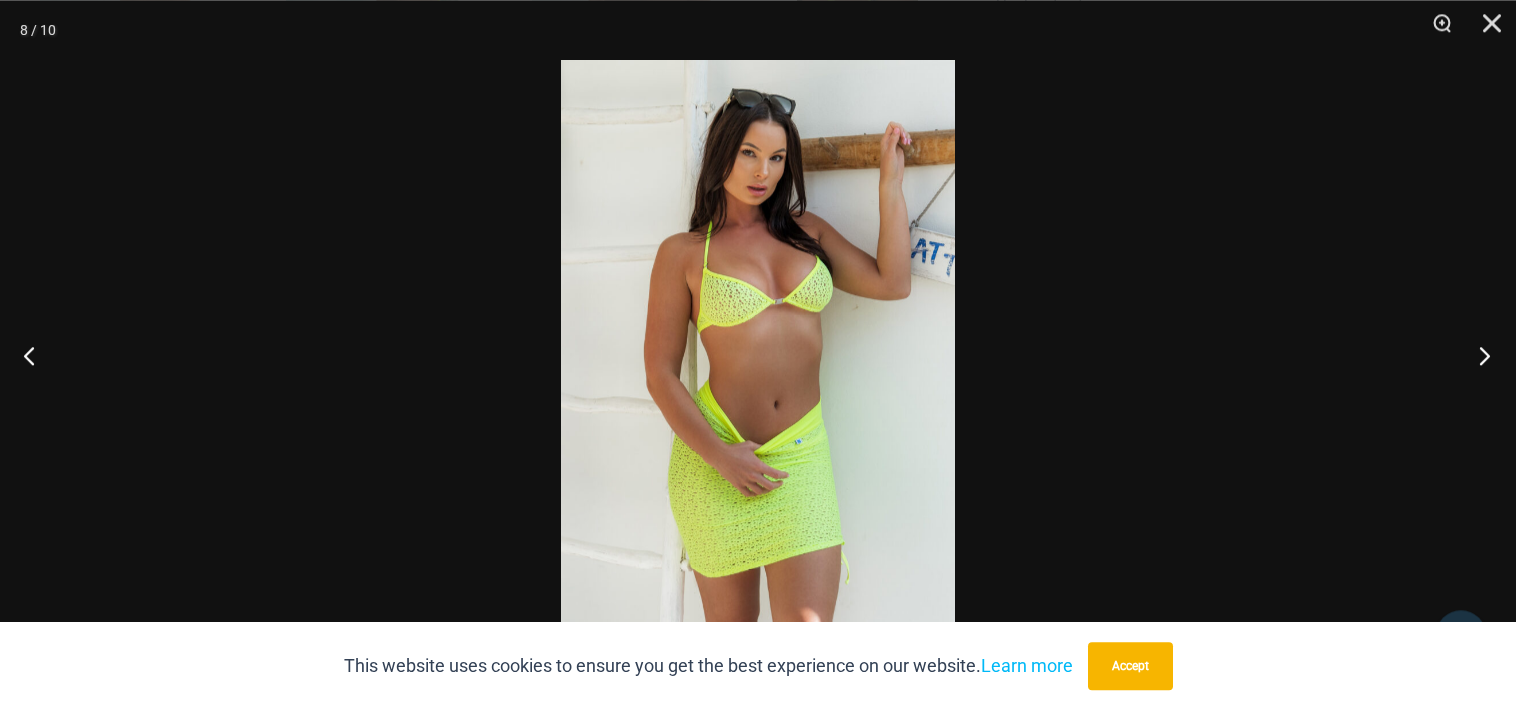 click at bounding box center (1478, 355) 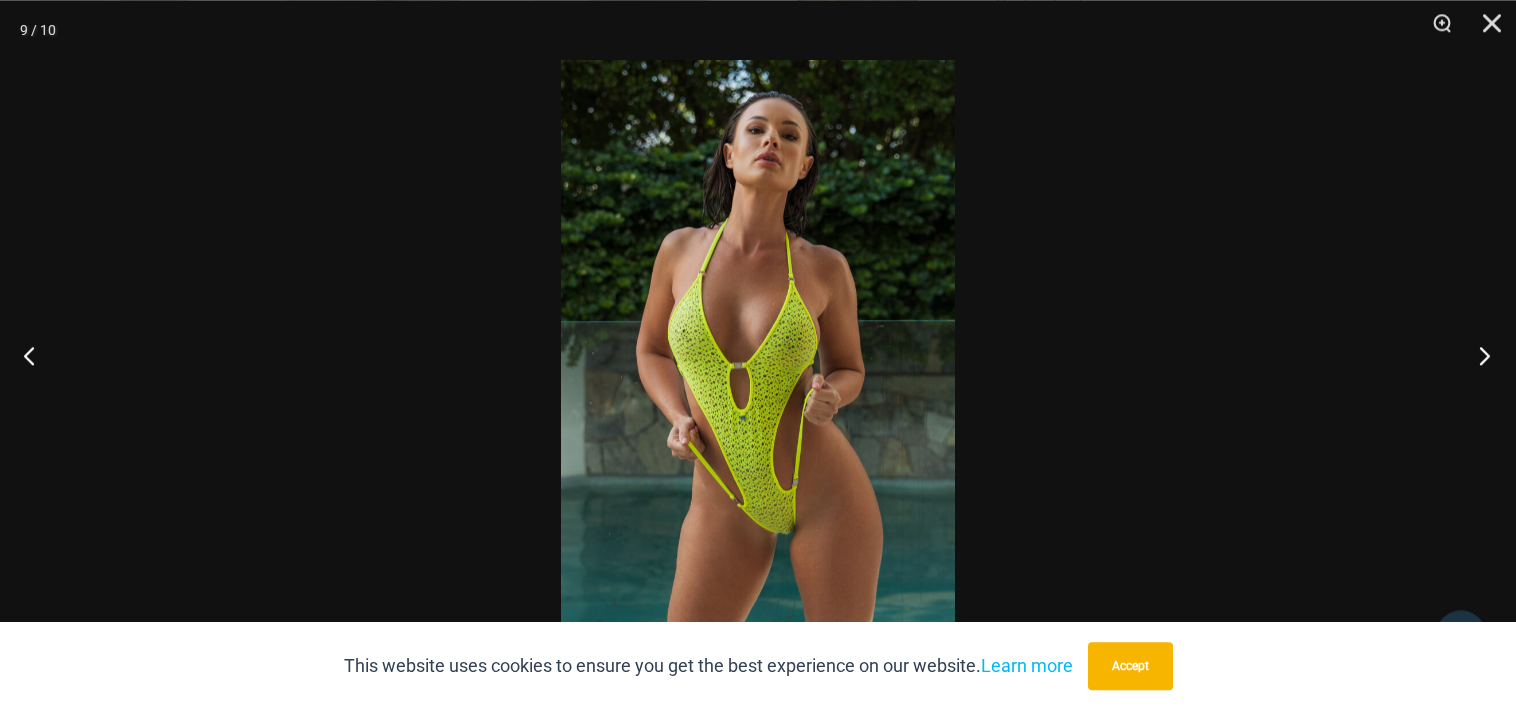 click at bounding box center (1478, 355) 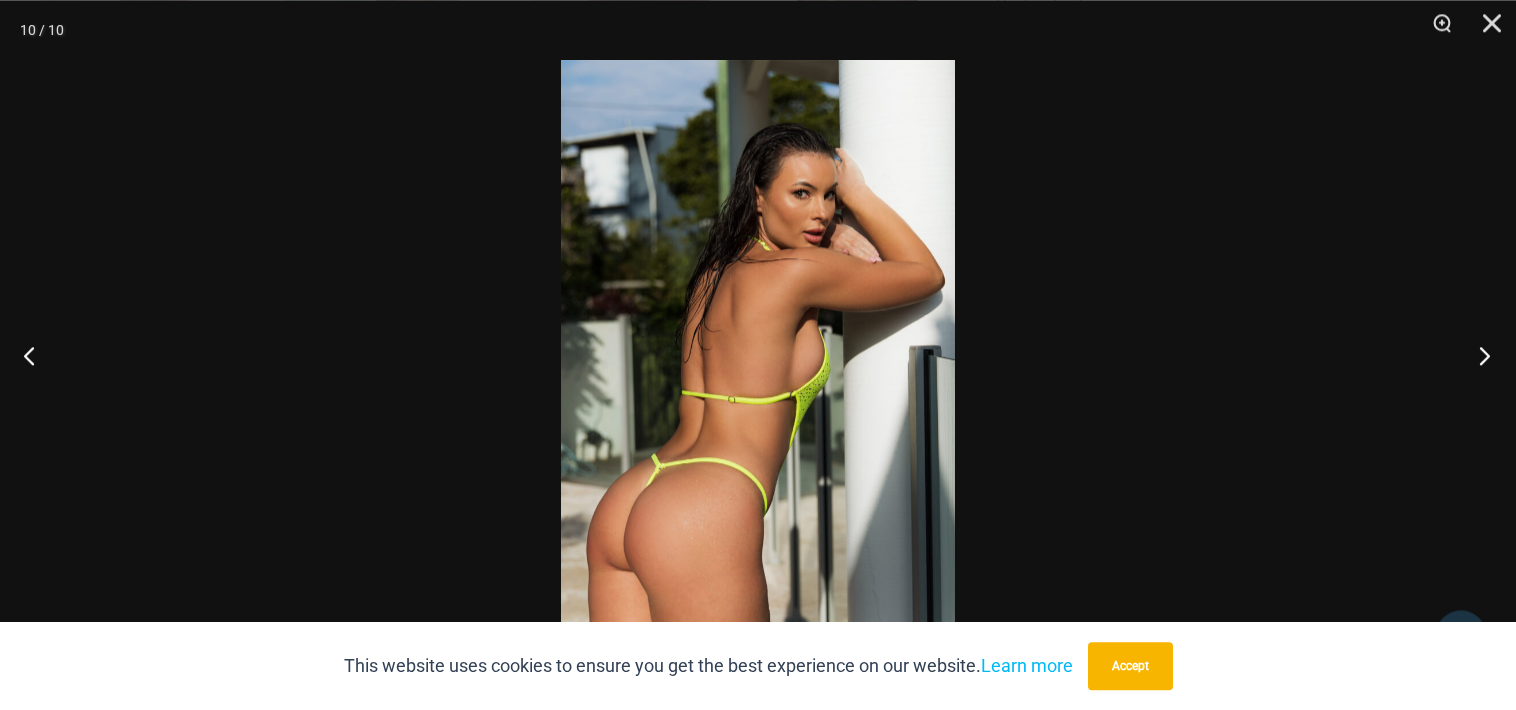 click at bounding box center (1478, 355) 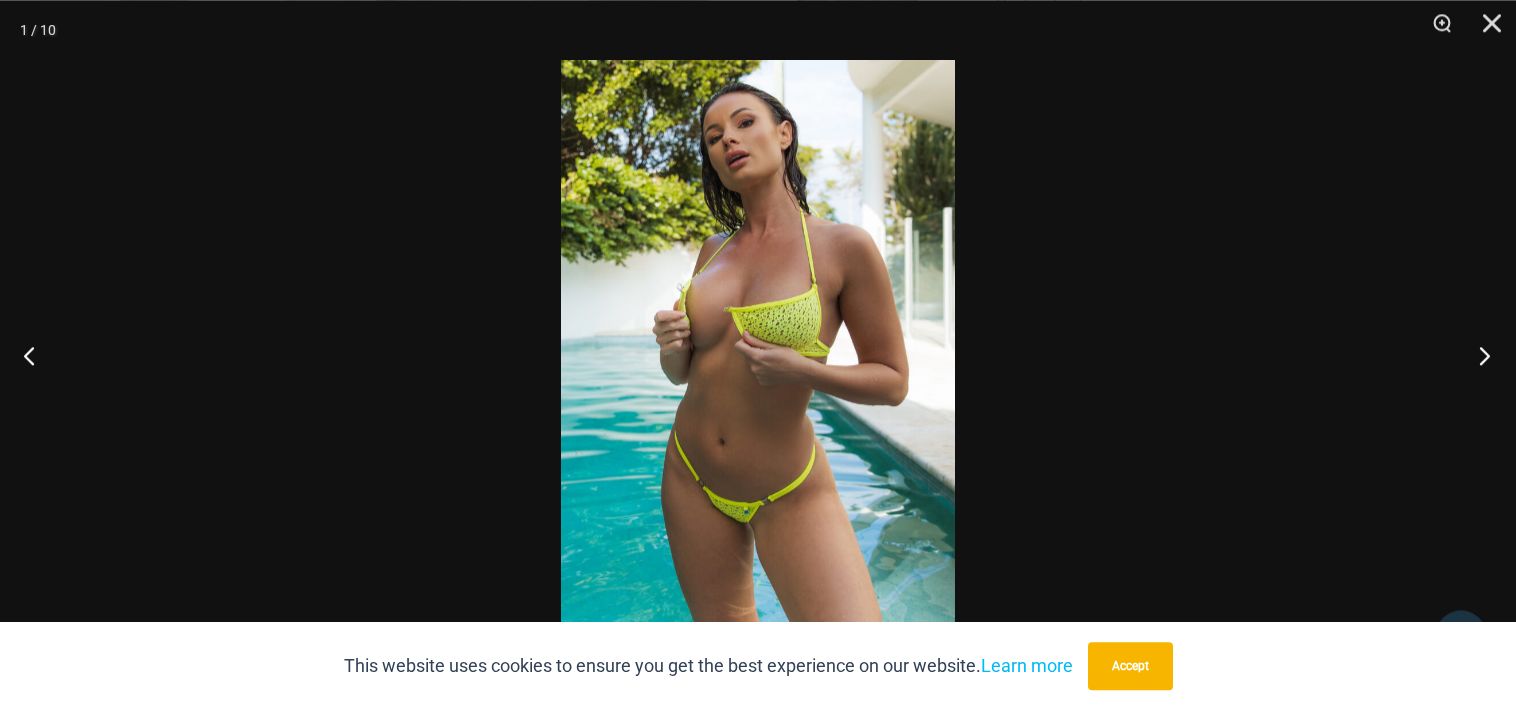 click at bounding box center (1478, 355) 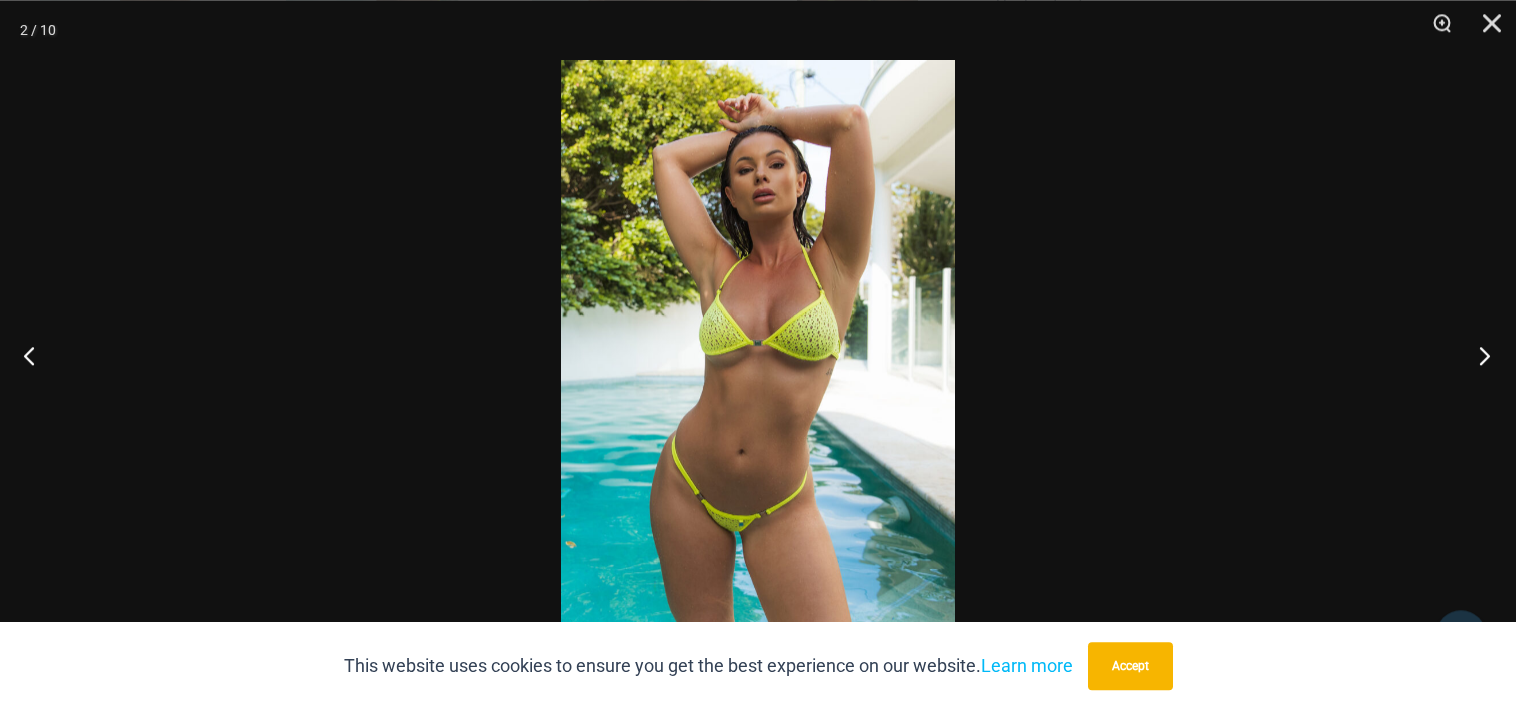 click at bounding box center (1478, 355) 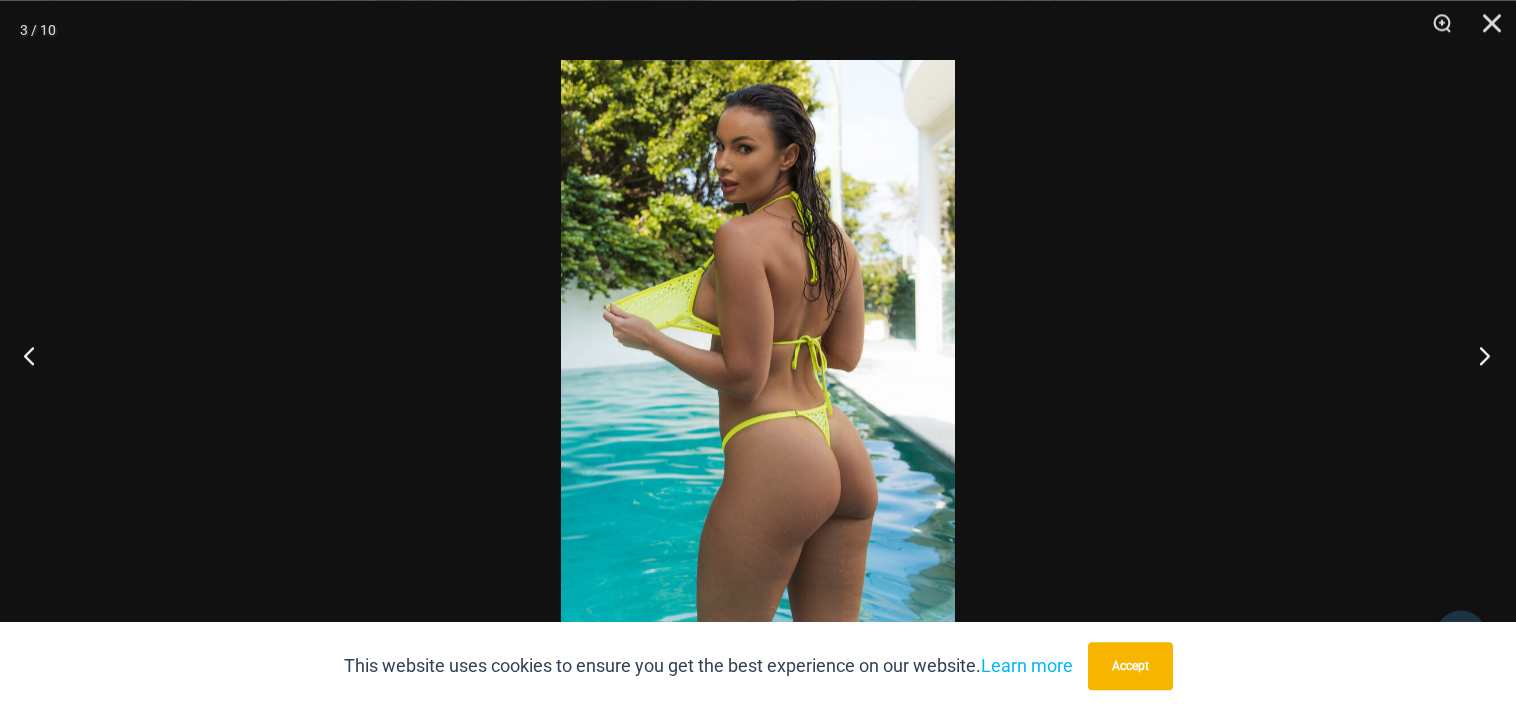 click at bounding box center [1478, 355] 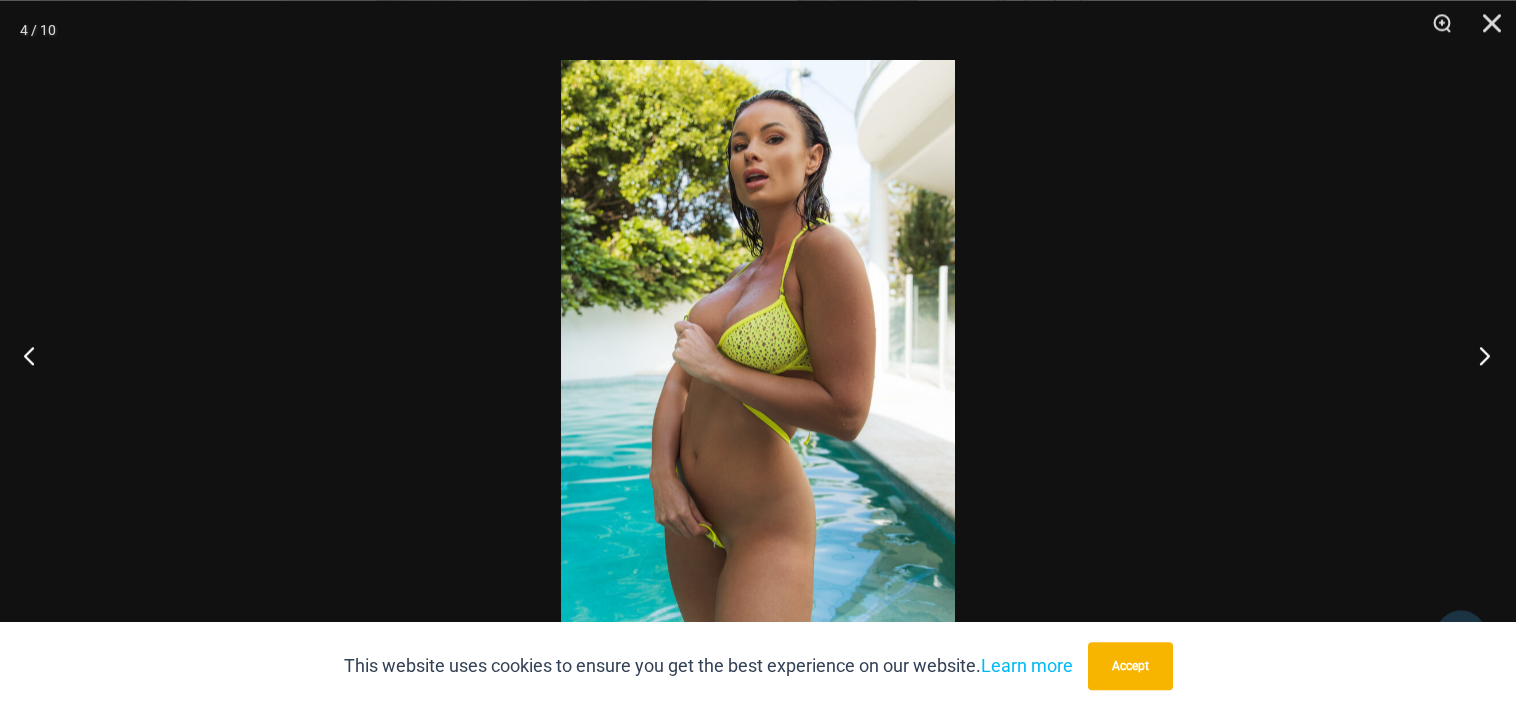 click at bounding box center [1478, 355] 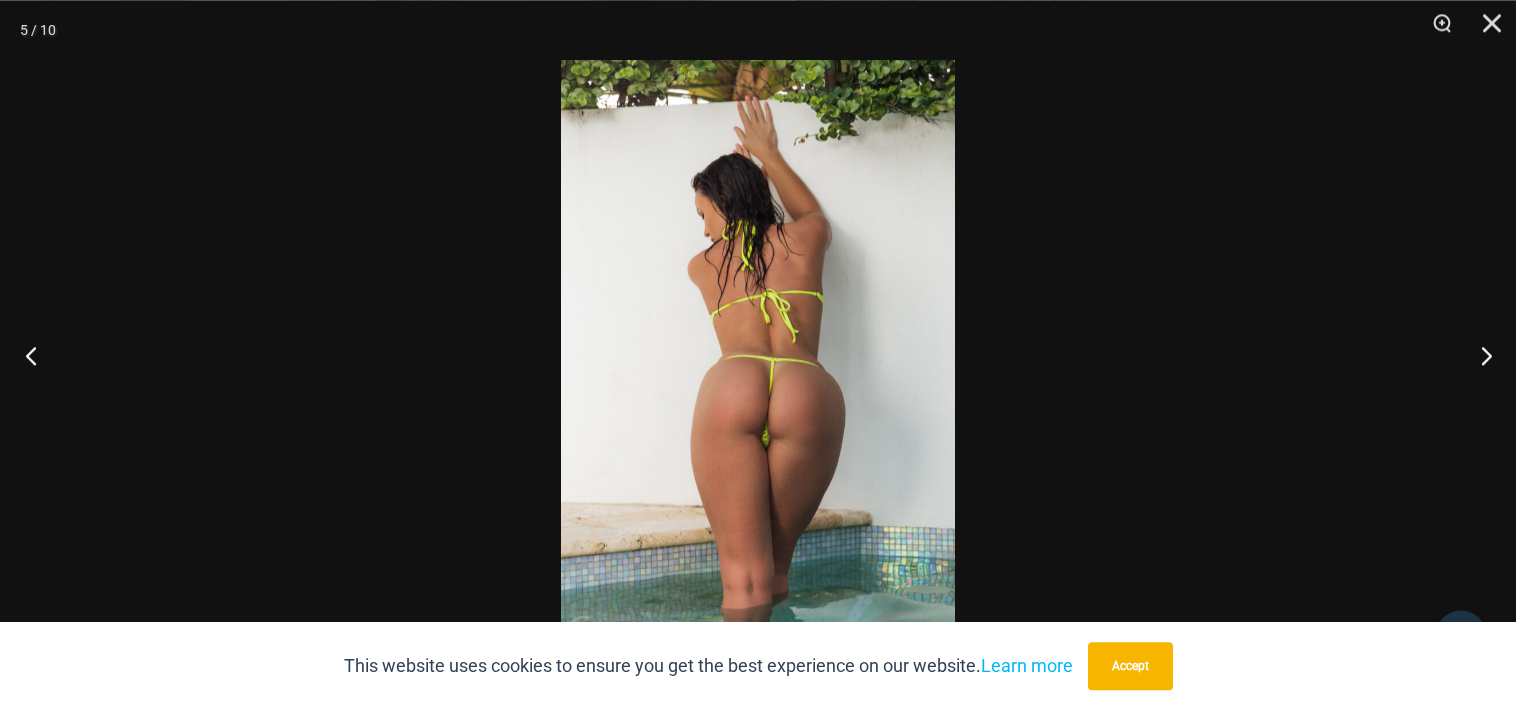 click at bounding box center [37, 355] 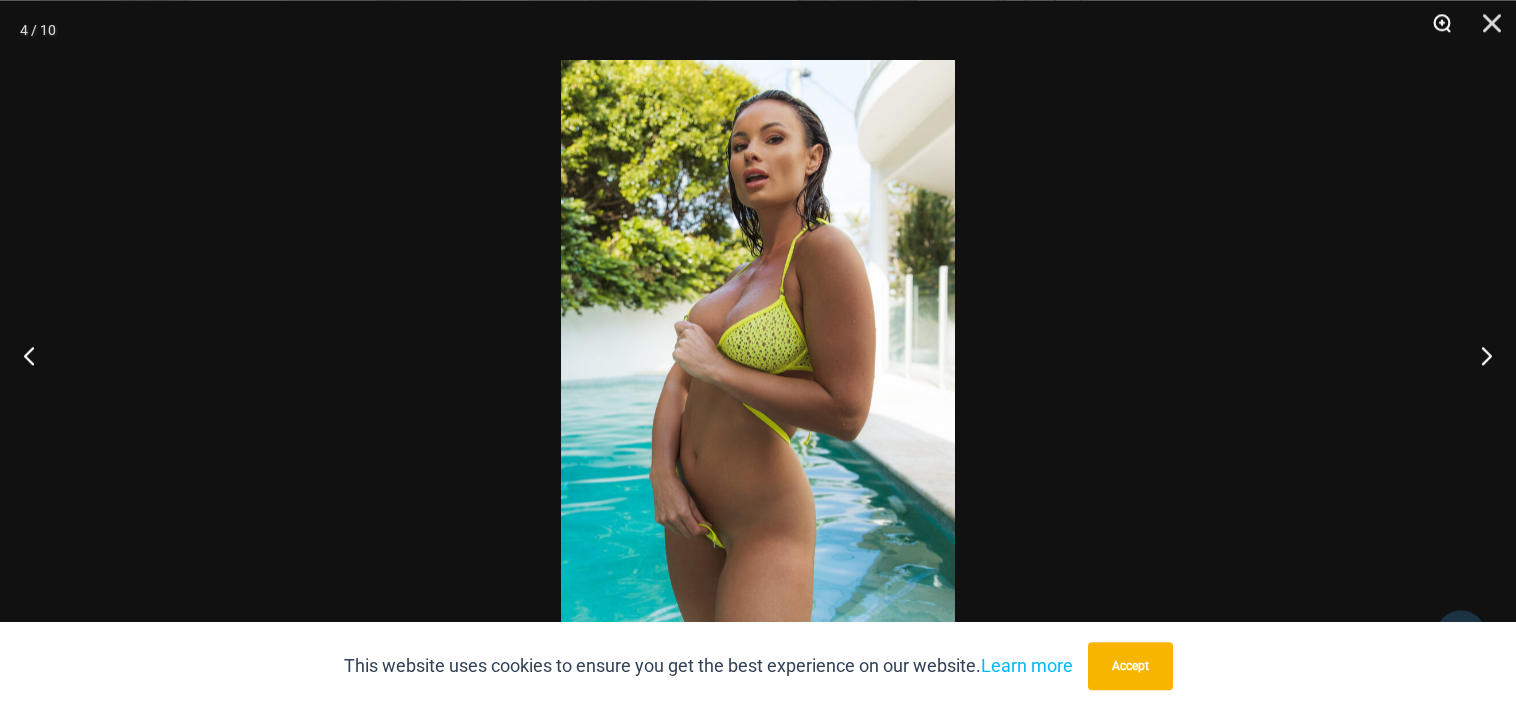 click at bounding box center [1435, 30] 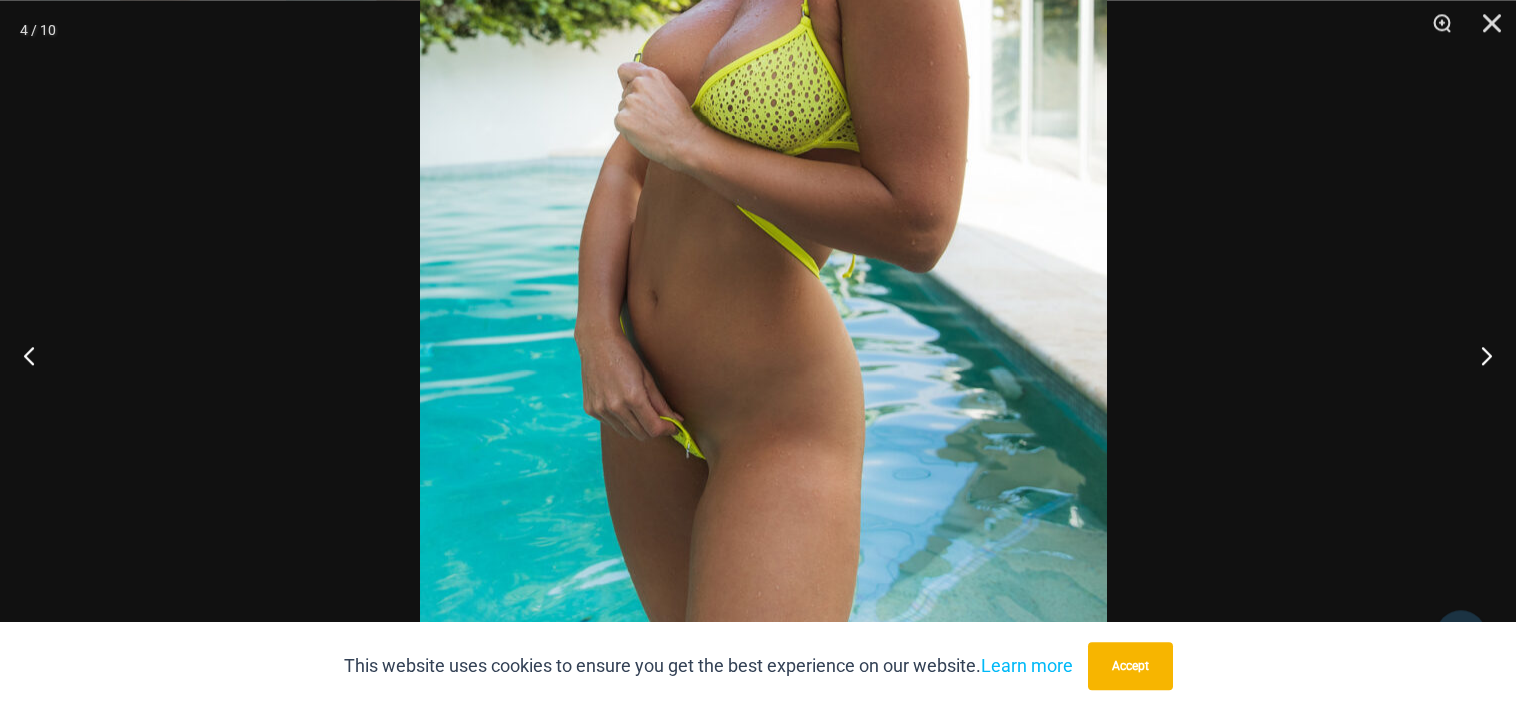click at bounding box center [763, 122] 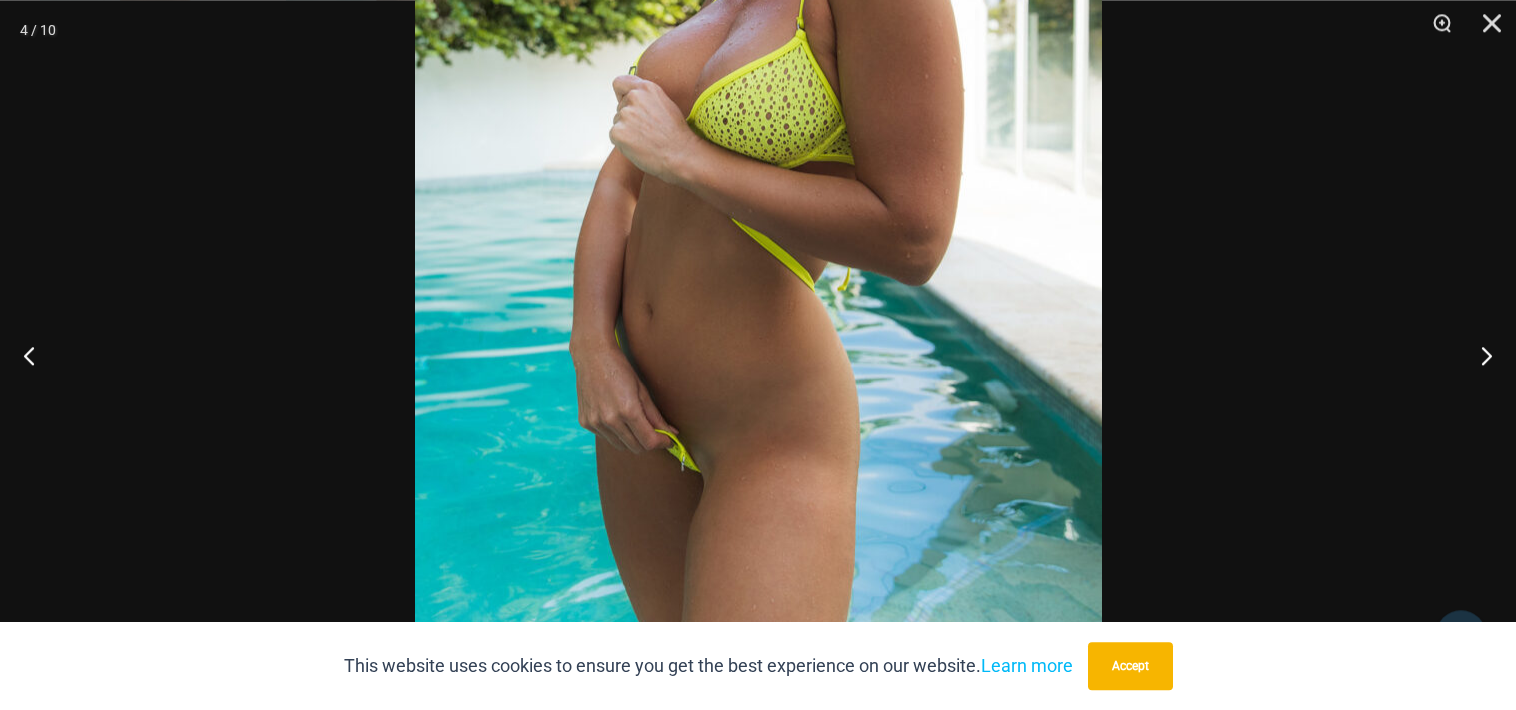 click at bounding box center [758, 355] 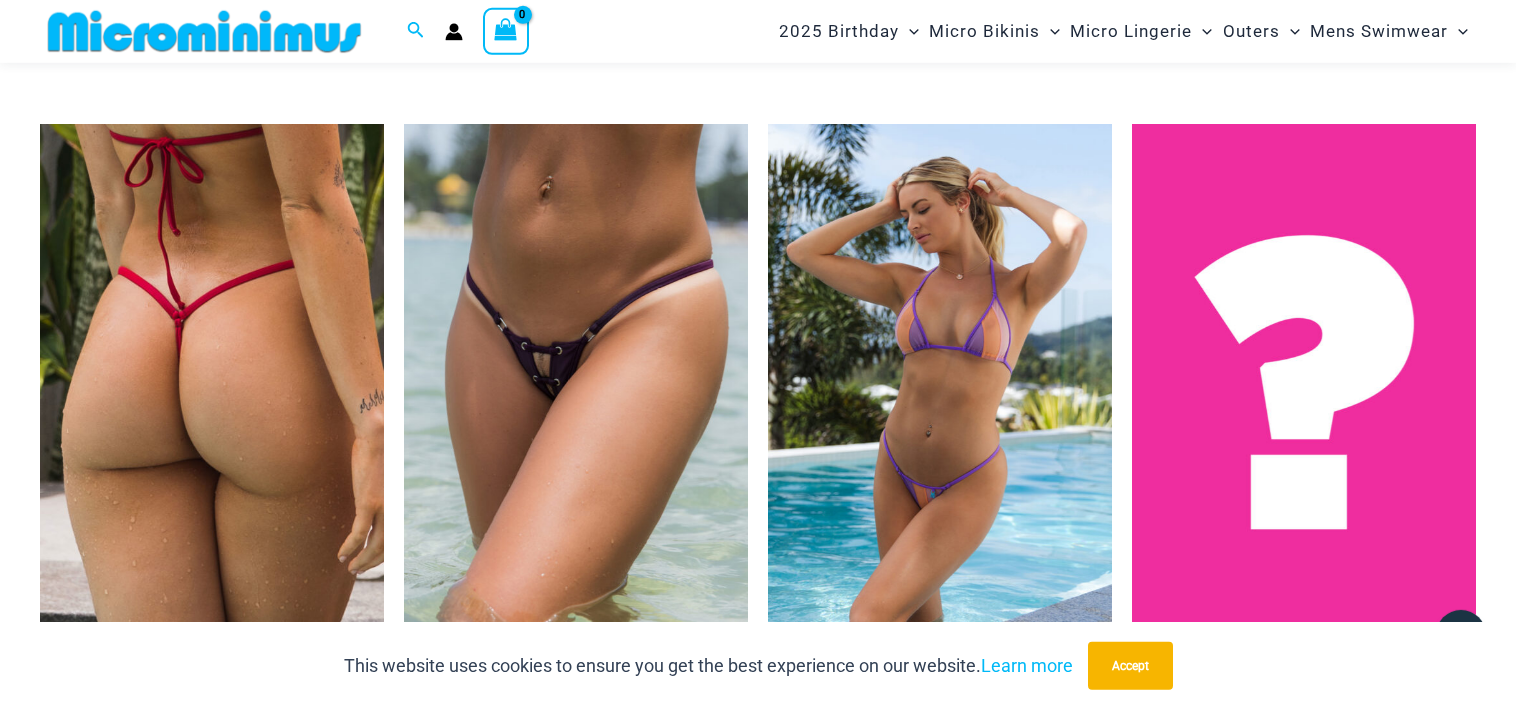 scroll, scrollTop: 4534, scrollLeft: 0, axis: vertical 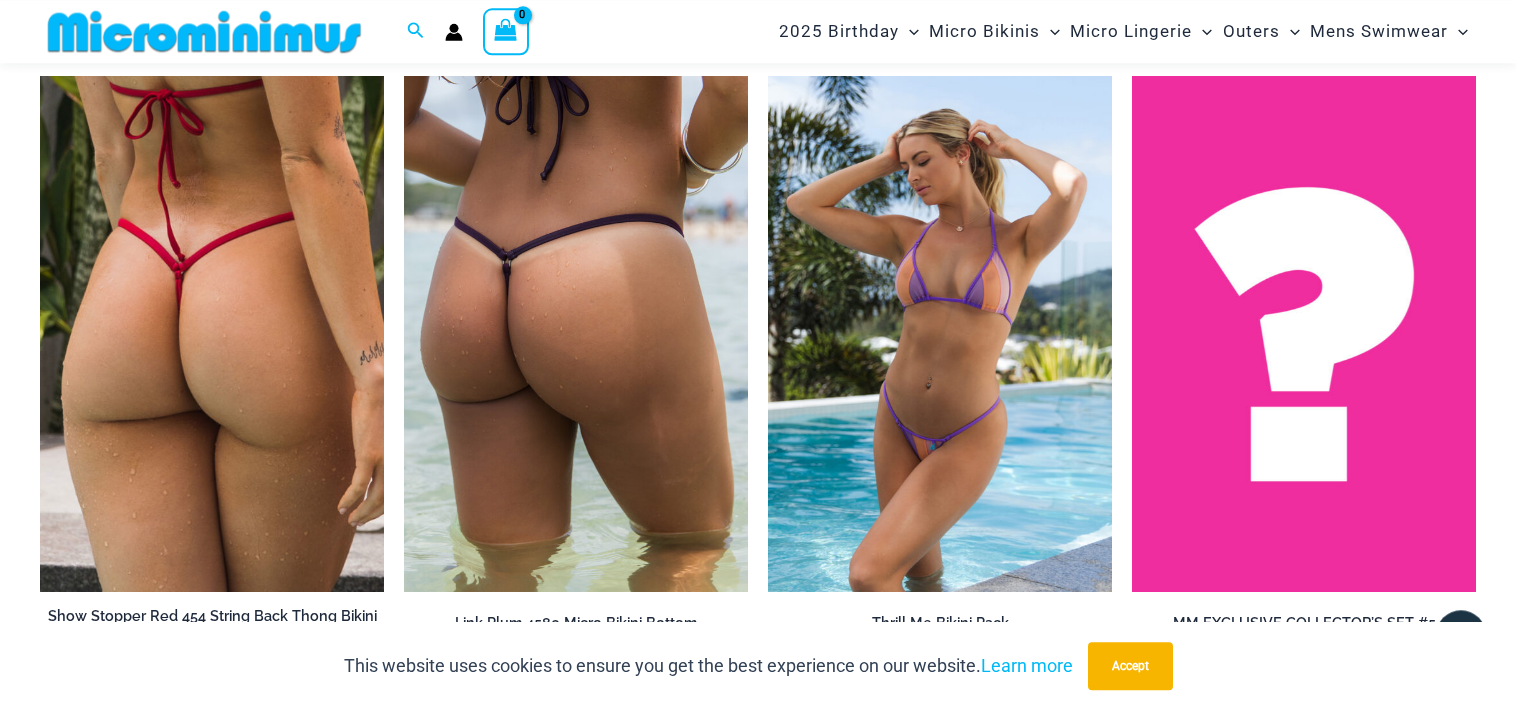 click at bounding box center (576, 334) 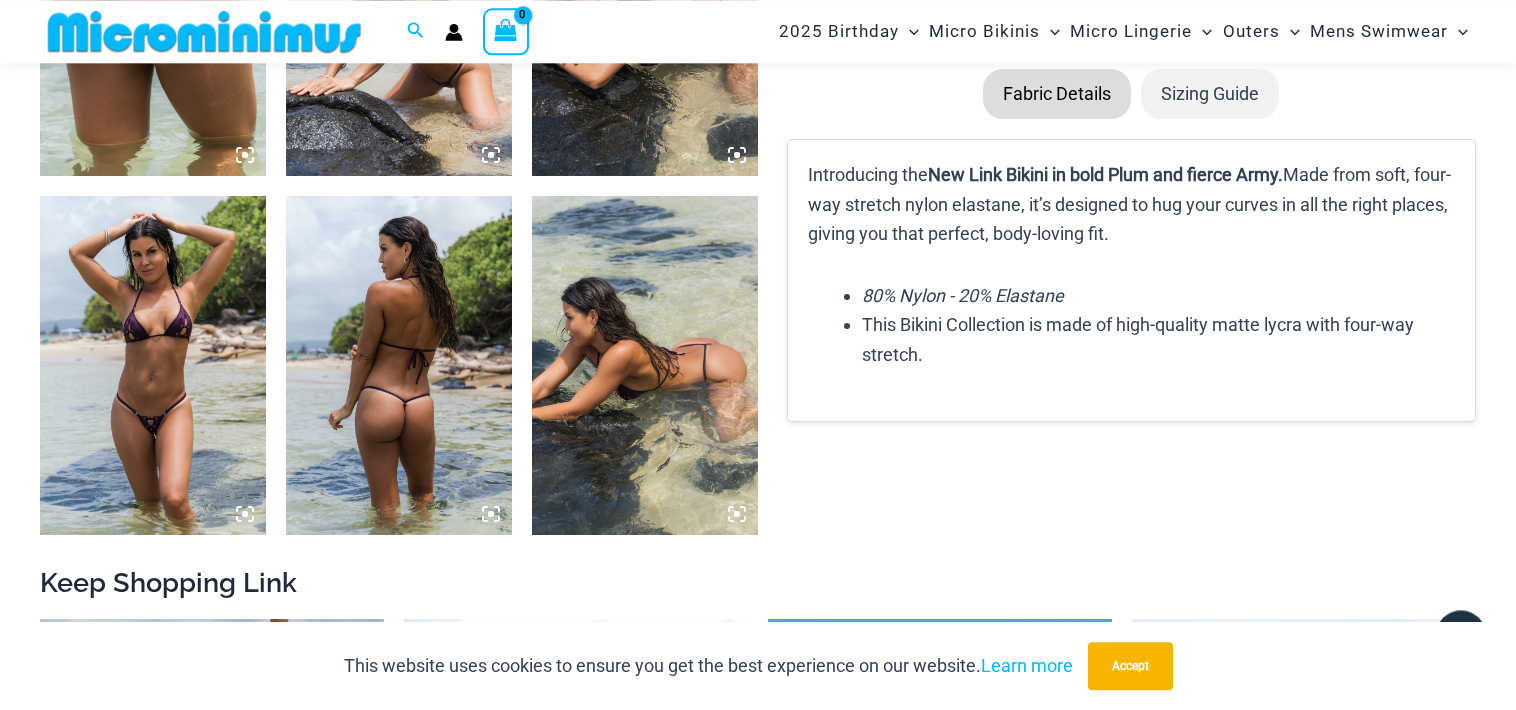 scroll, scrollTop: 1460, scrollLeft: 0, axis: vertical 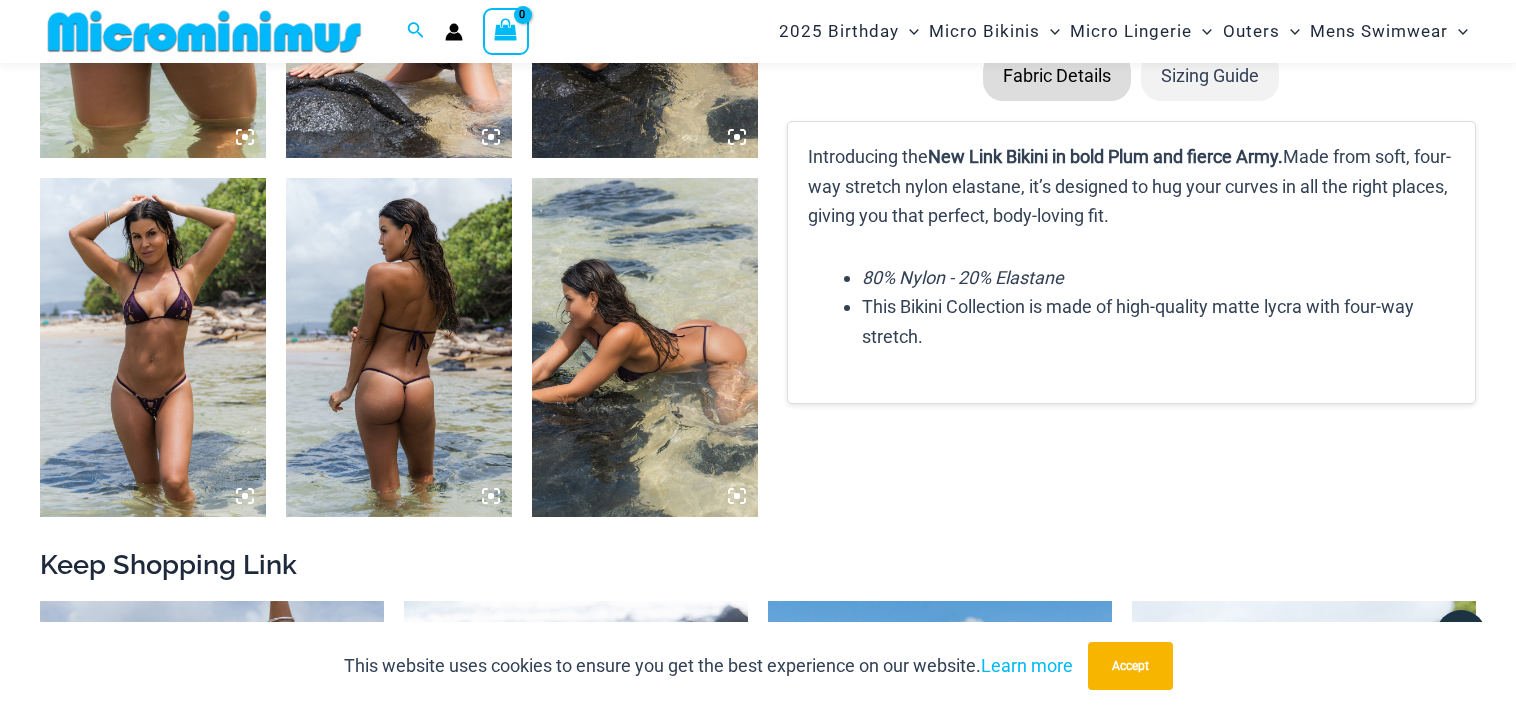 click at bounding box center [153, 347] 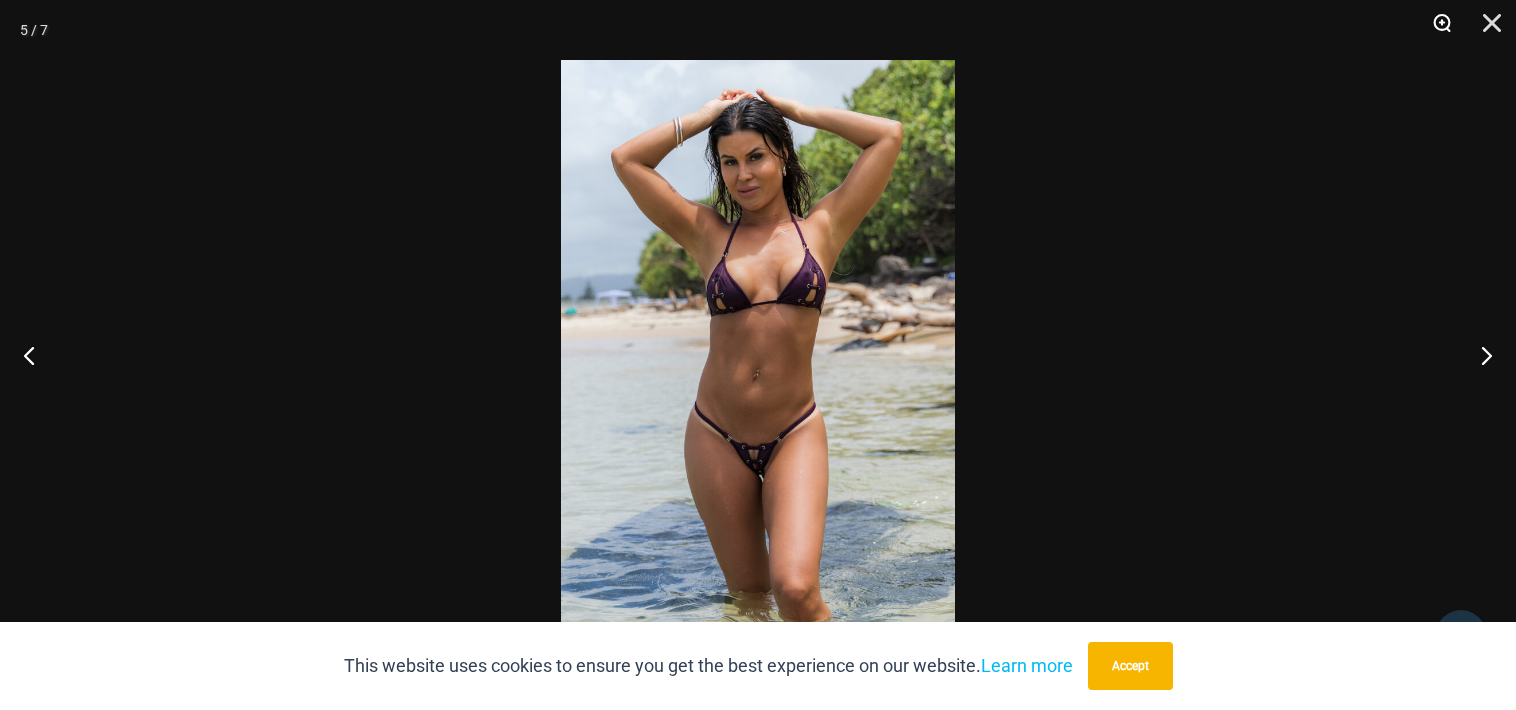 click at bounding box center [1435, 30] 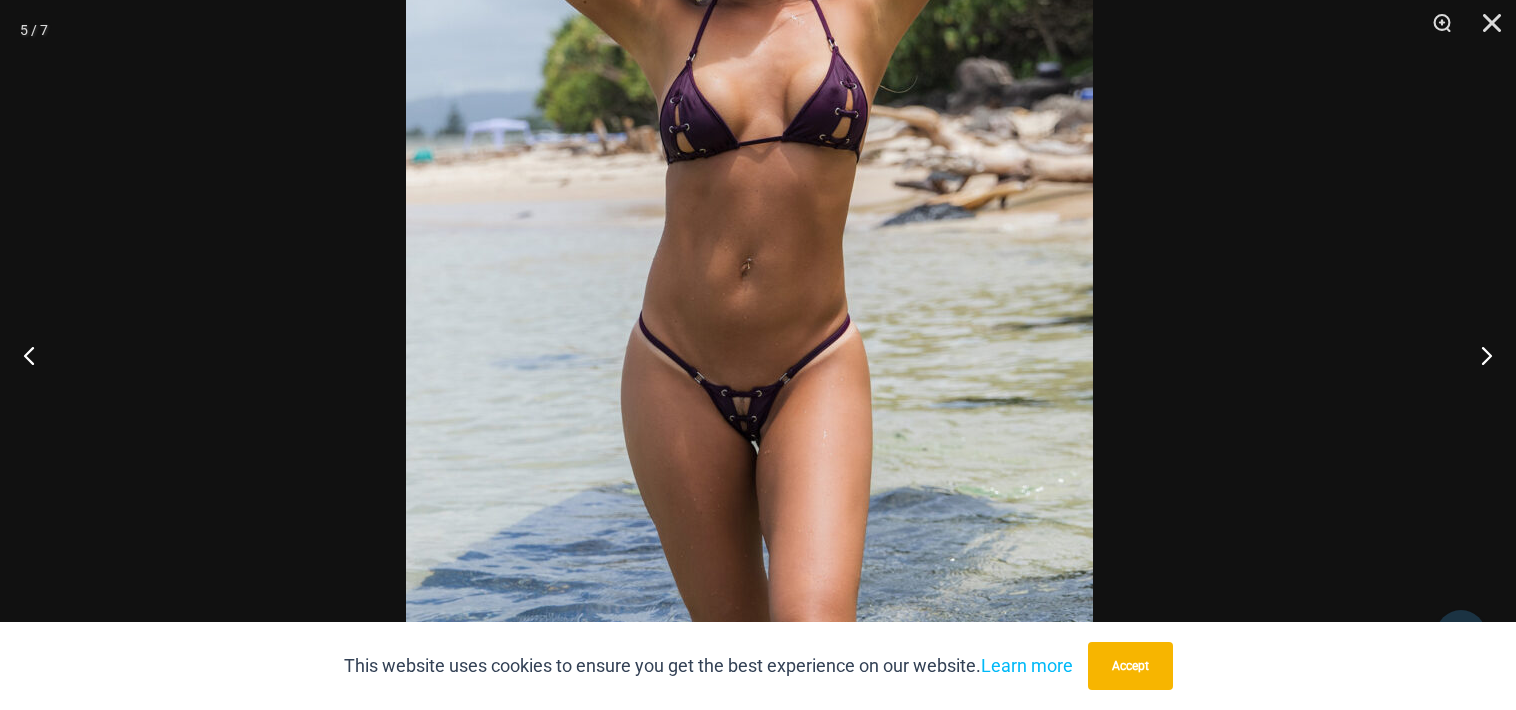 click at bounding box center [749, 232] 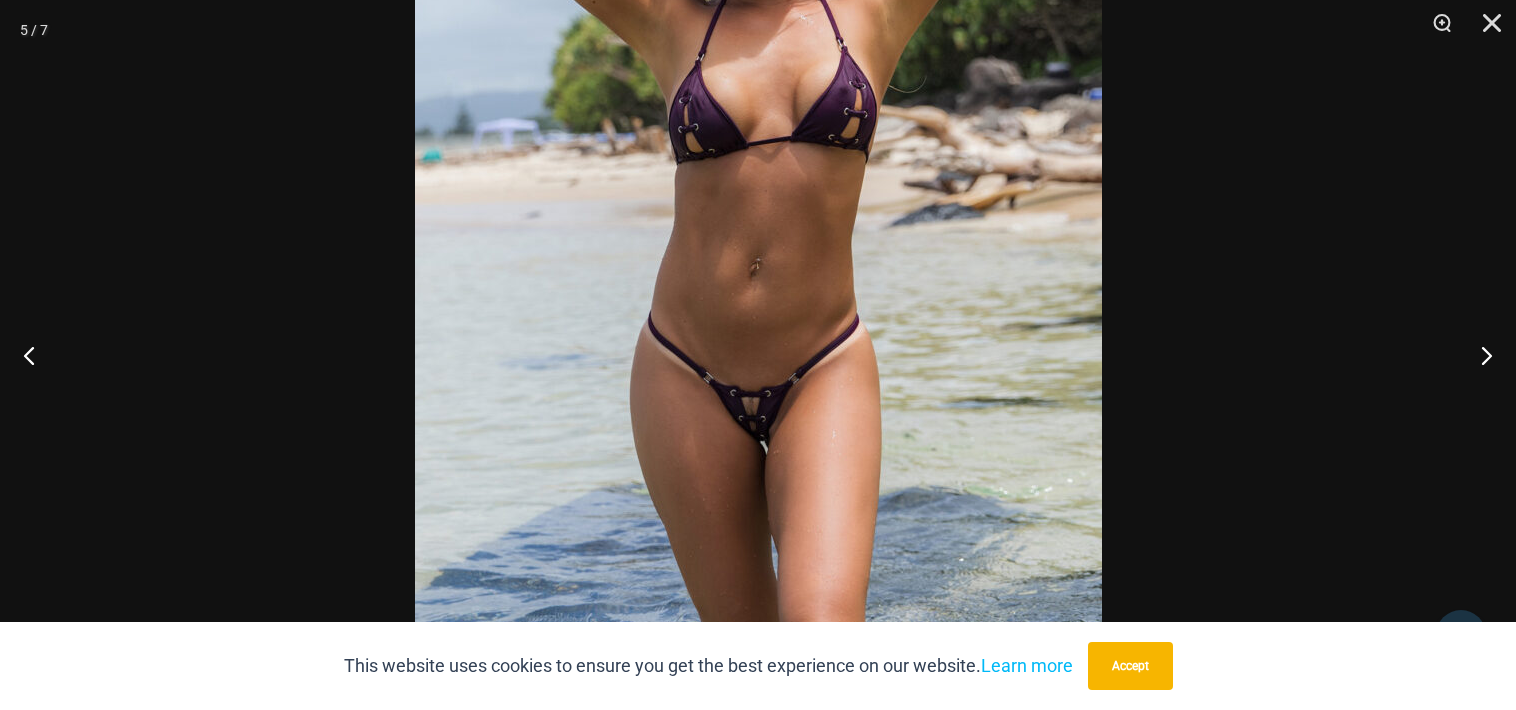 click at bounding box center [758, 355] 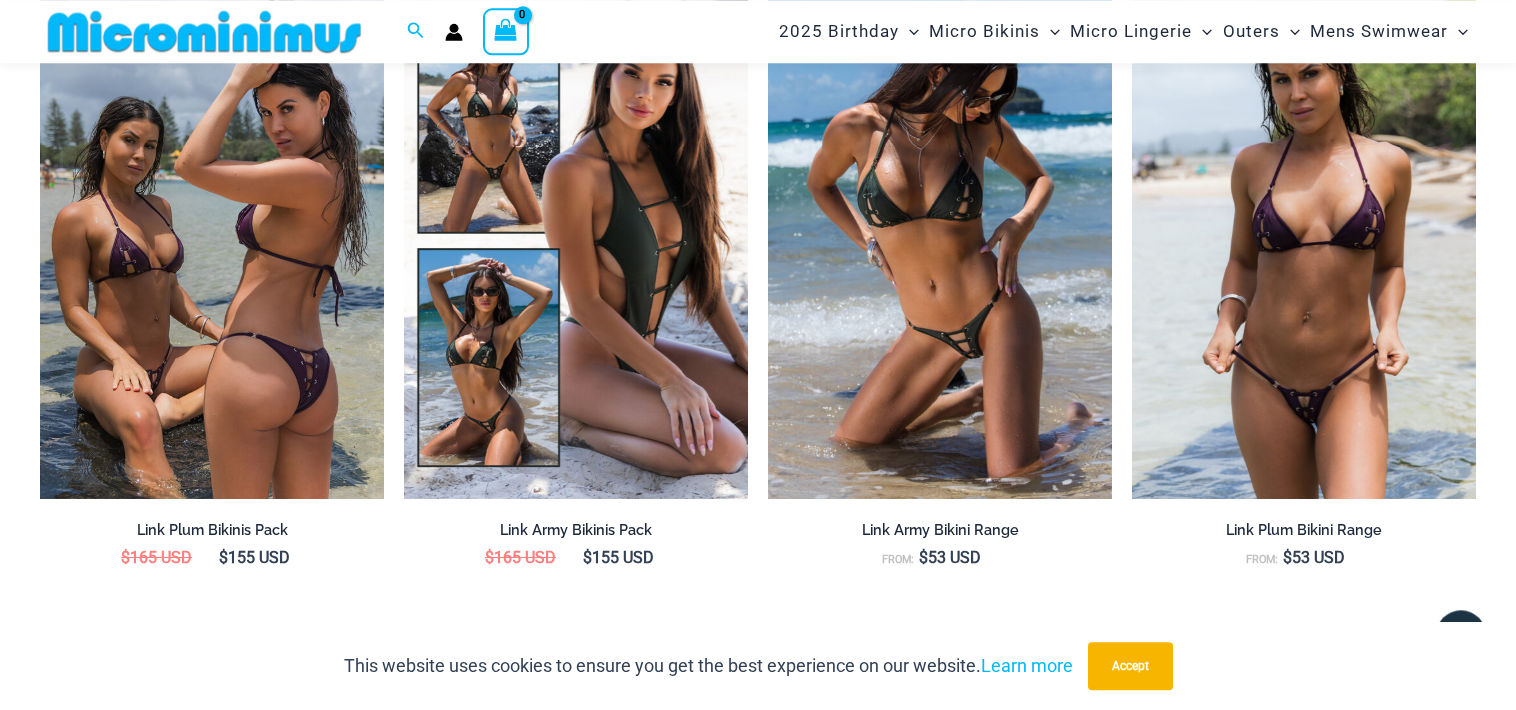 scroll, scrollTop: 2094, scrollLeft: 0, axis: vertical 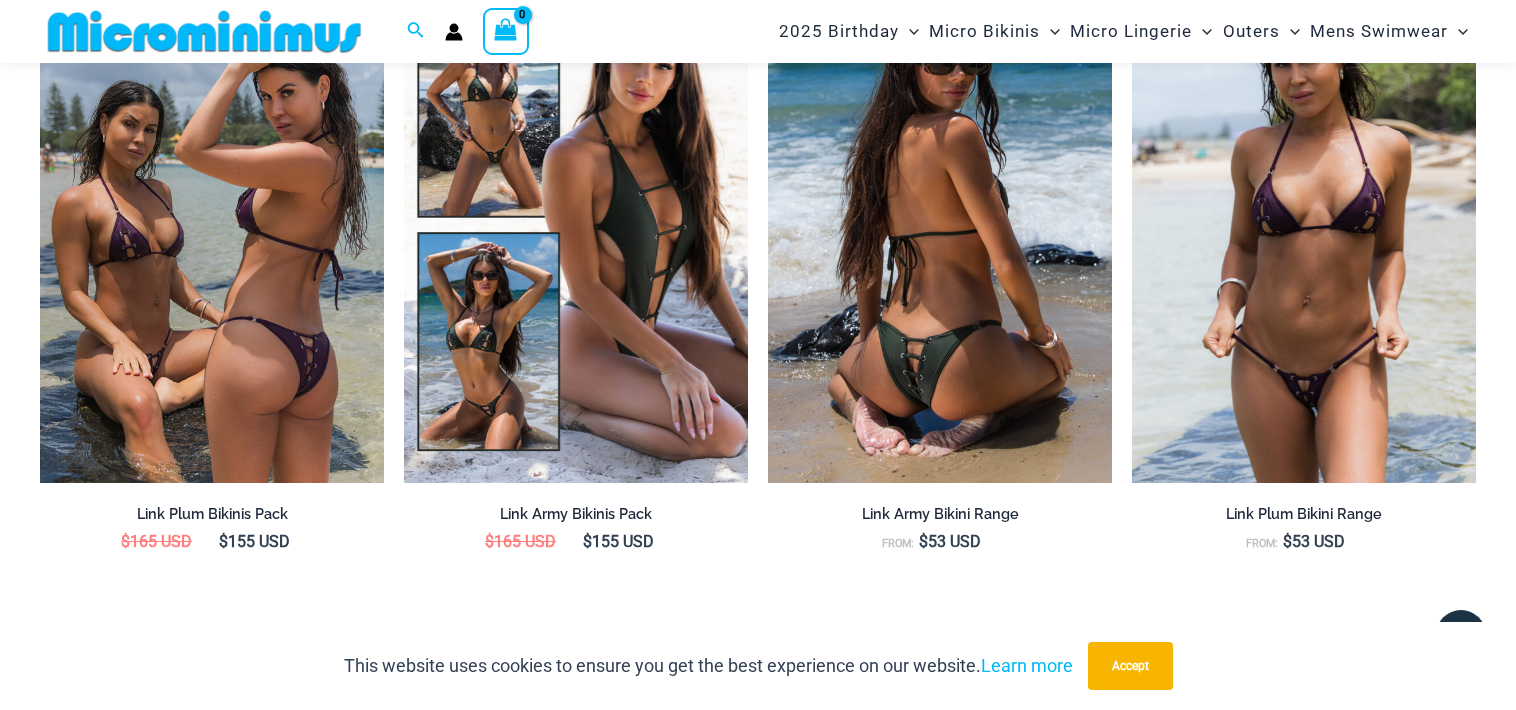 click at bounding box center [940, 225] 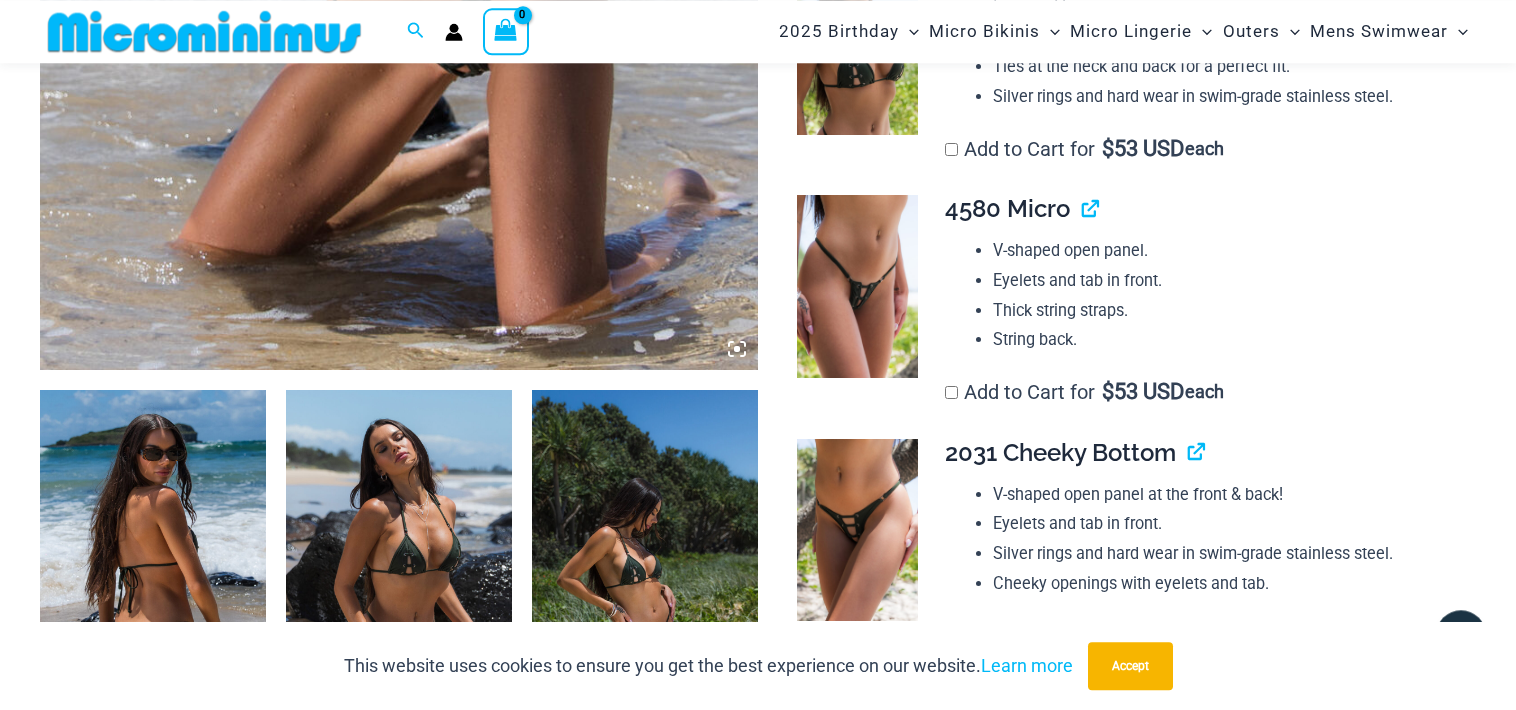 scroll, scrollTop: 840, scrollLeft: 0, axis: vertical 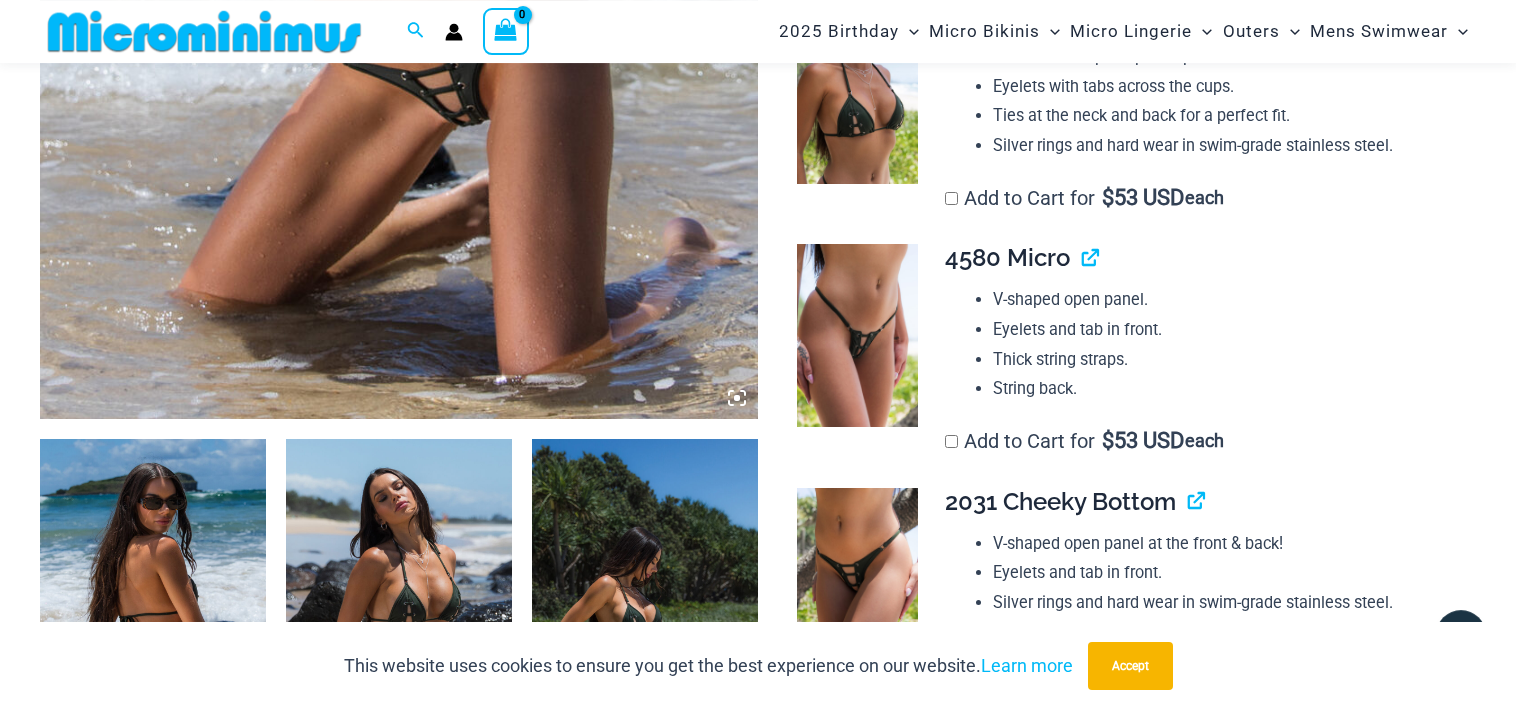 click at bounding box center (399, -120) 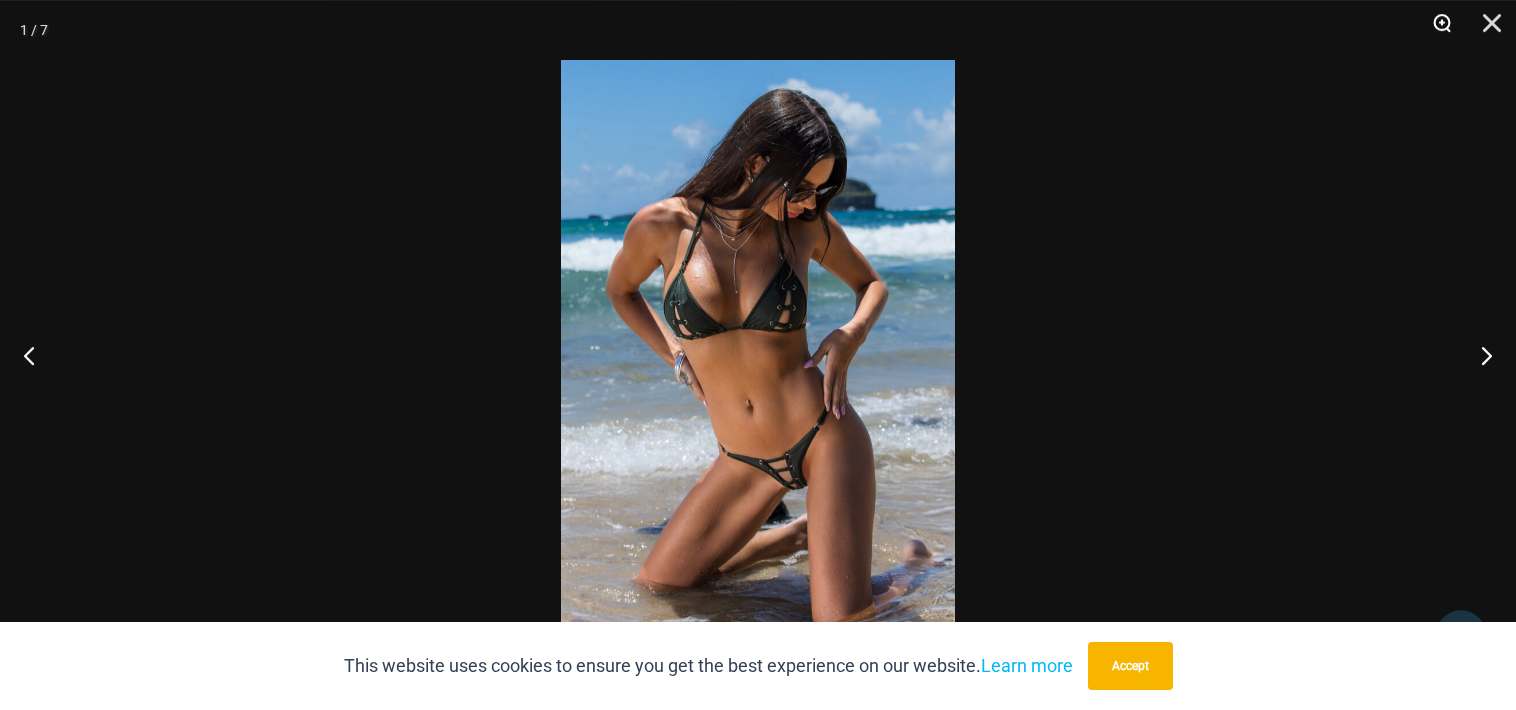 click at bounding box center [1435, 30] 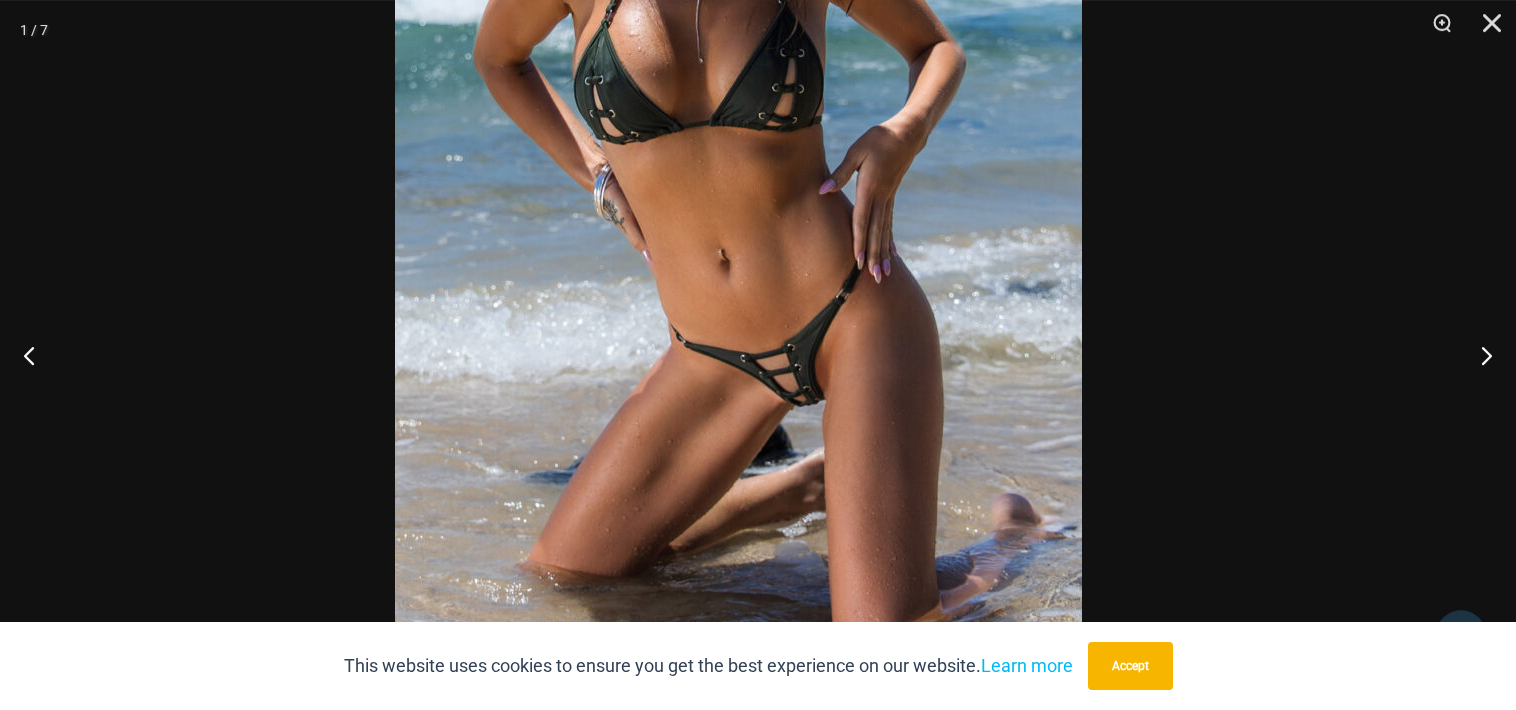 click at bounding box center [738, 171] 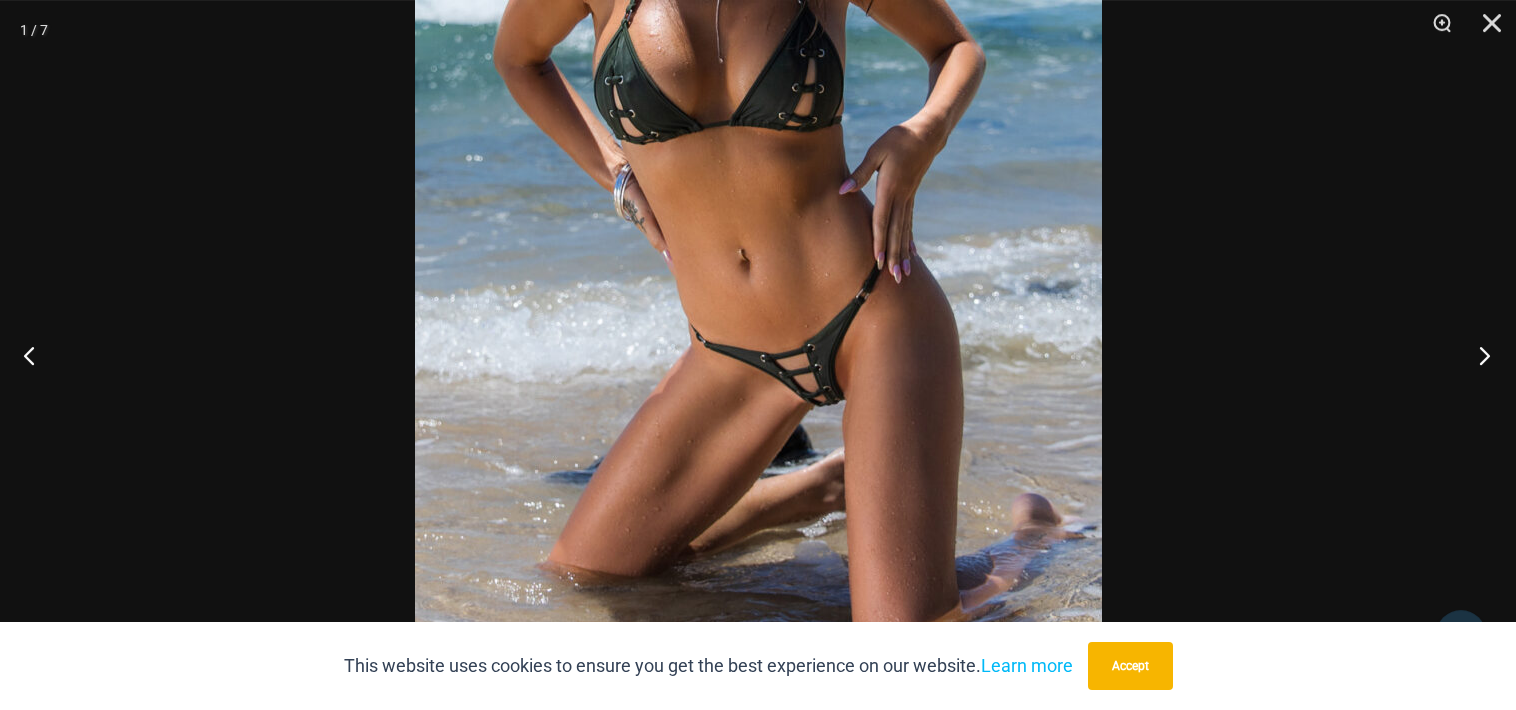 click at bounding box center [1478, 355] 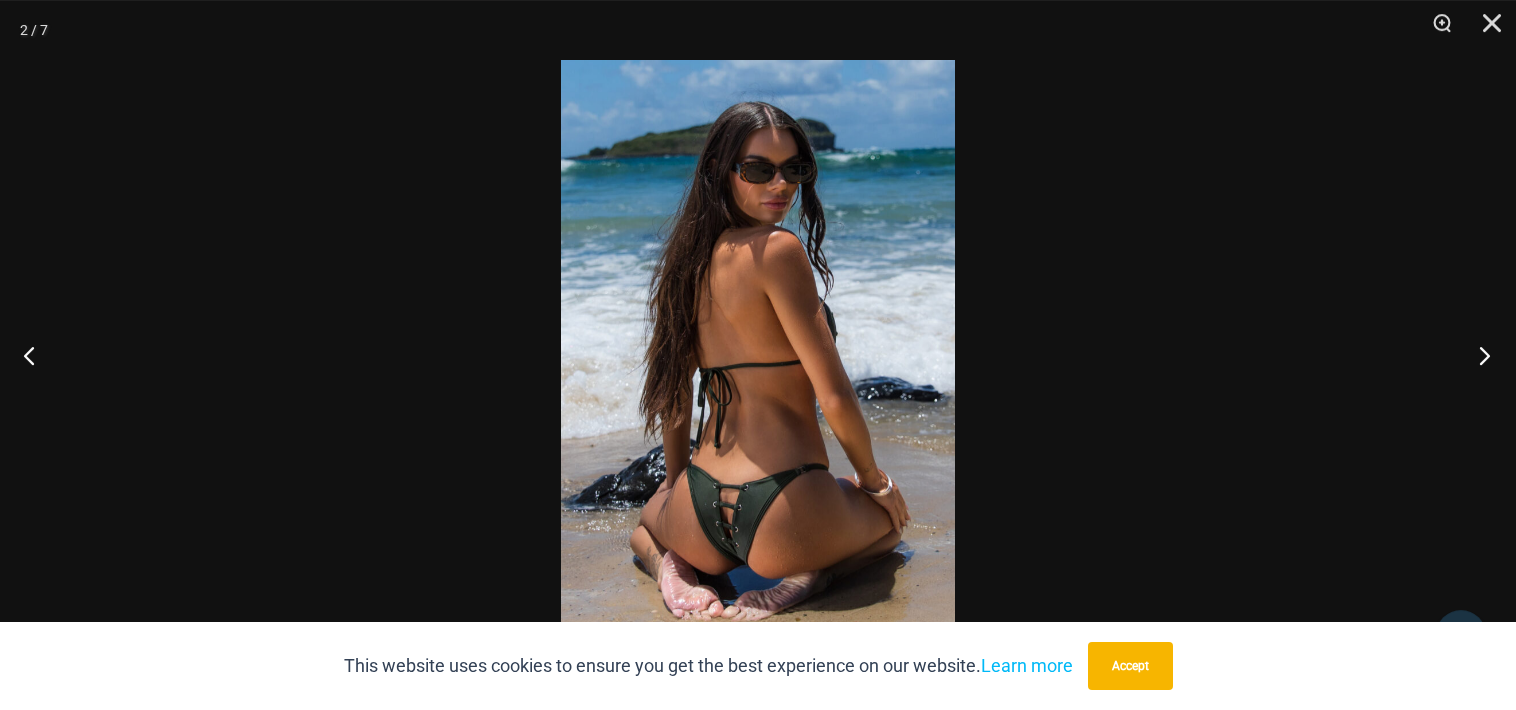 click at bounding box center (1478, 355) 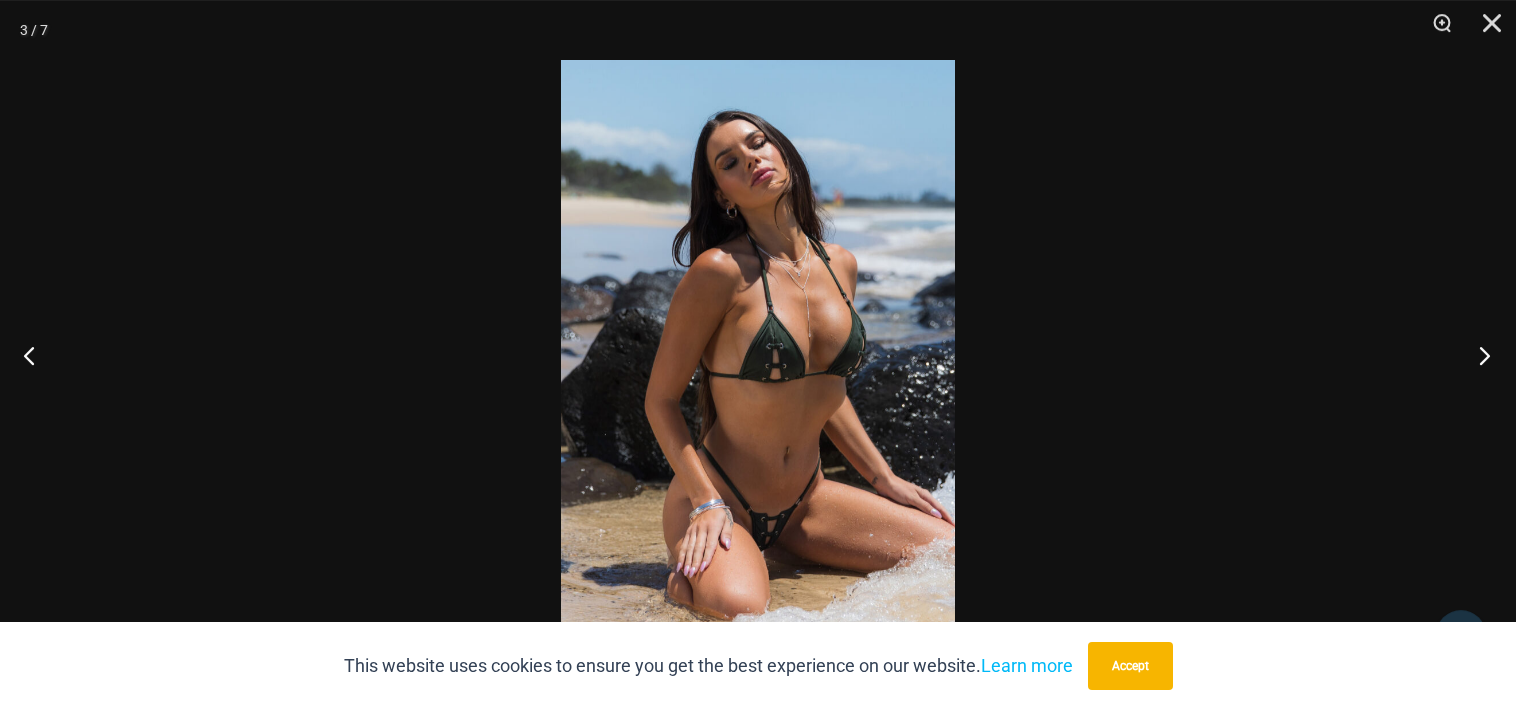 click at bounding box center [1478, 355] 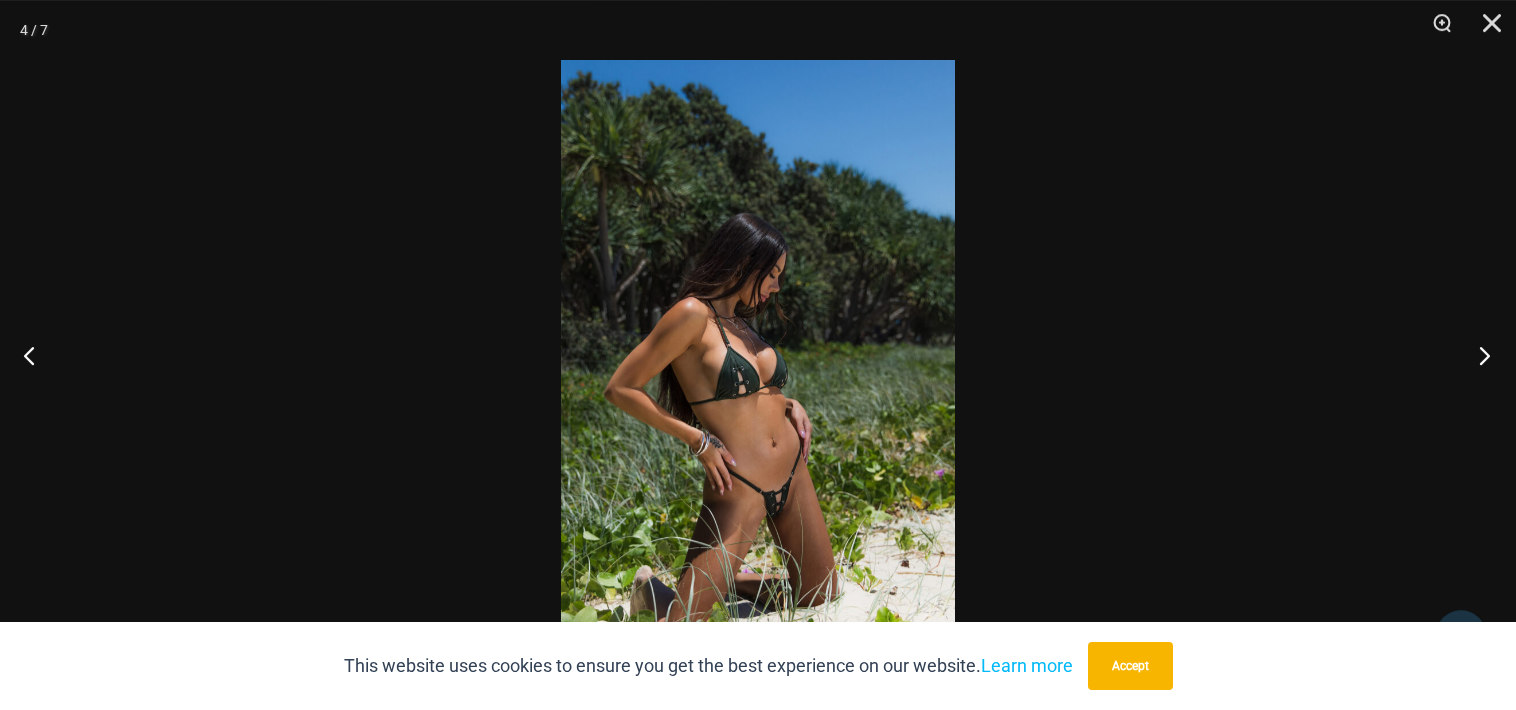 click at bounding box center [1478, 355] 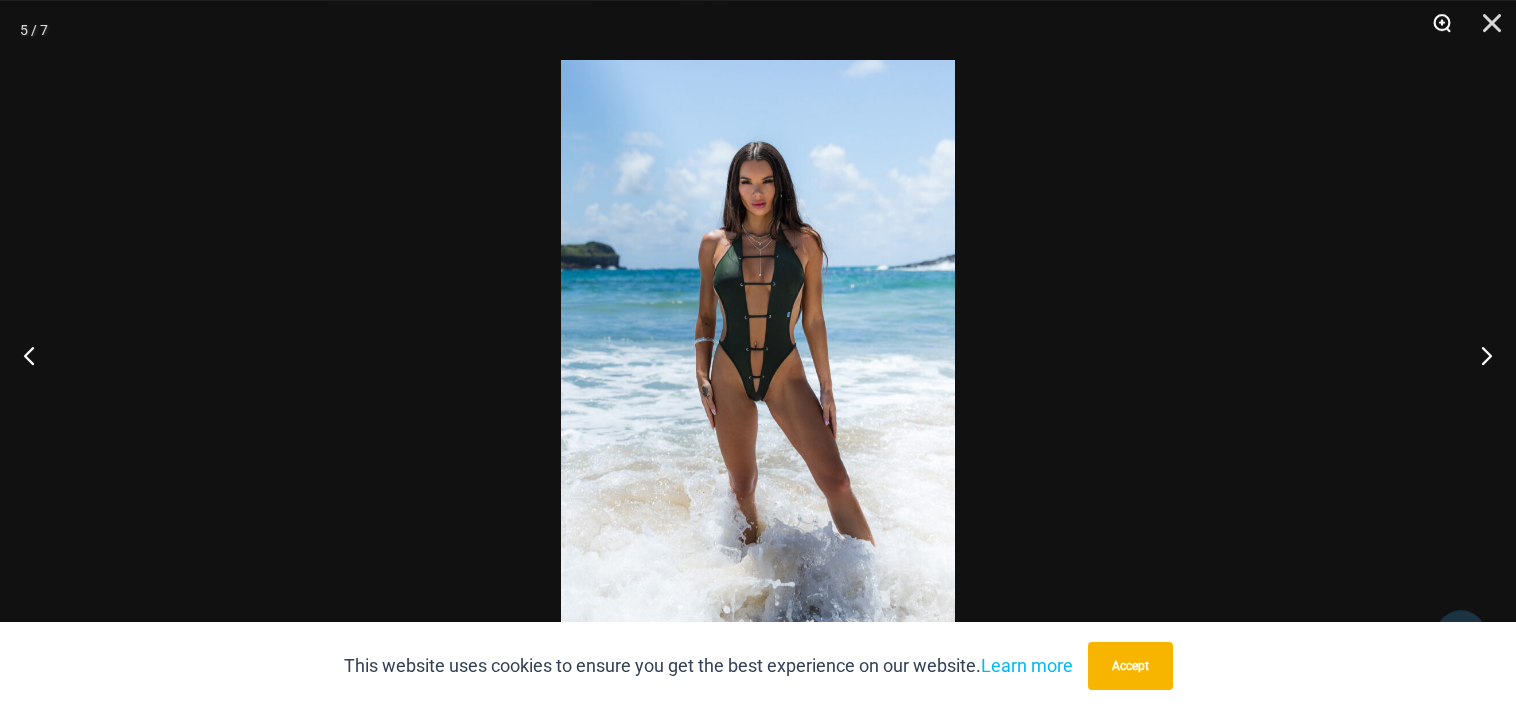click at bounding box center (1435, 30) 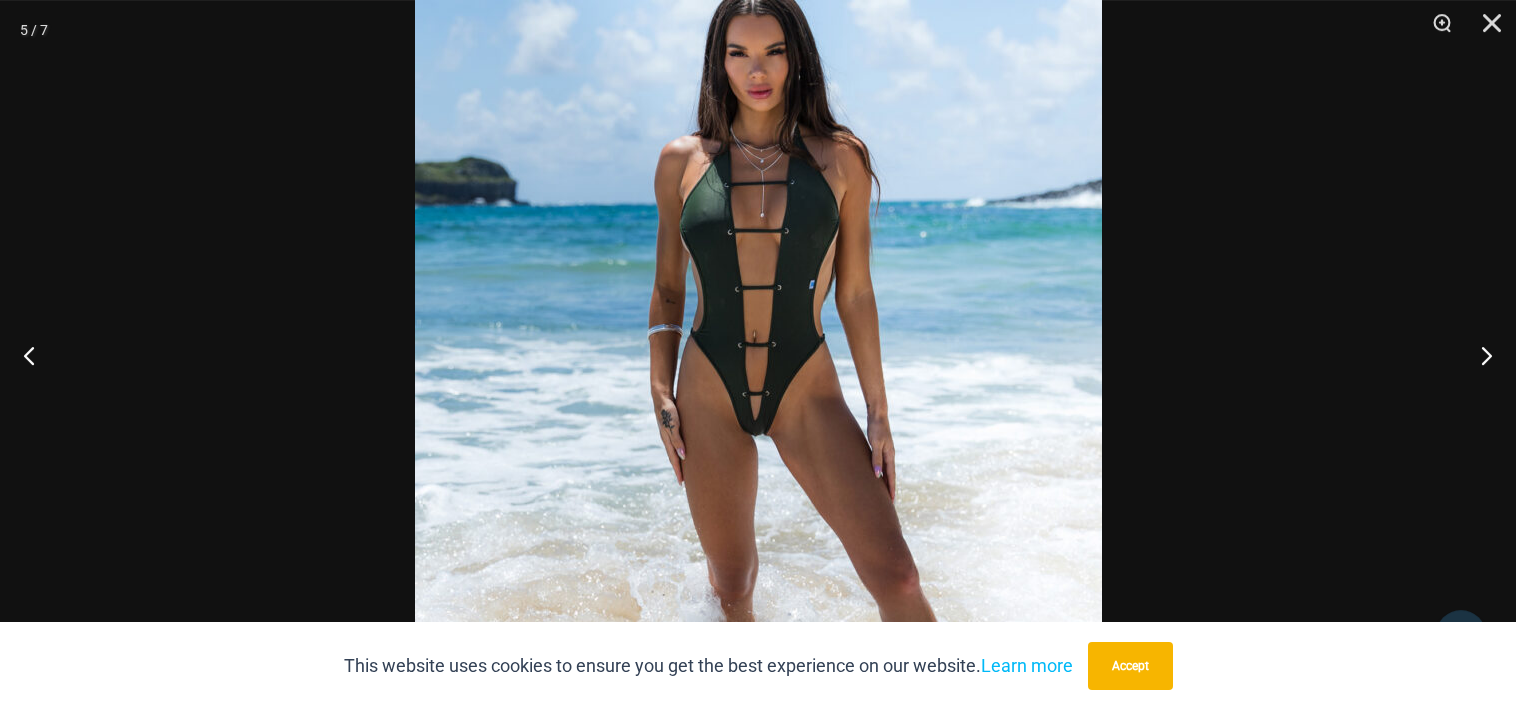 click at bounding box center (758, 355) 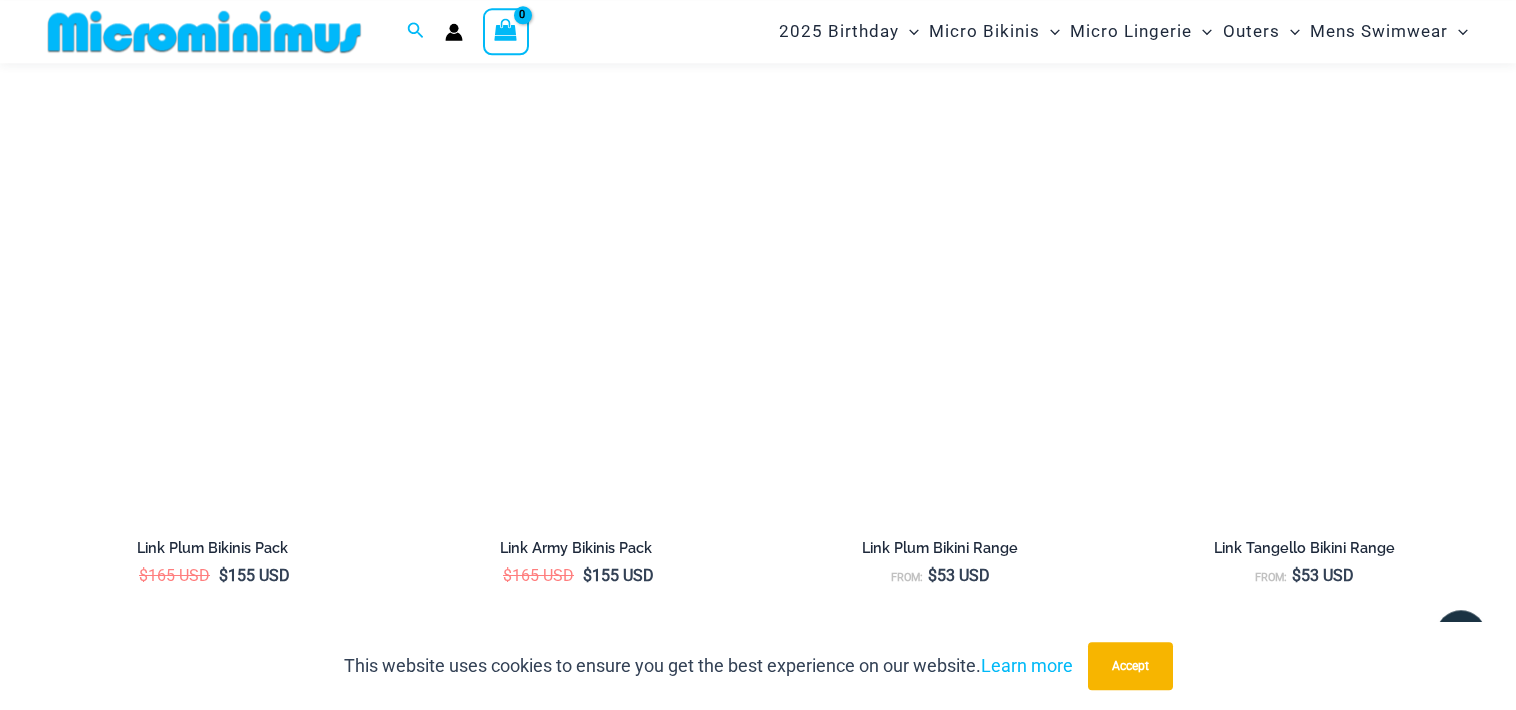 scroll, scrollTop: 2952, scrollLeft: 0, axis: vertical 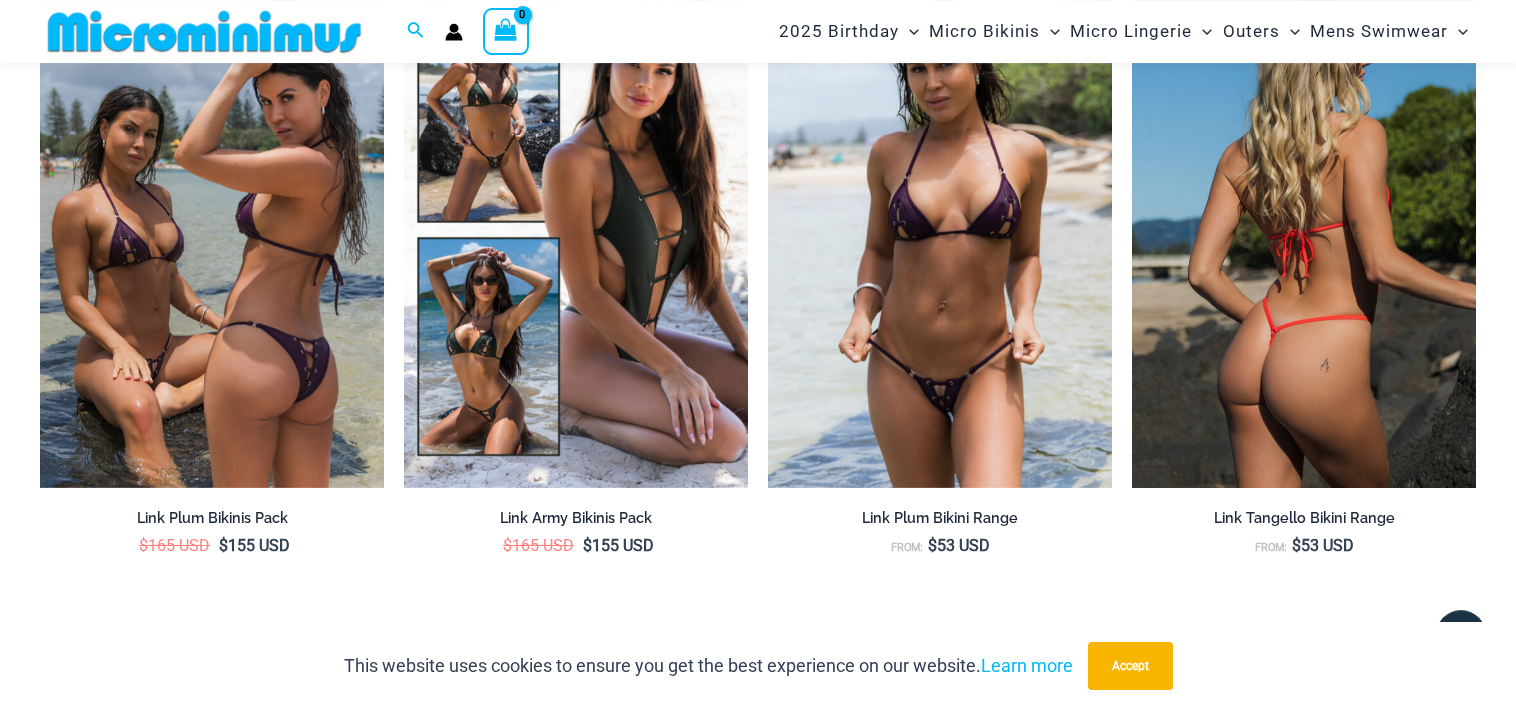 click at bounding box center [1304, 230] 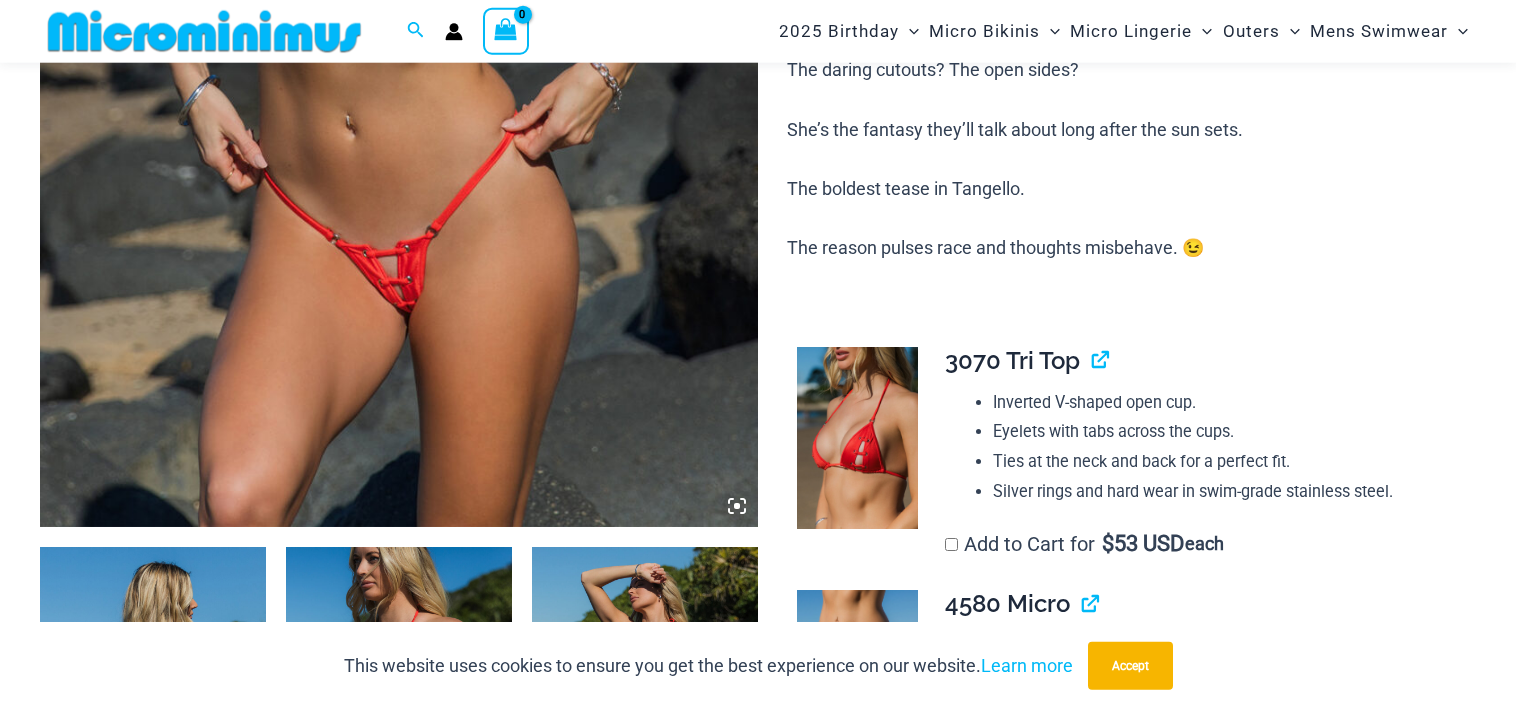 scroll, scrollTop: 732, scrollLeft: 0, axis: vertical 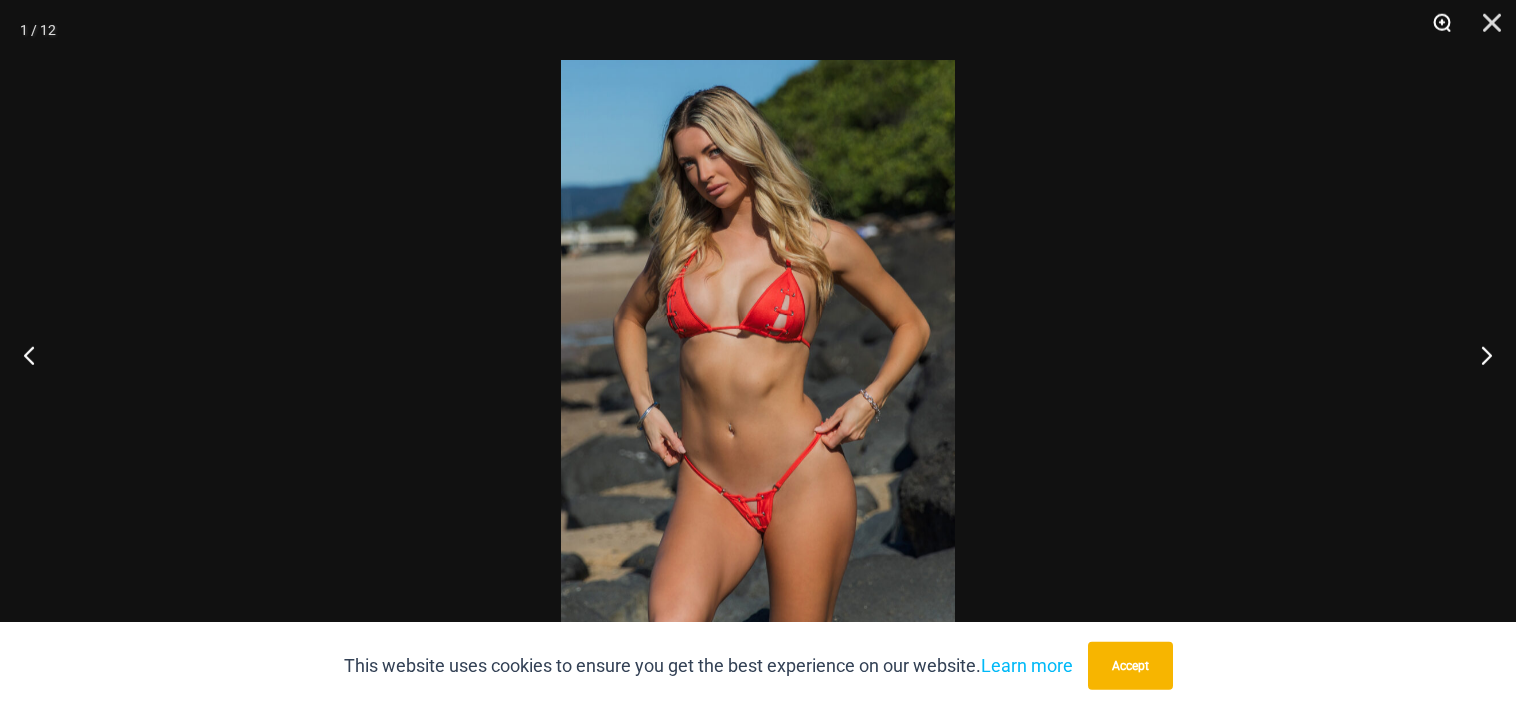 click at bounding box center [1435, 30] 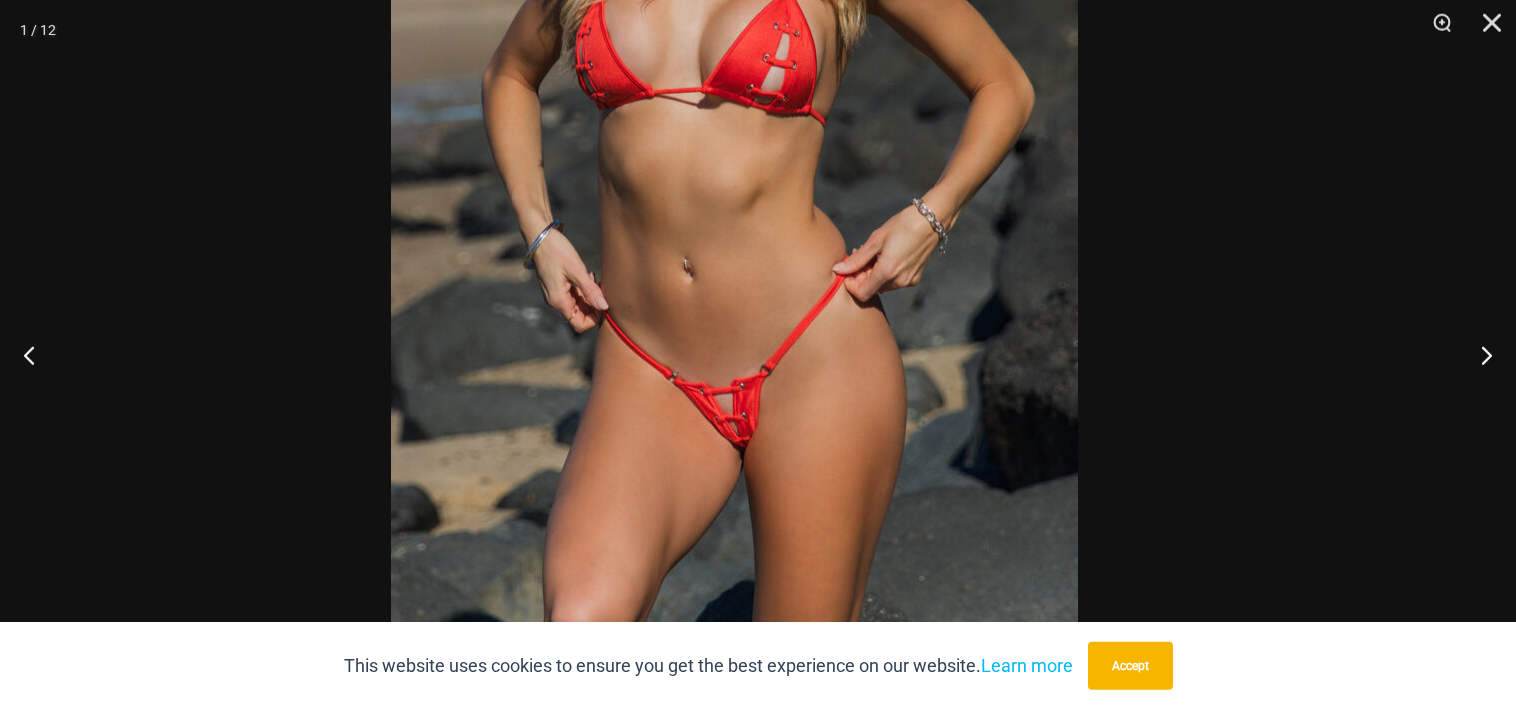 click at bounding box center [734, 138] 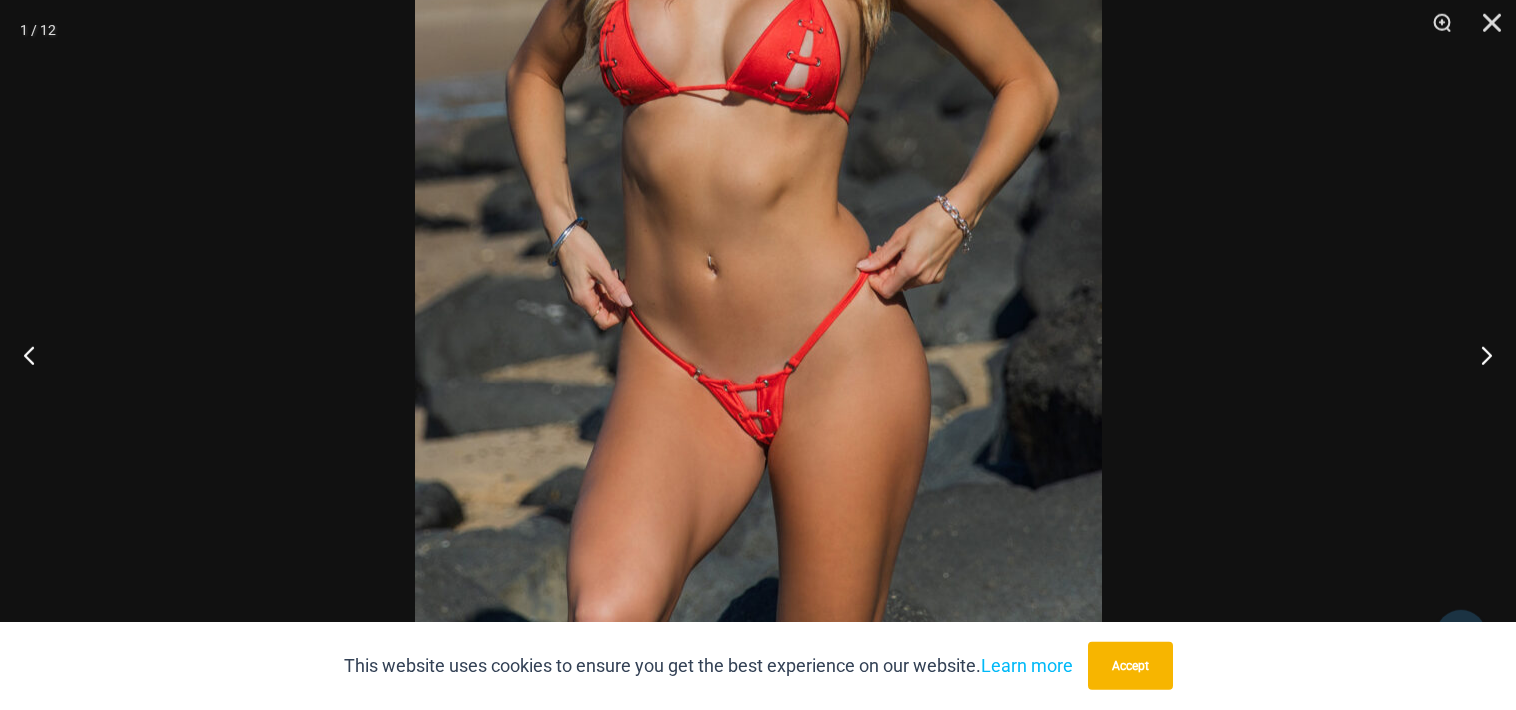 click at bounding box center (758, 355) 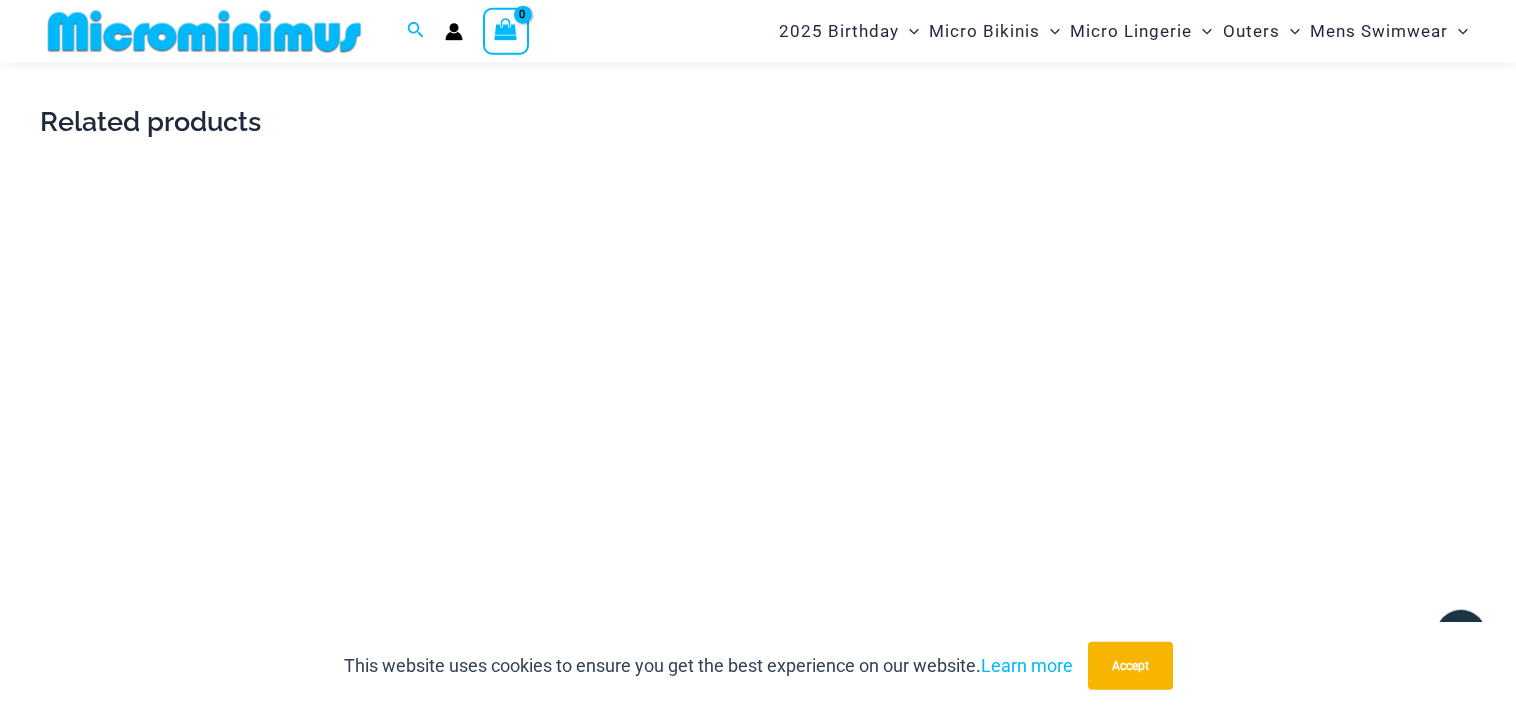scroll, scrollTop: 3900, scrollLeft: 0, axis: vertical 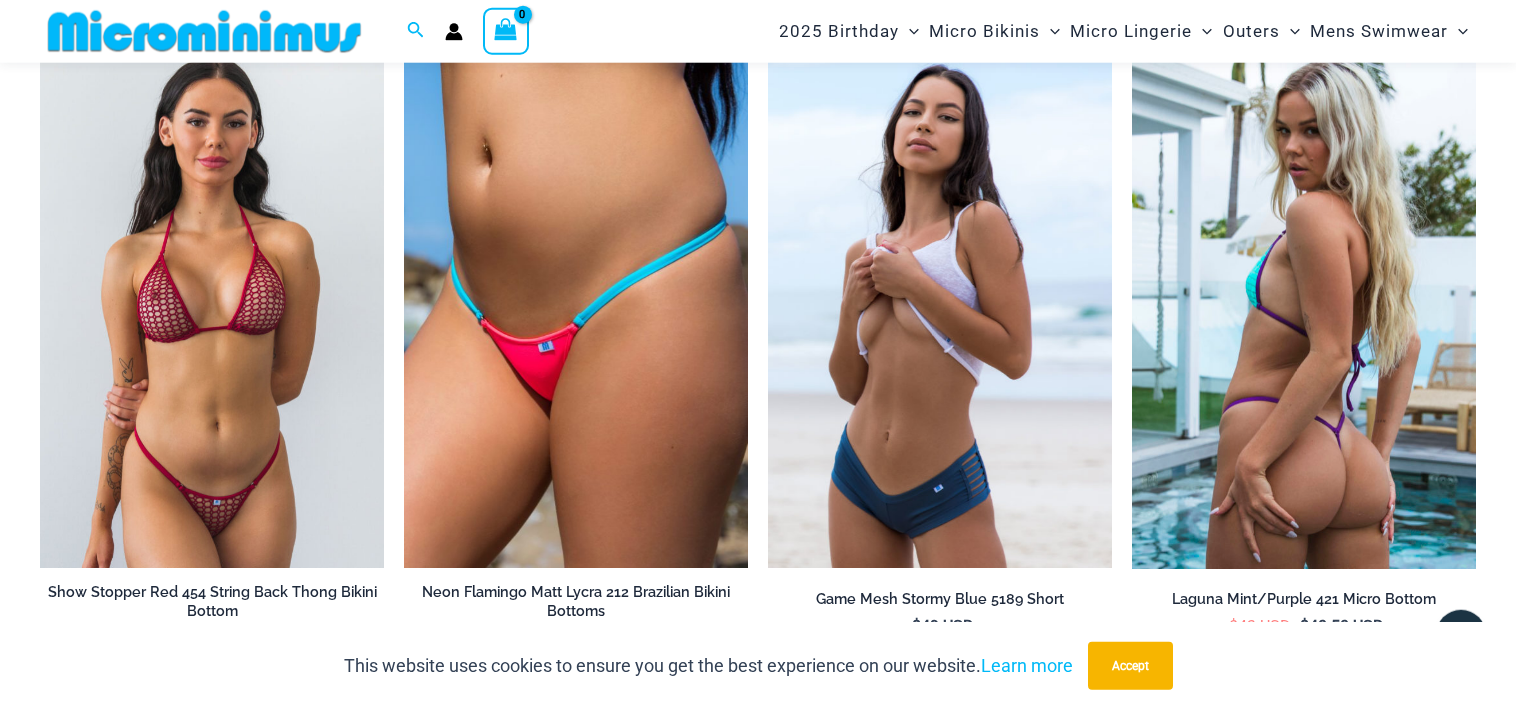 click at bounding box center [212, 310] 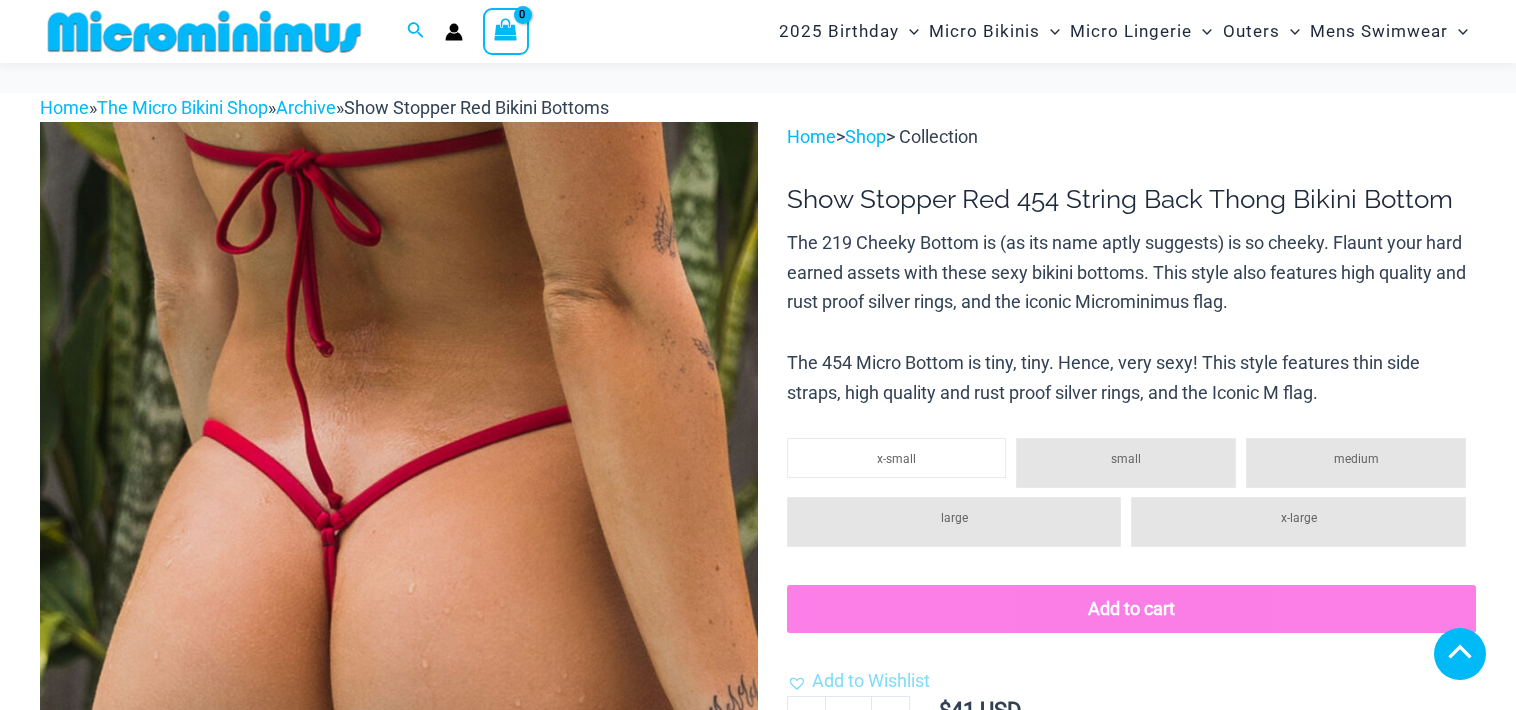 scroll, scrollTop: 1267, scrollLeft: 0, axis: vertical 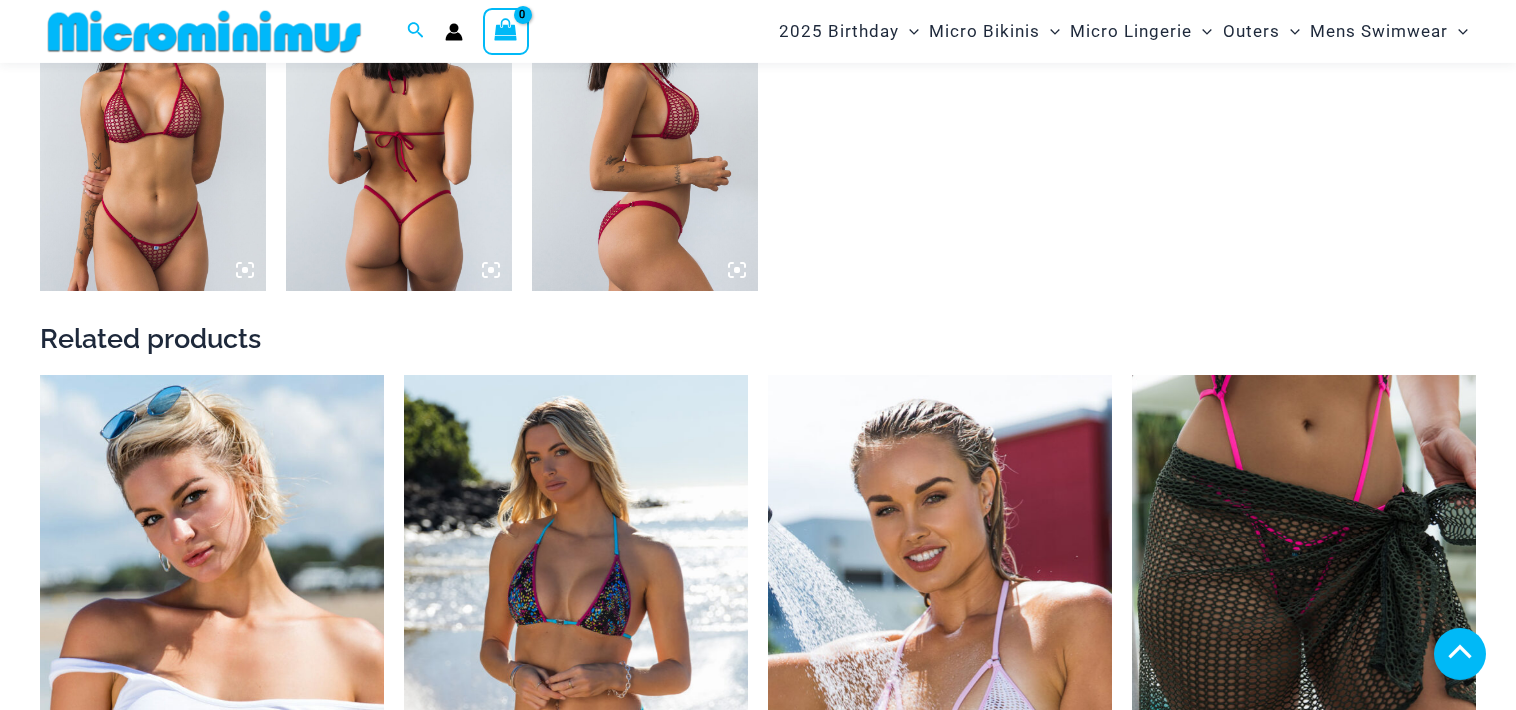 click at bounding box center [153, 121] 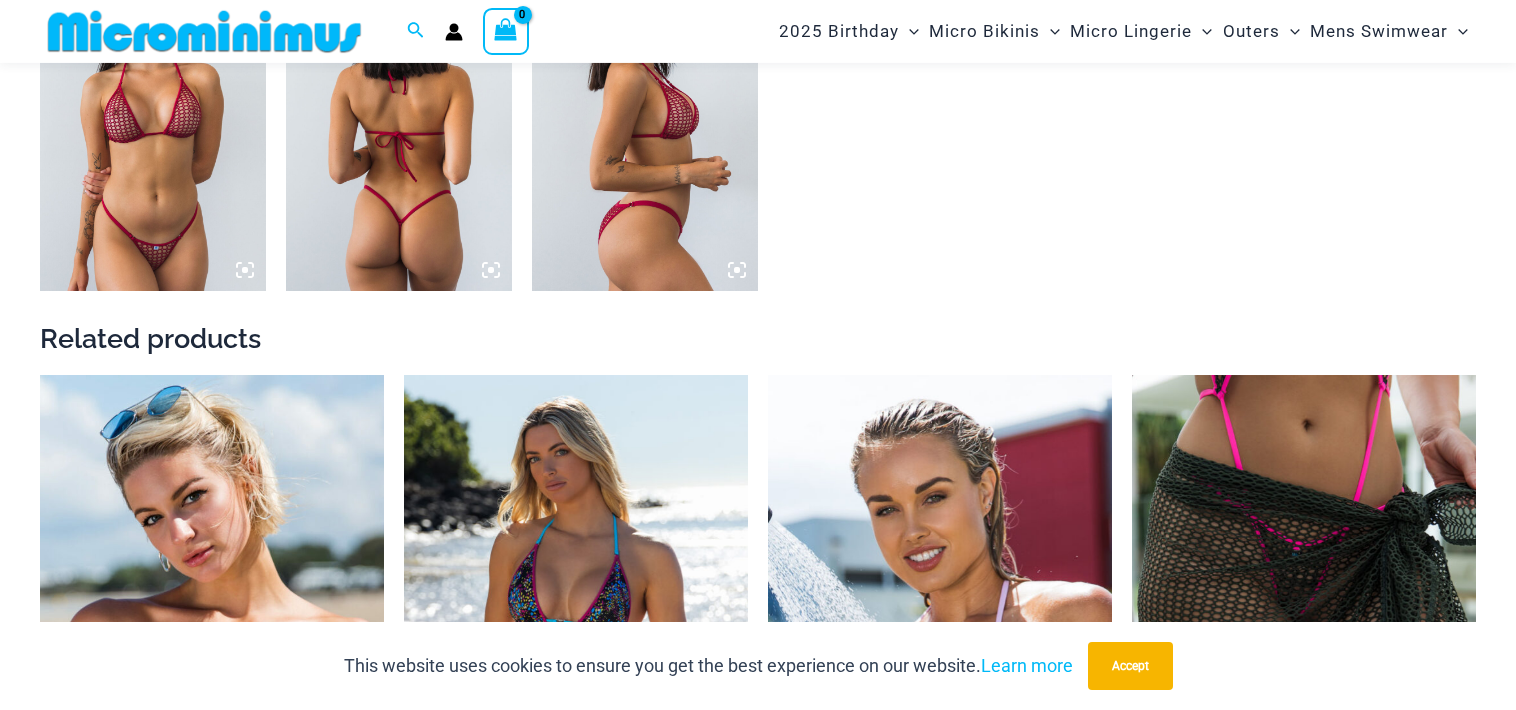 scroll, scrollTop: 844, scrollLeft: 0, axis: vertical 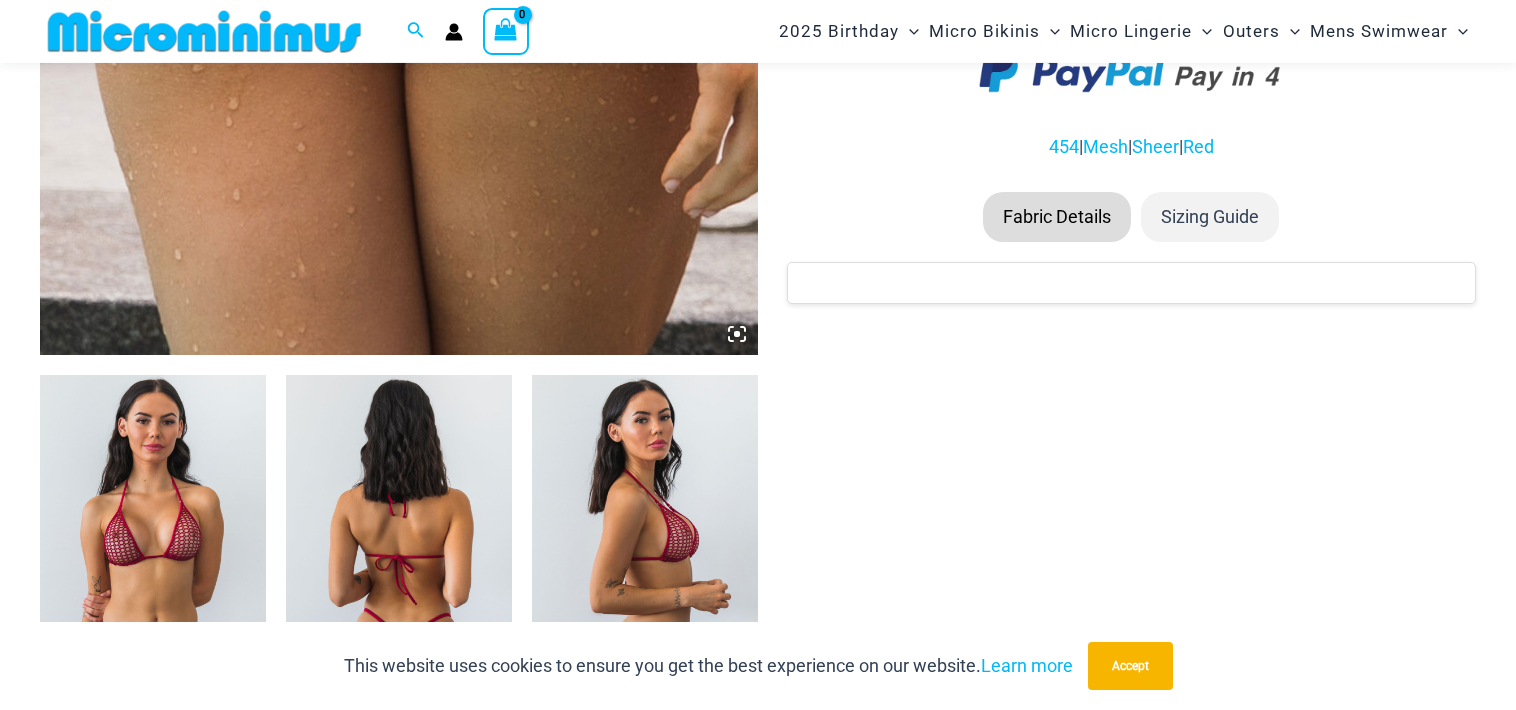click at bounding box center (153, 544) 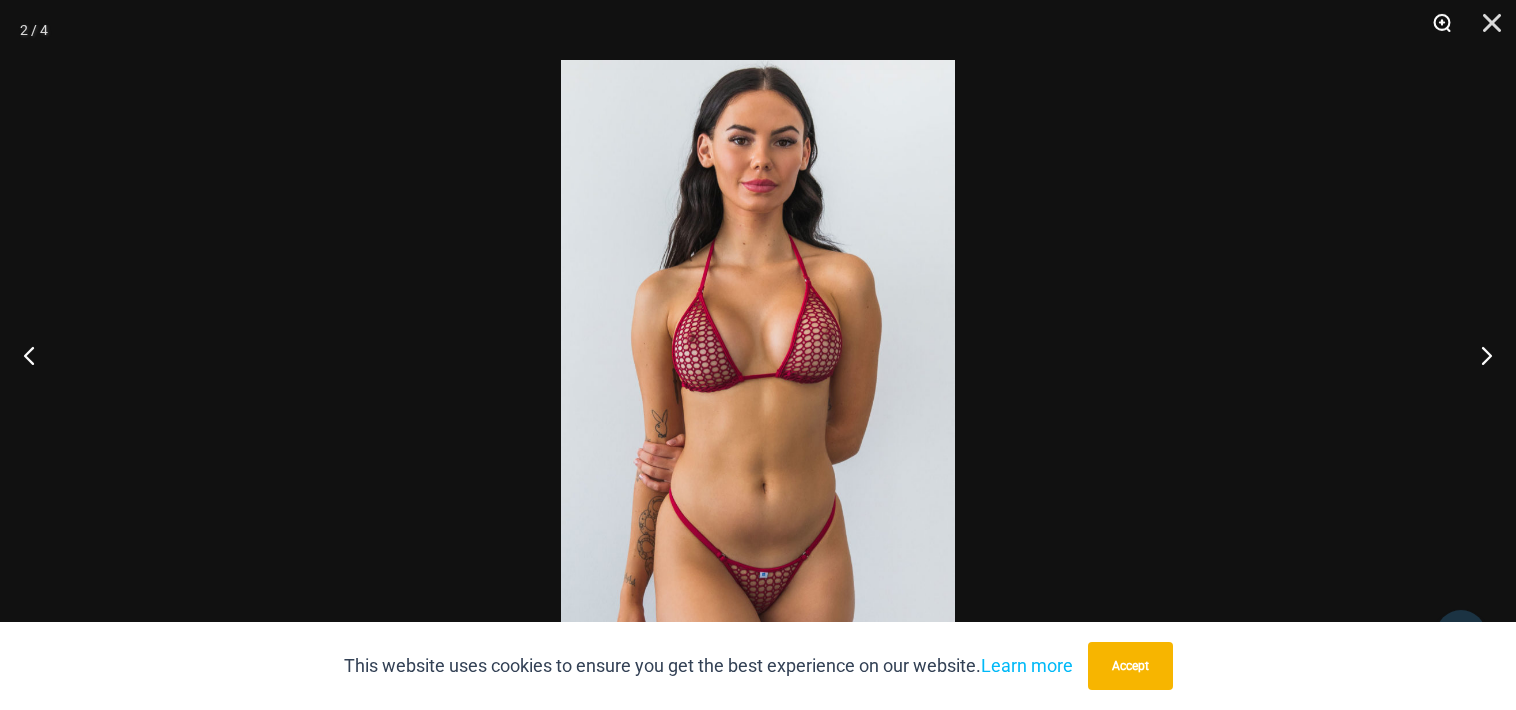 click at bounding box center (1435, 30) 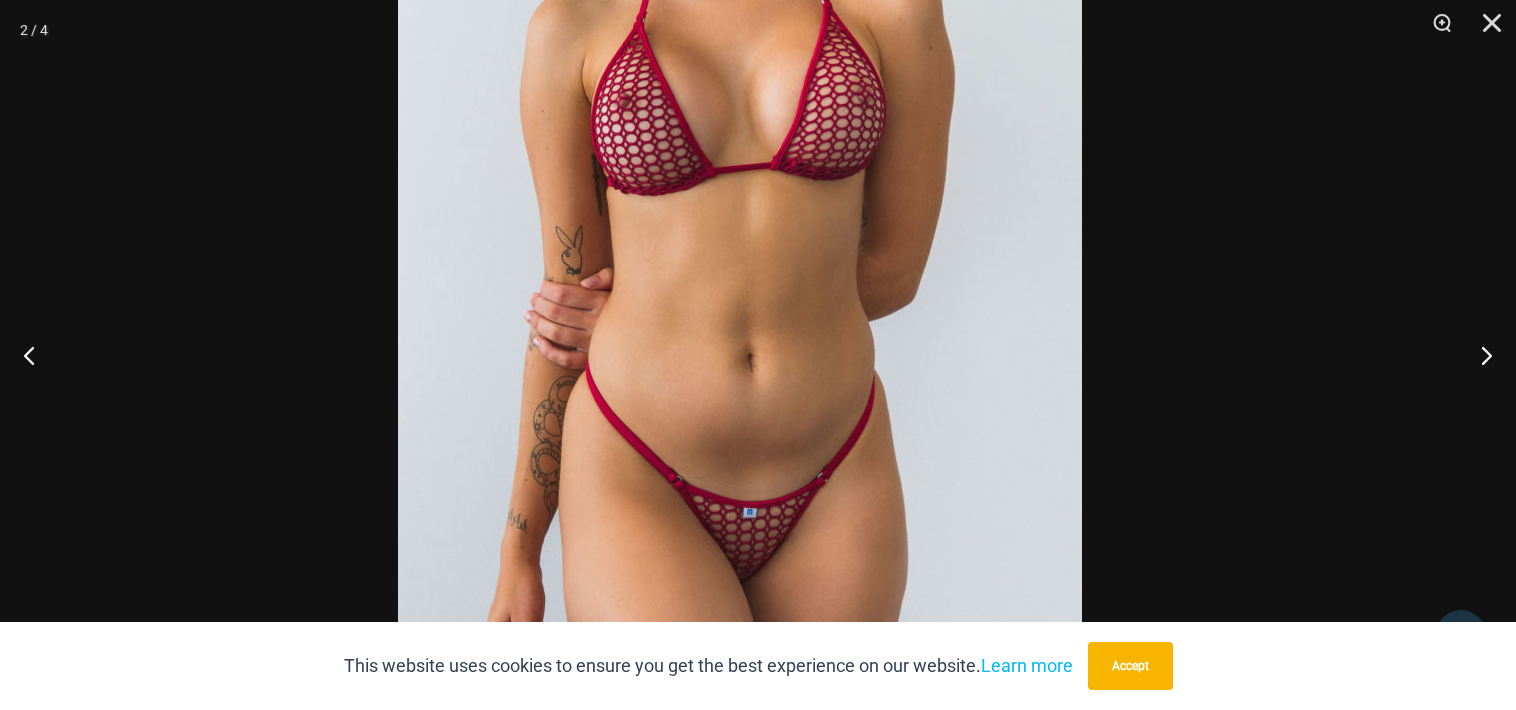 click at bounding box center [740, 131] 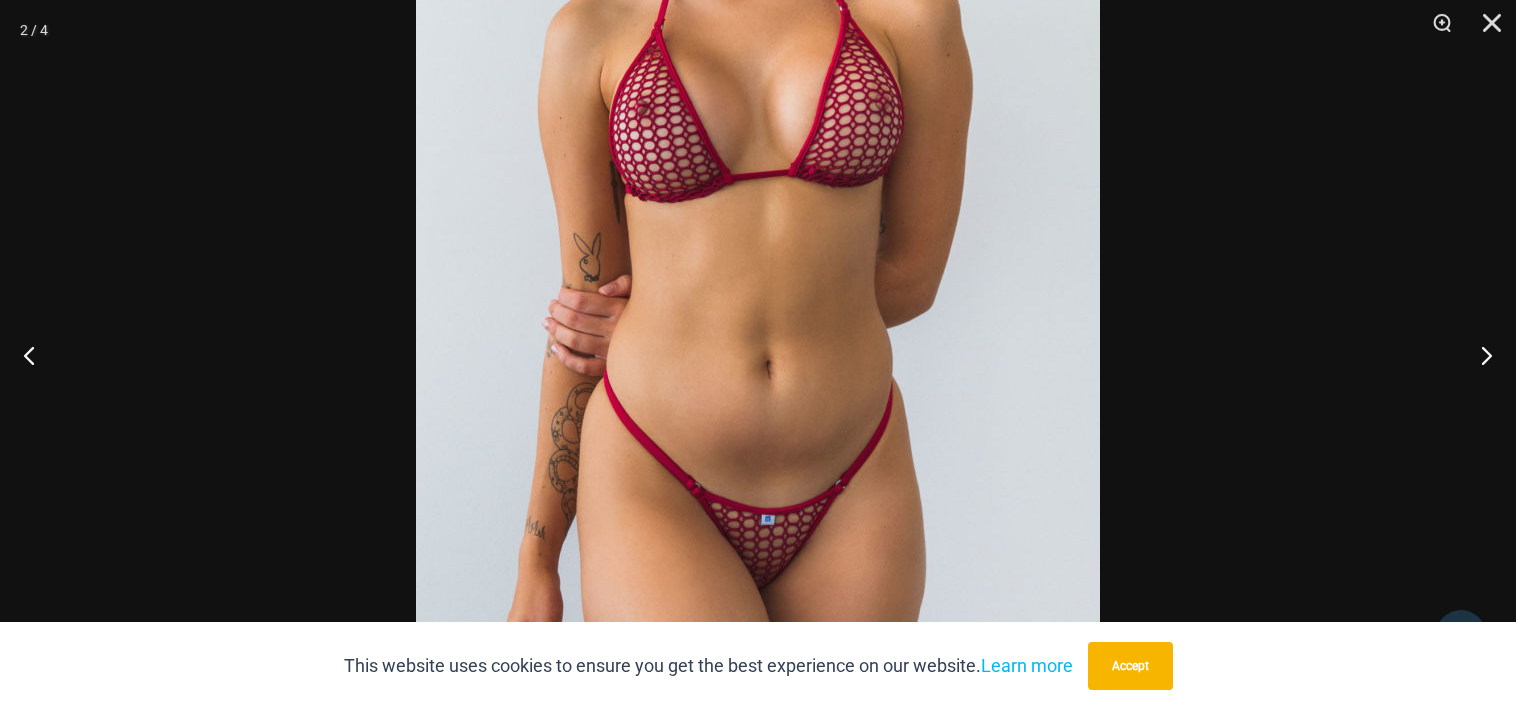 click at bounding box center (758, 355) 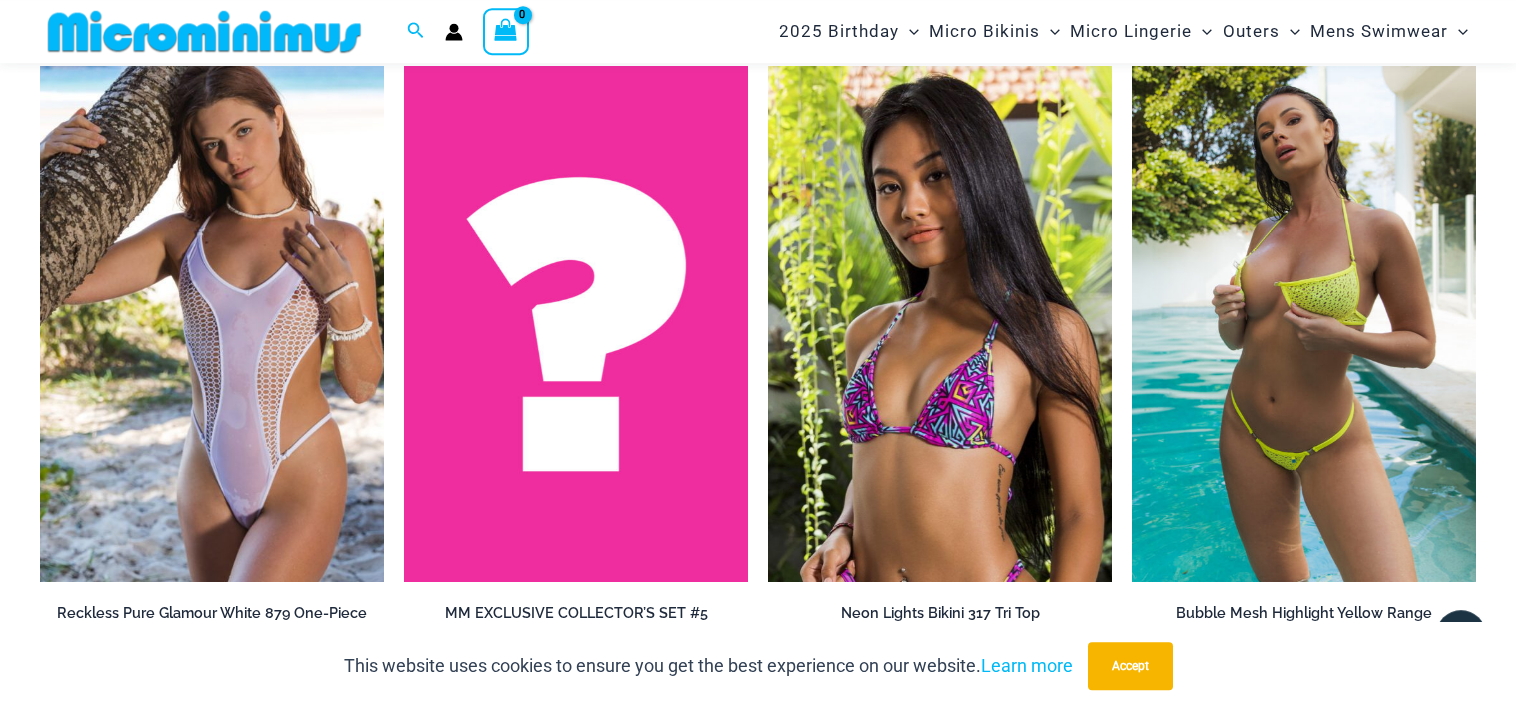 scroll, scrollTop: 2217, scrollLeft: 0, axis: vertical 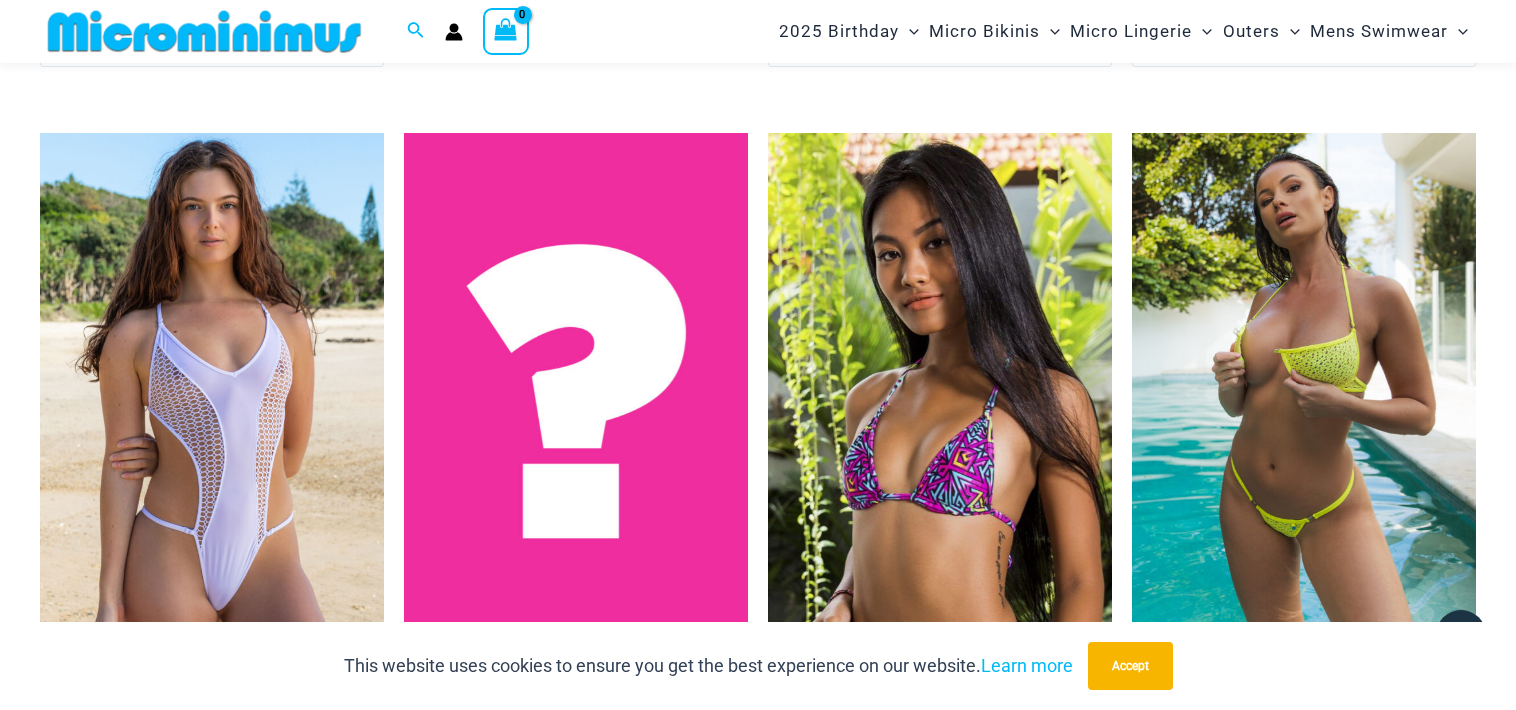 click at bounding box center [212, 391] 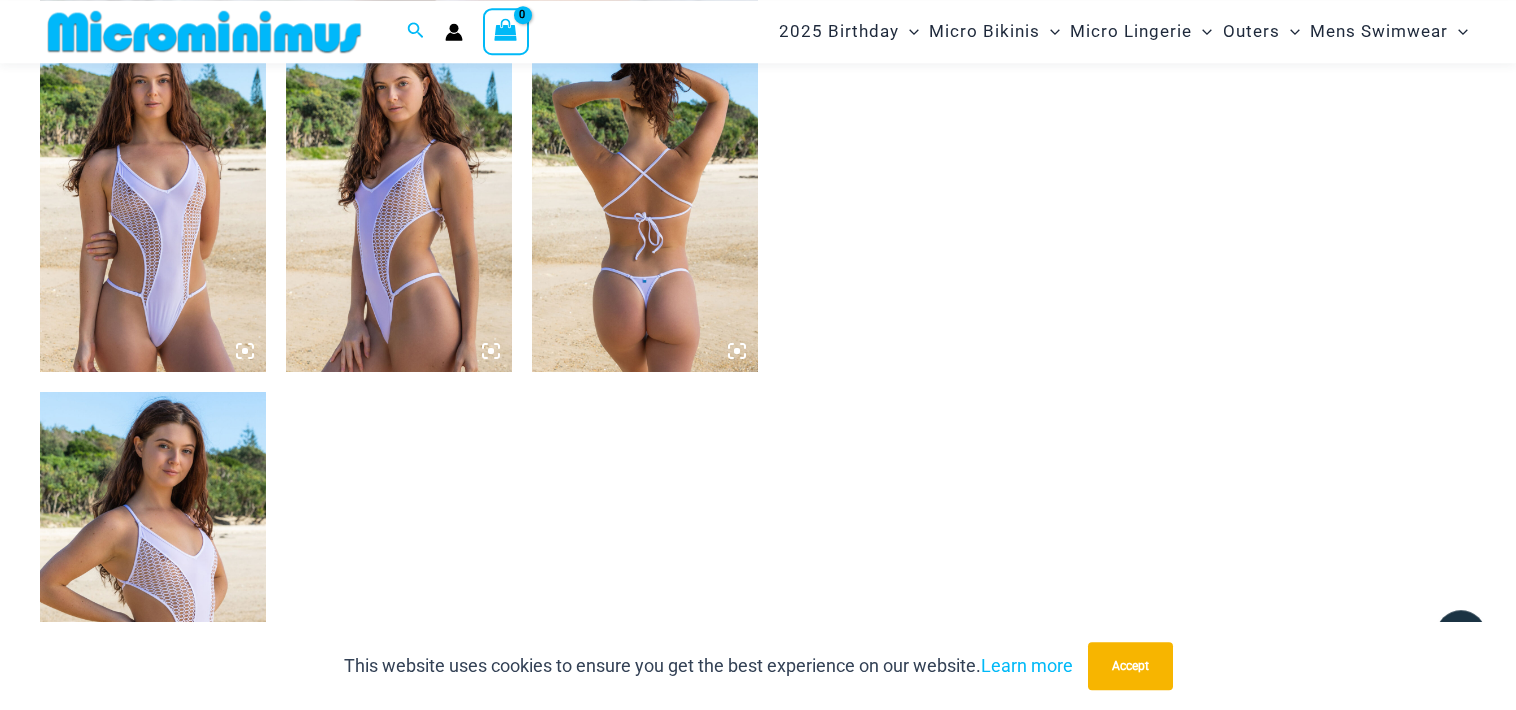 scroll, scrollTop: 1149, scrollLeft: 0, axis: vertical 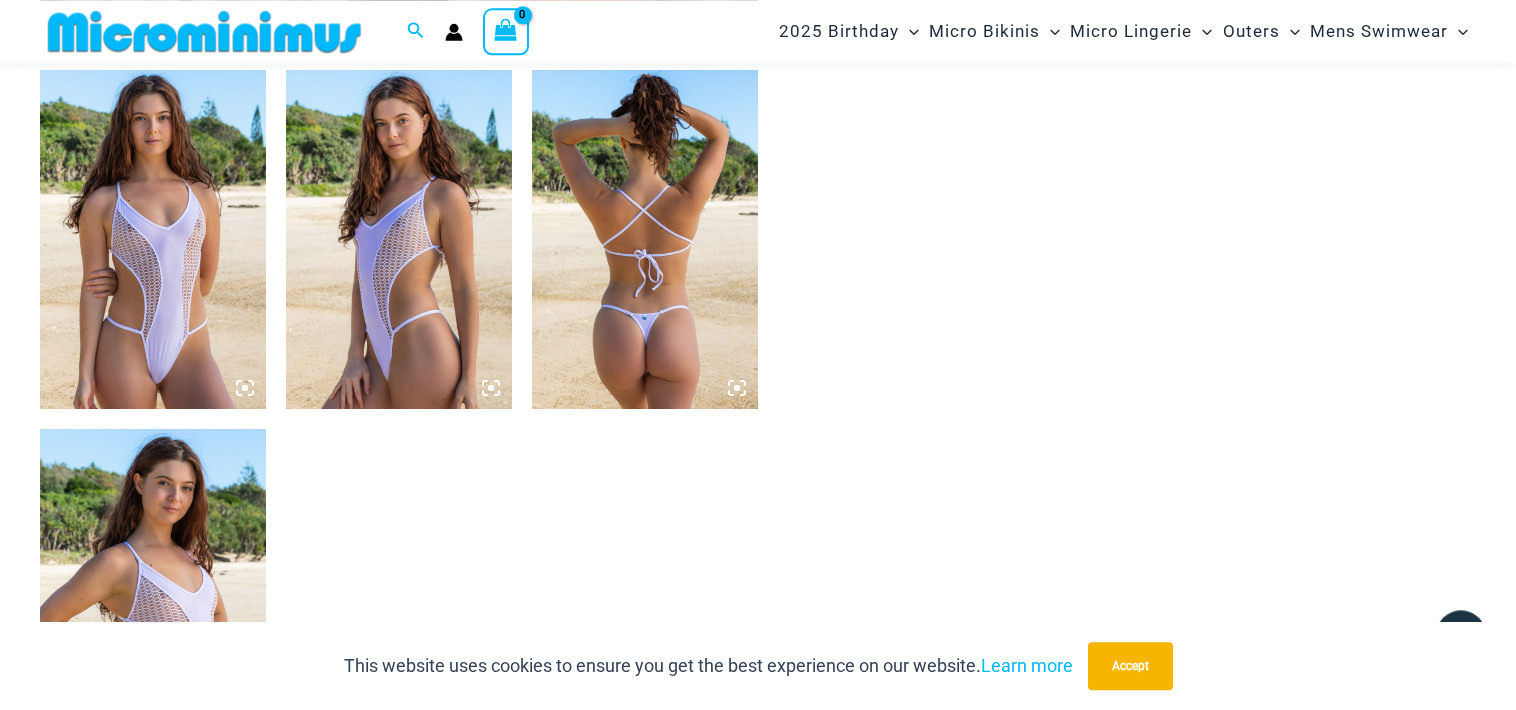 click at bounding box center (153, 239) 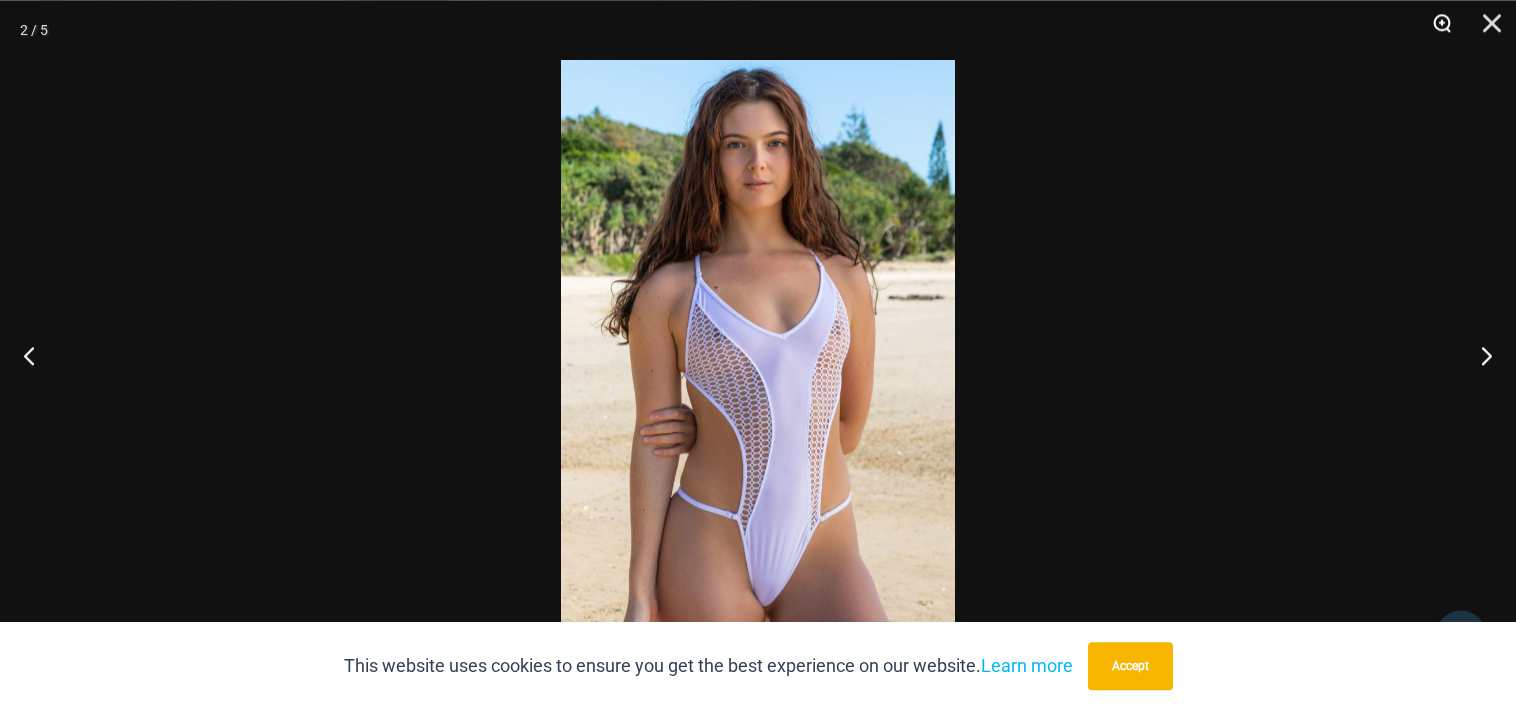 click at bounding box center [1435, 30] 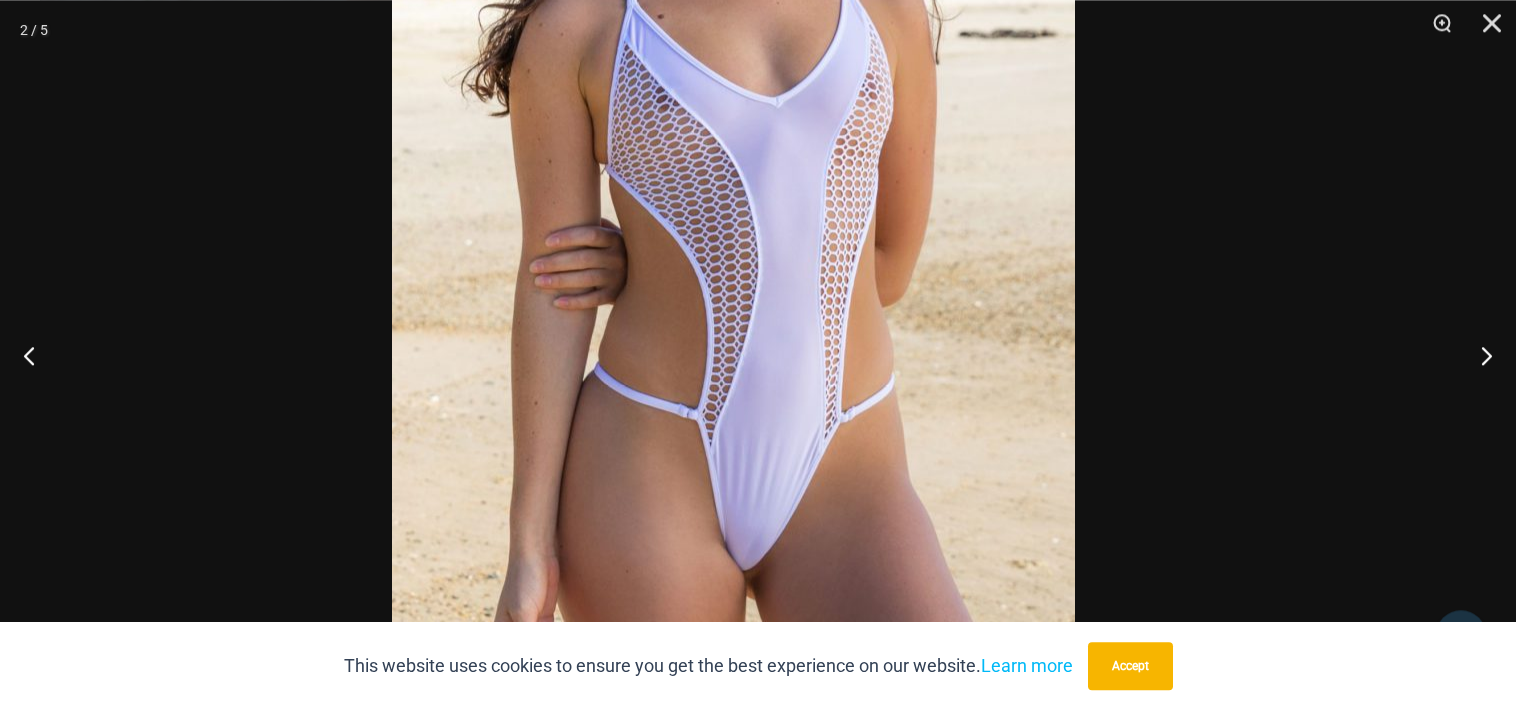 click at bounding box center [733, 134] 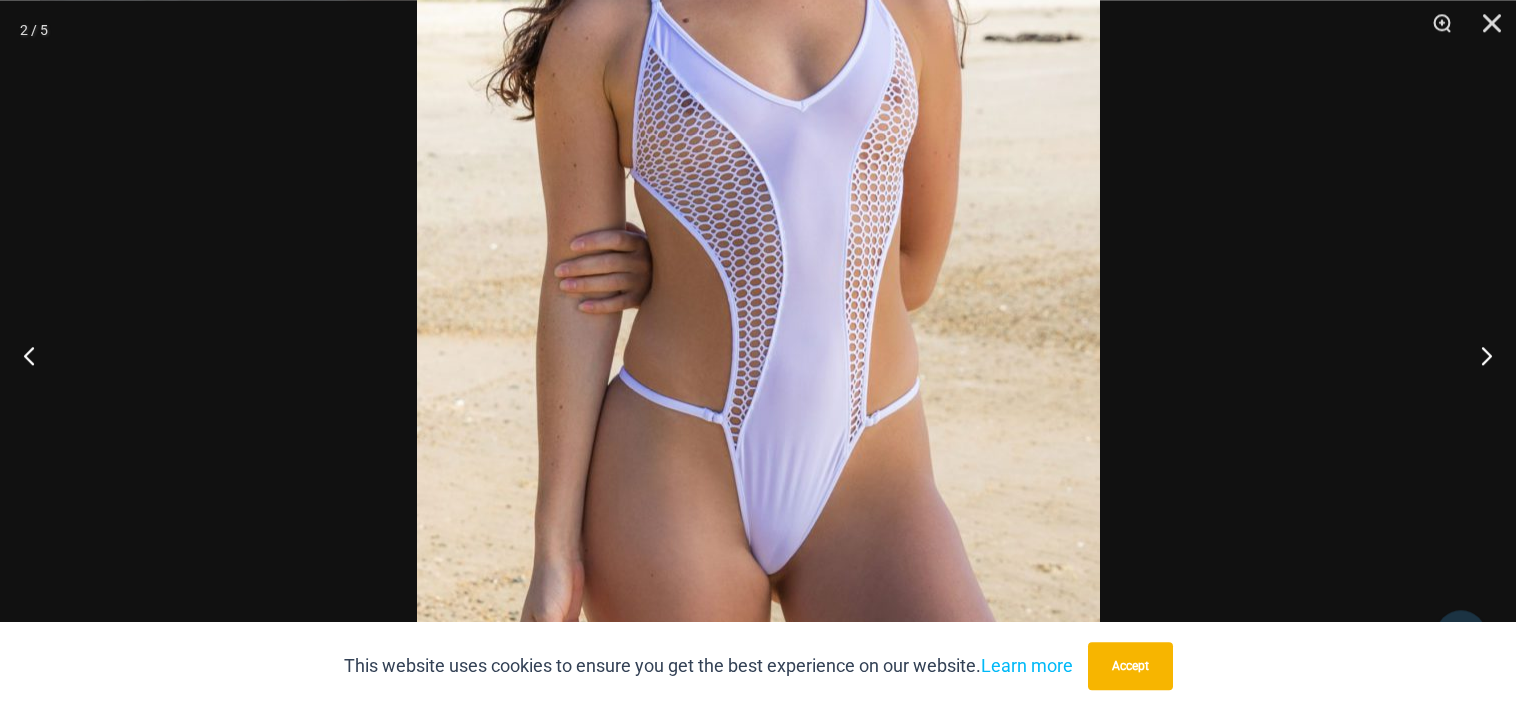 click at bounding box center [758, 355] 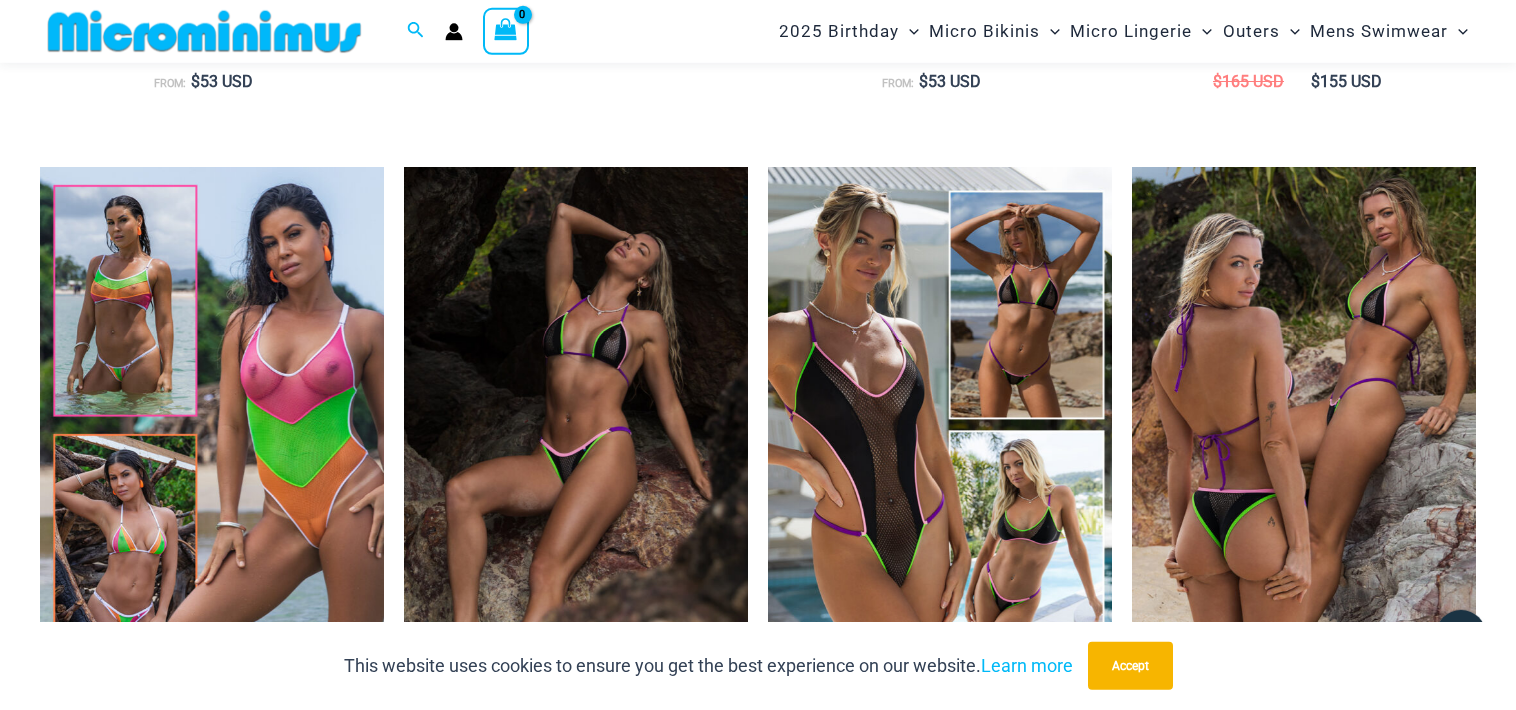 scroll, scrollTop: 2522, scrollLeft: 0, axis: vertical 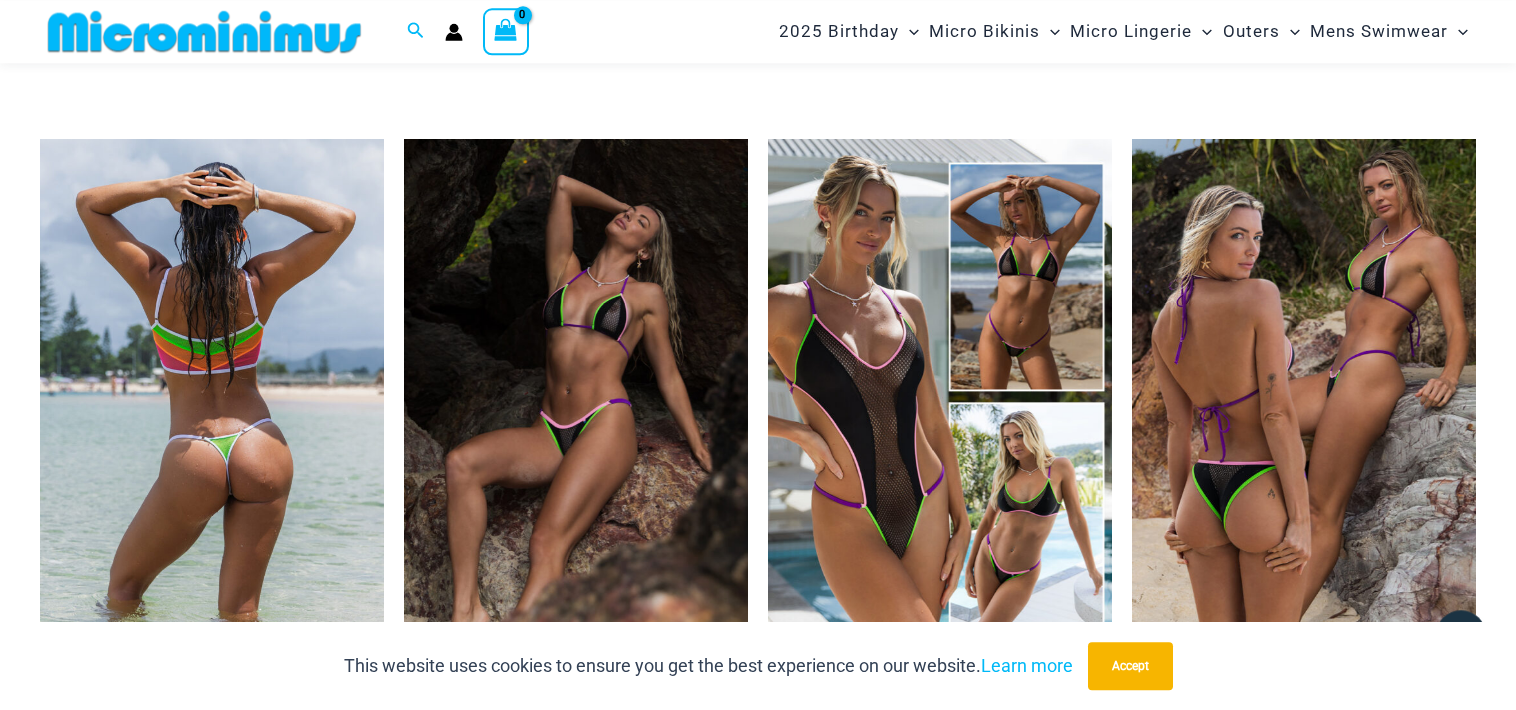 click at bounding box center (212, 397) 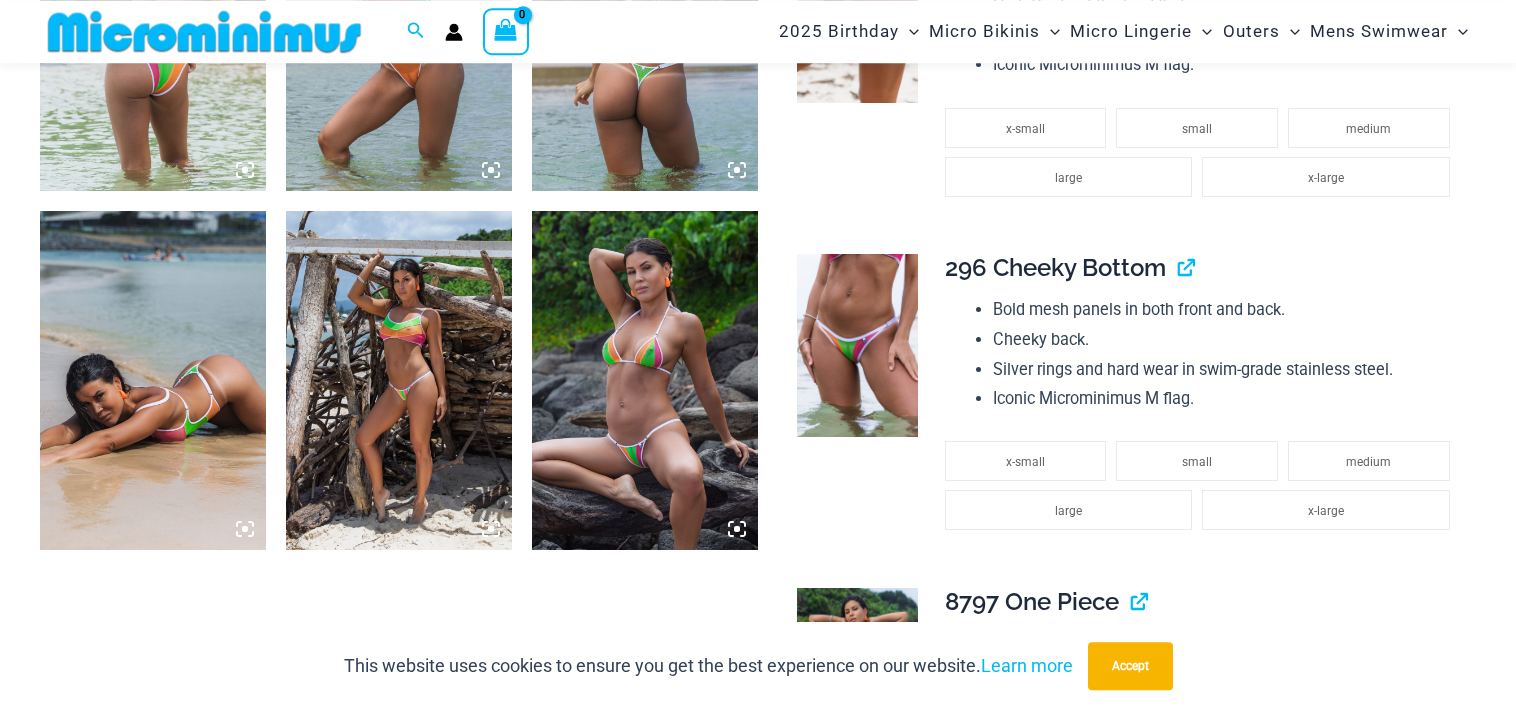 scroll, scrollTop: 1787, scrollLeft: 0, axis: vertical 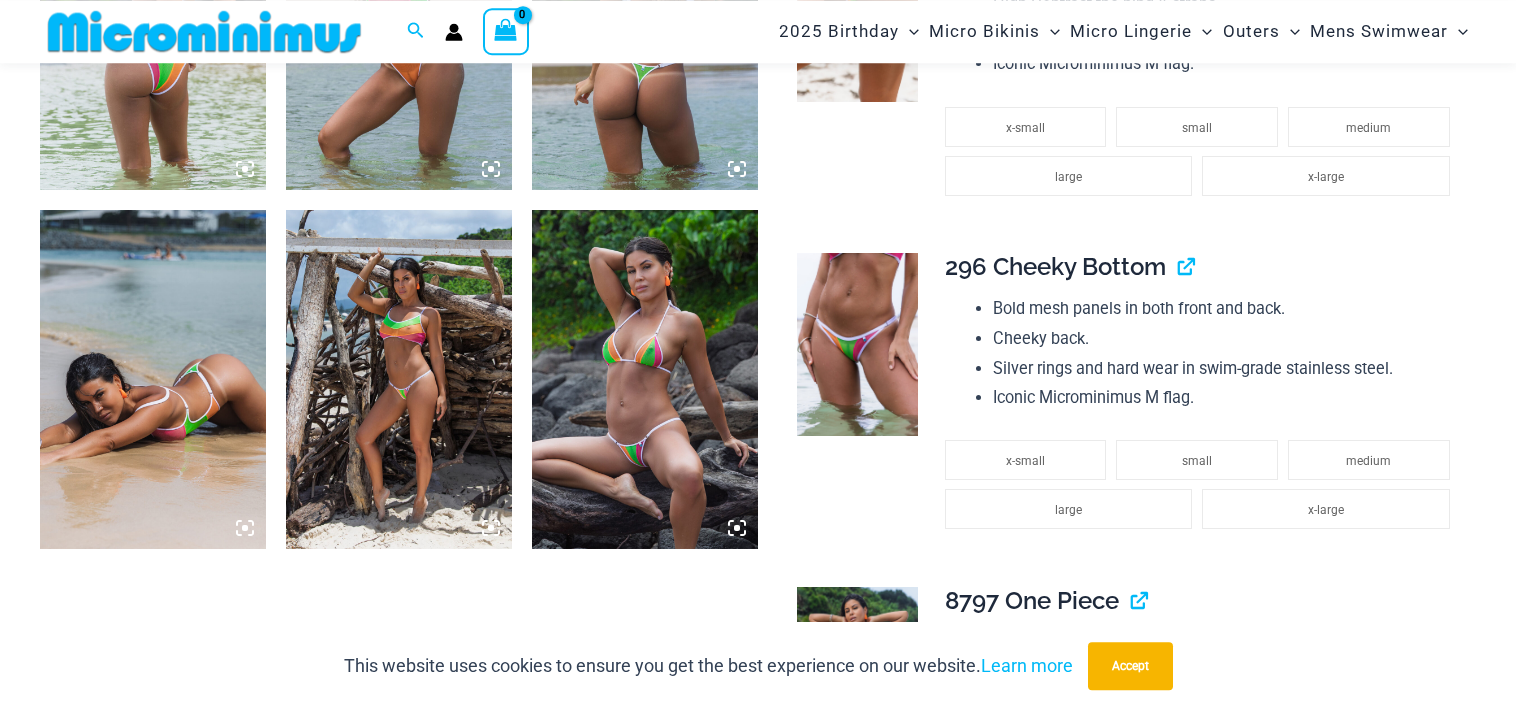 click at bounding box center (645, 379) 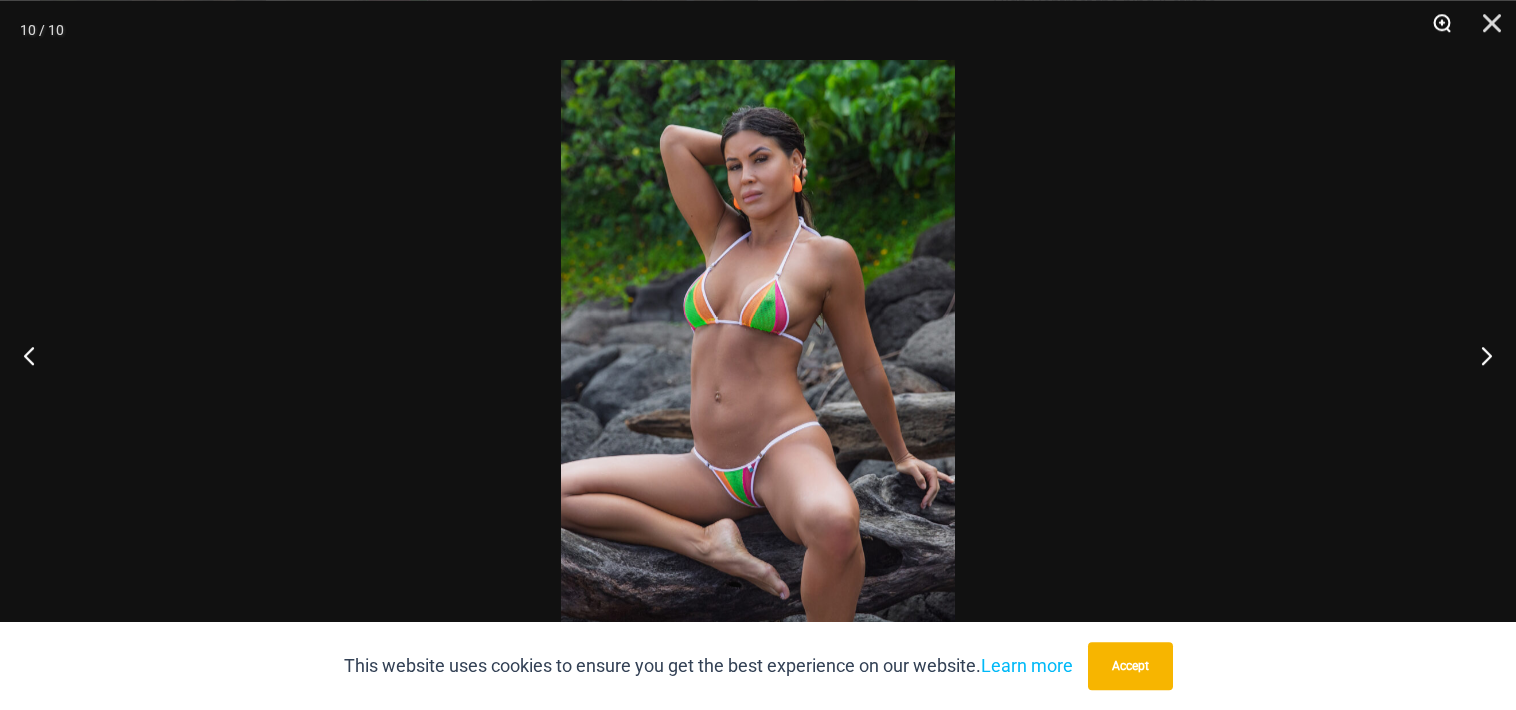 click at bounding box center [1435, 30] 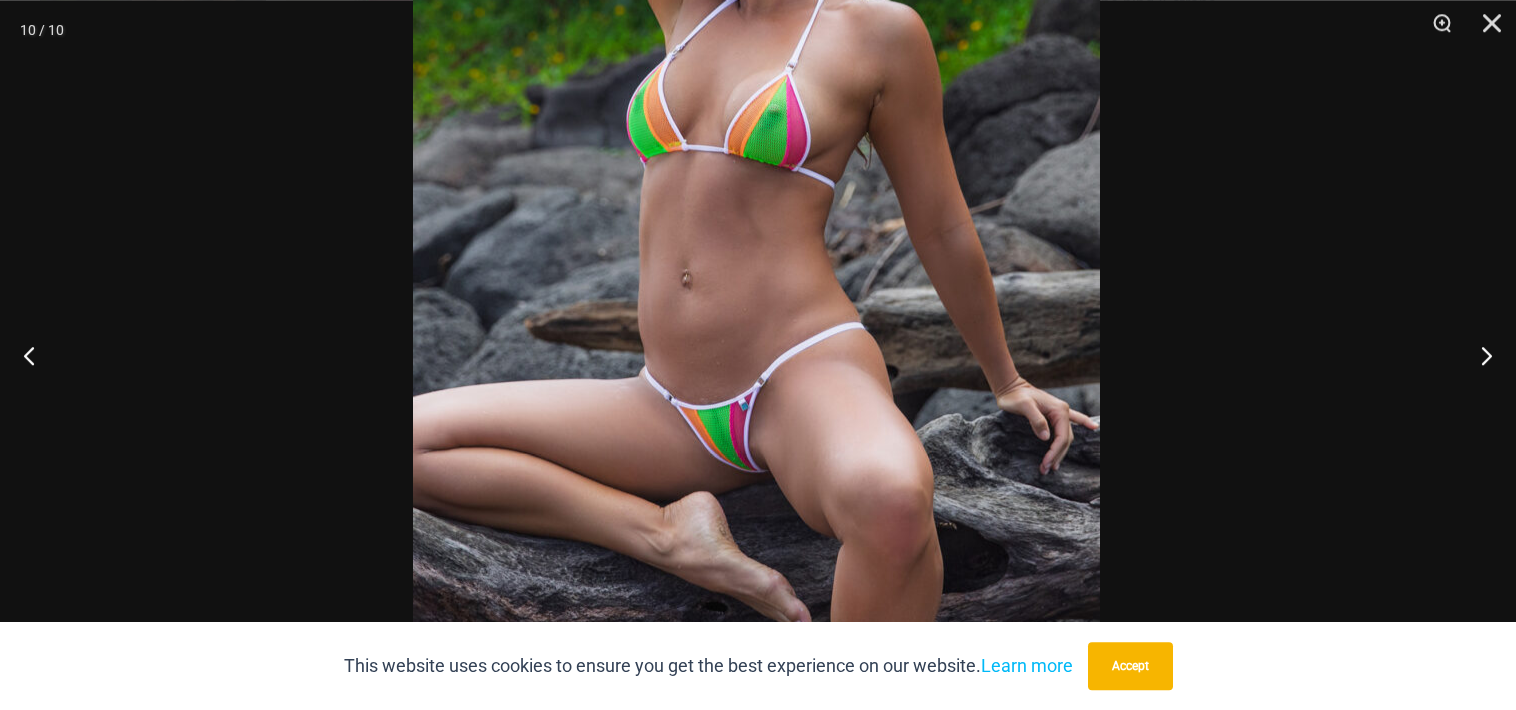 click at bounding box center (756, 206) 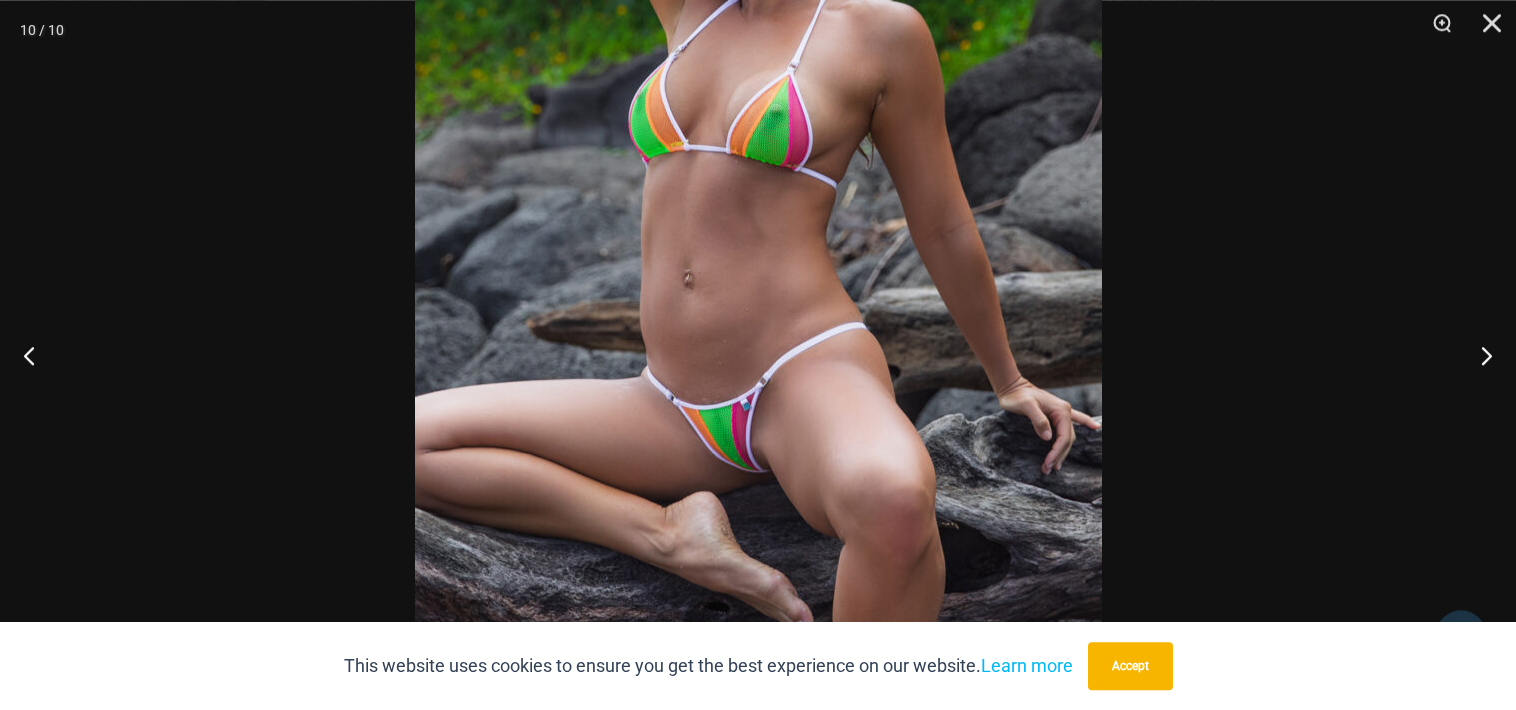 click at bounding box center (758, 355) 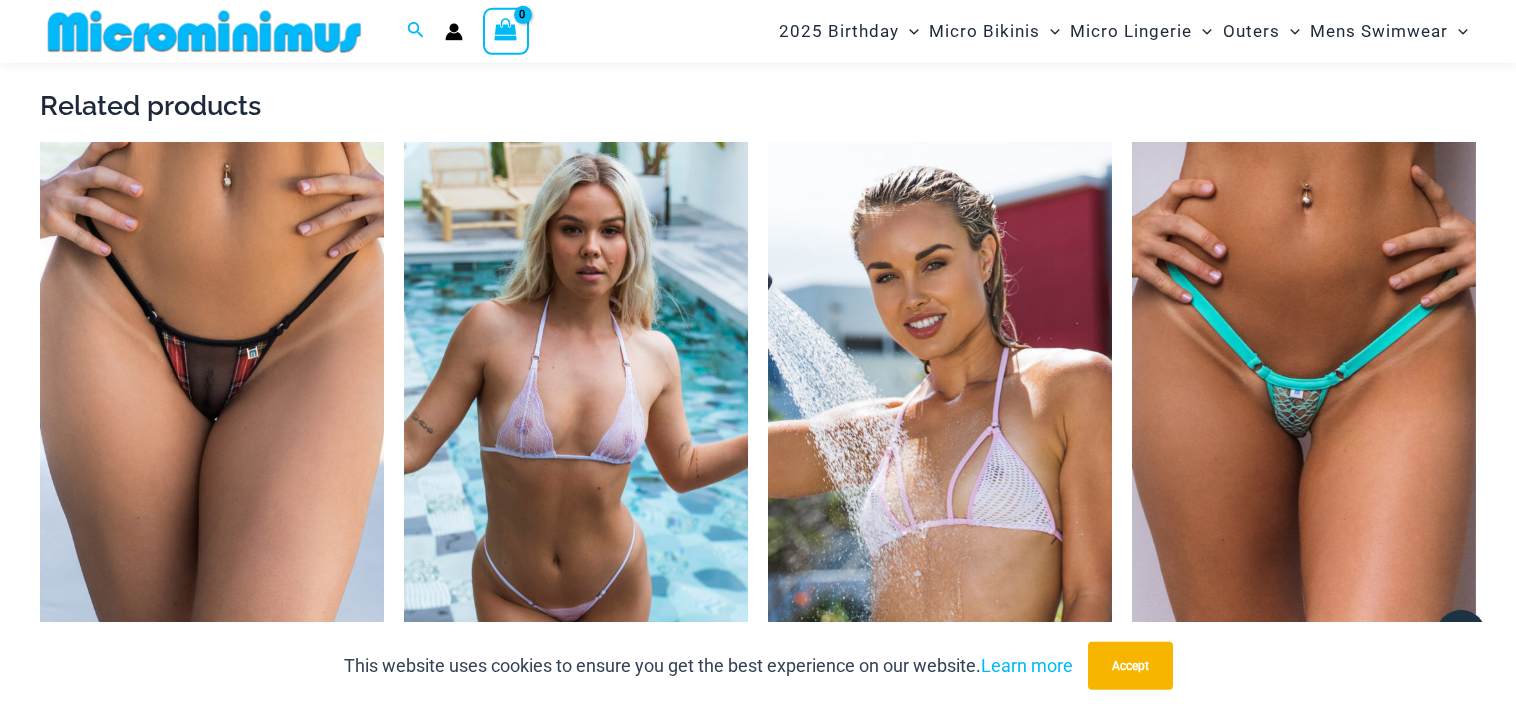 scroll, scrollTop: 4532, scrollLeft: 0, axis: vertical 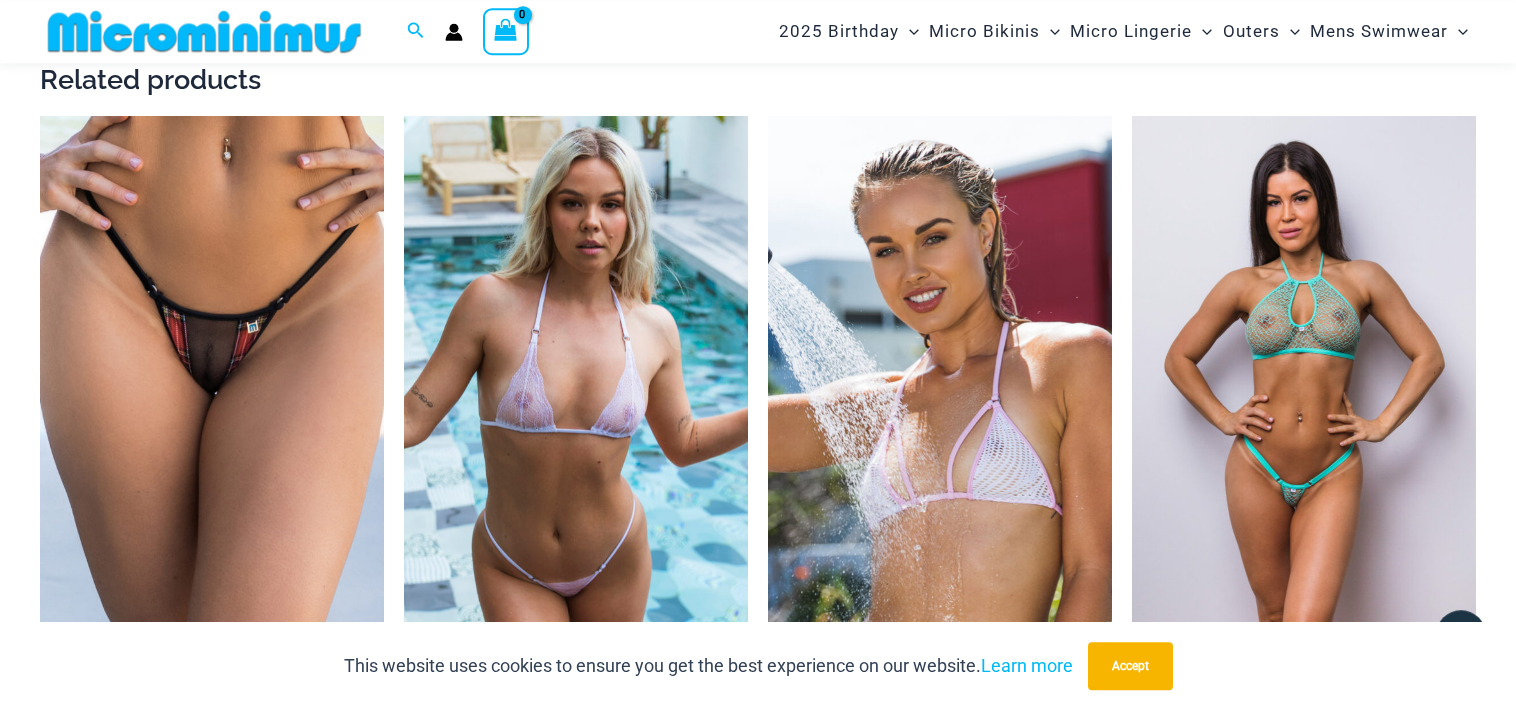 click at bounding box center (1304, 373) 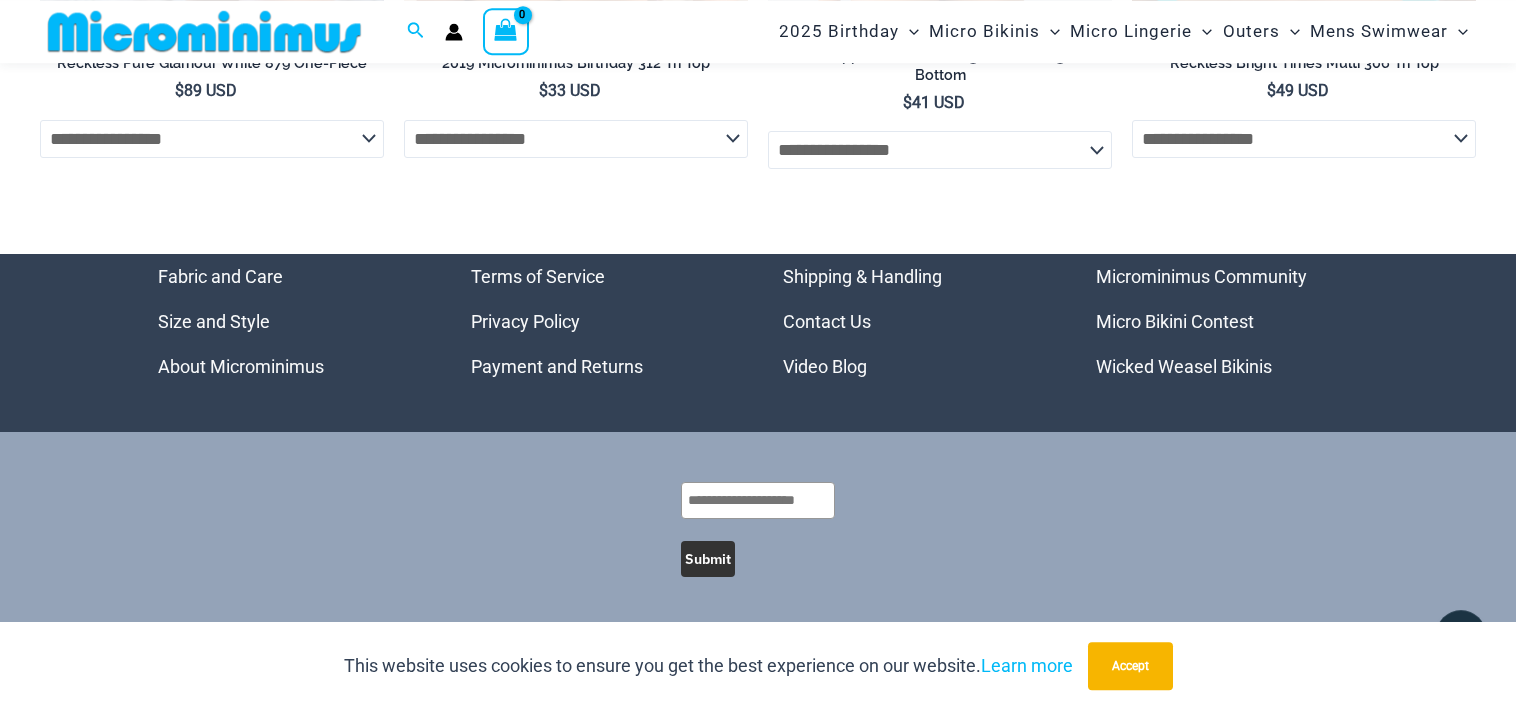 scroll, scrollTop: 5058, scrollLeft: 0, axis: vertical 